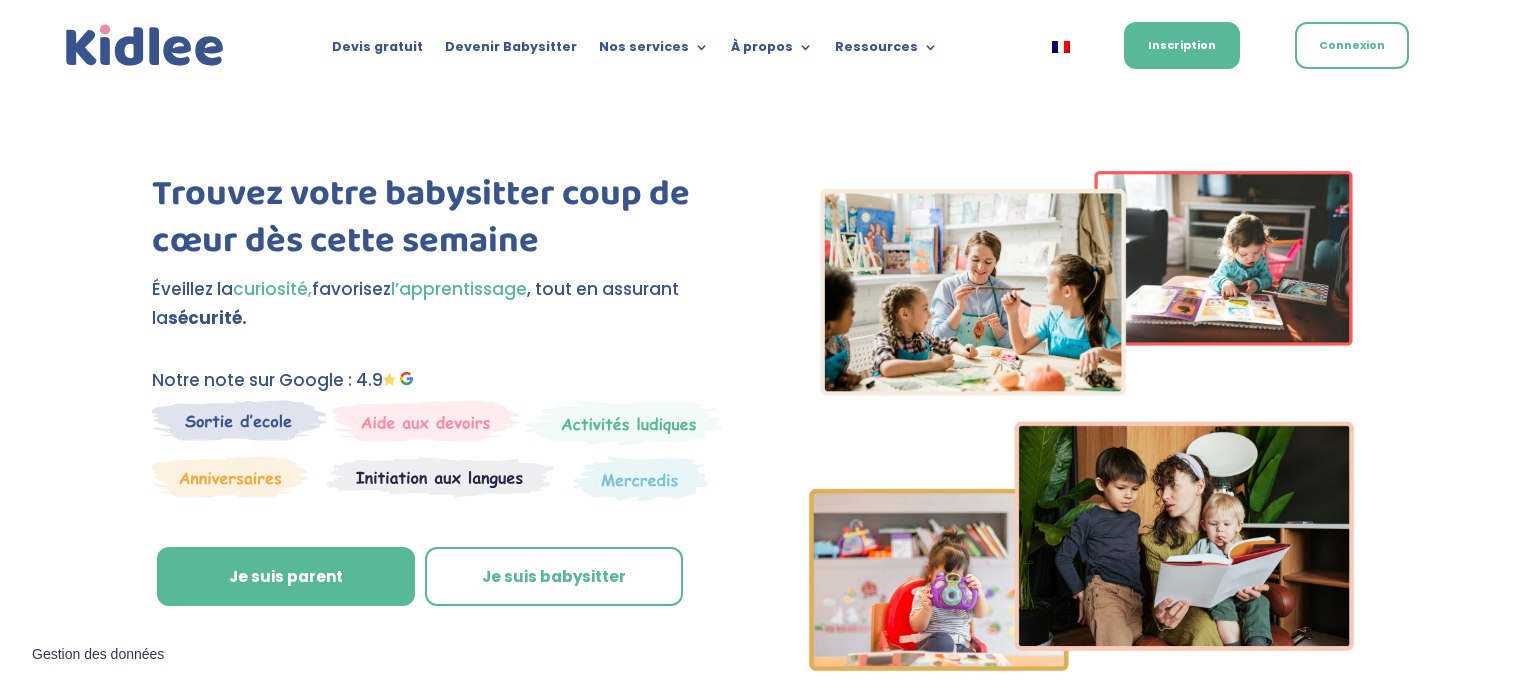 scroll, scrollTop: 0, scrollLeft: 0, axis: both 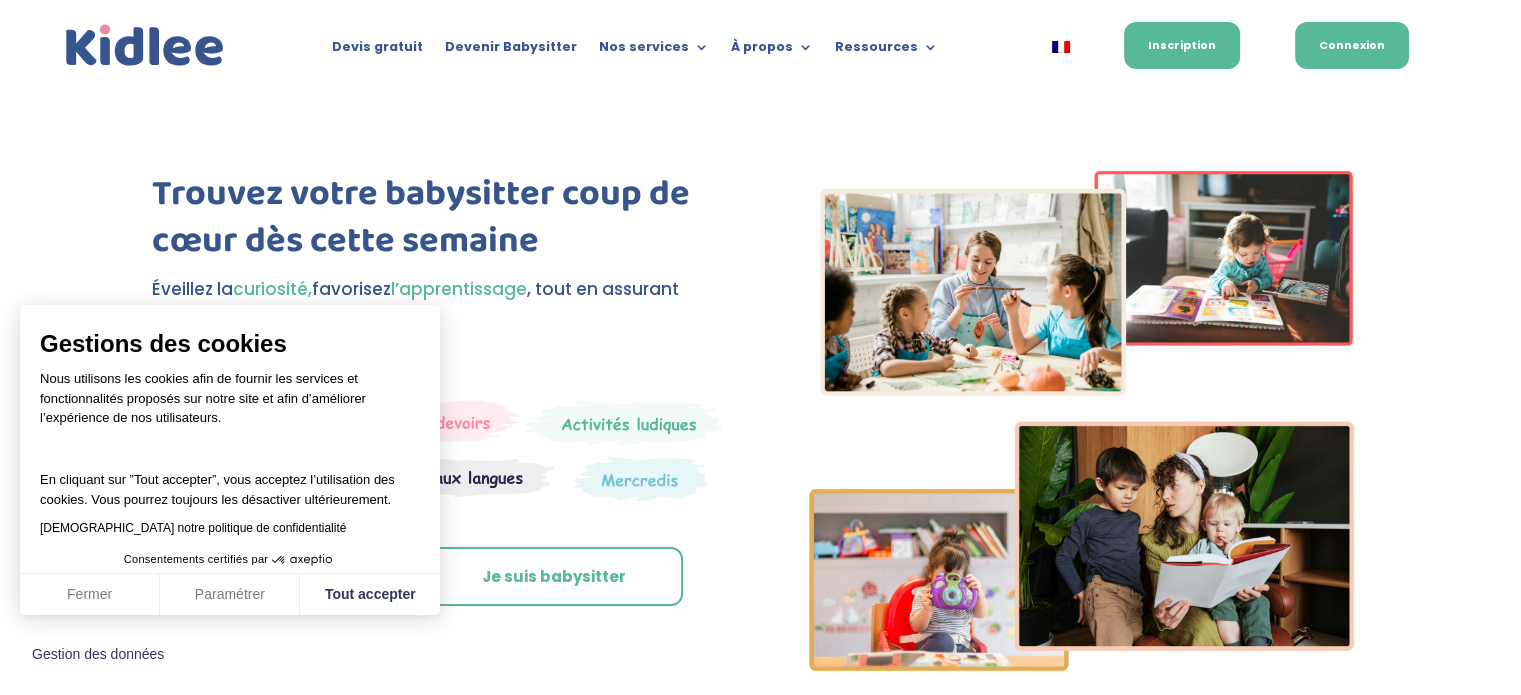 click on "Connexion" at bounding box center (1352, 45) 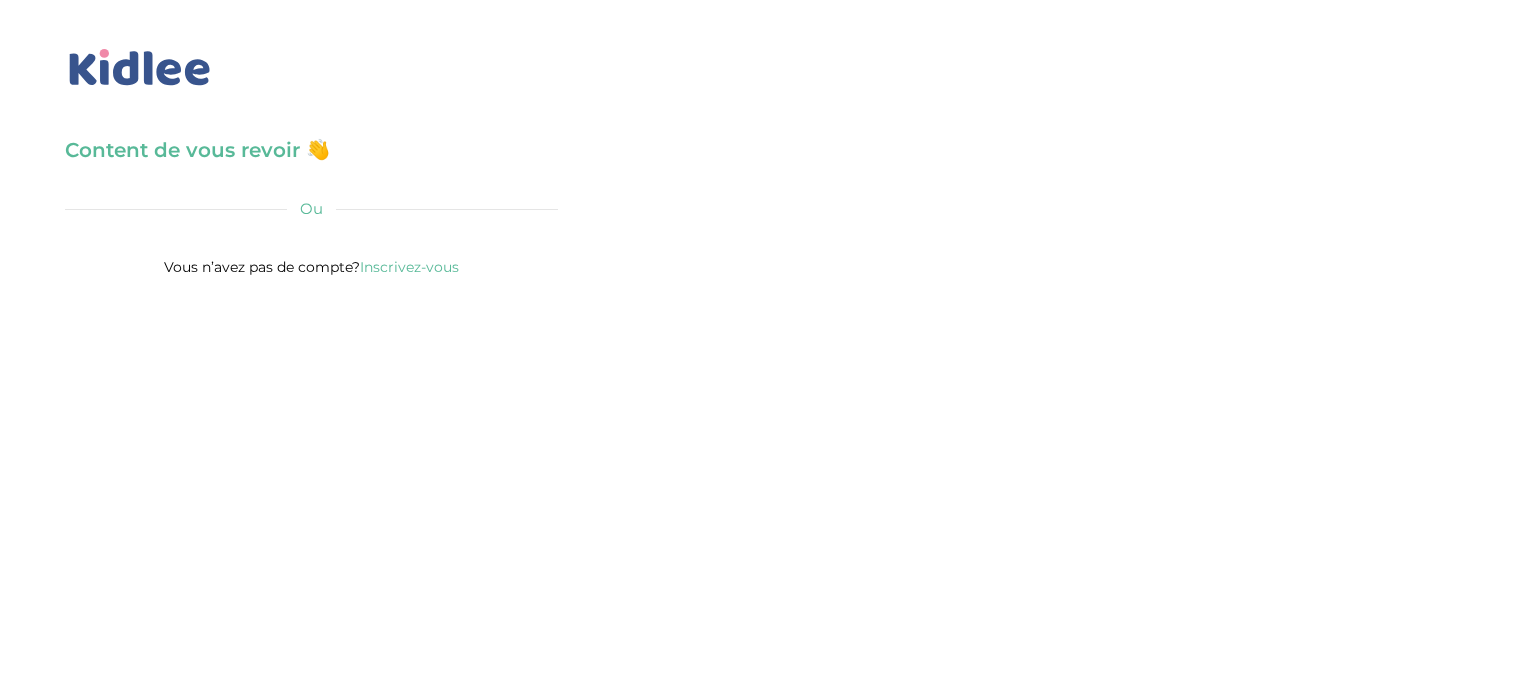 scroll, scrollTop: 0, scrollLeft: 0, axis: both 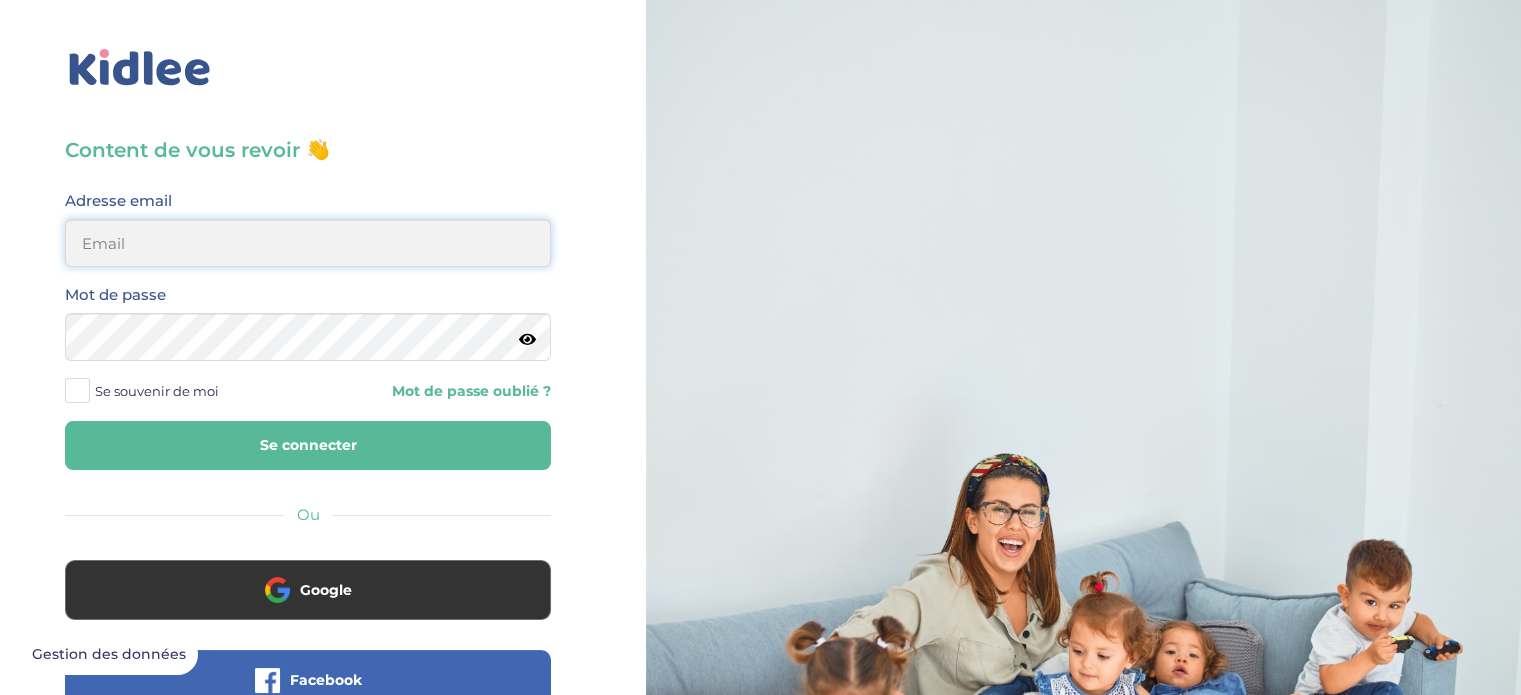 click at bounding box center (308, 243) 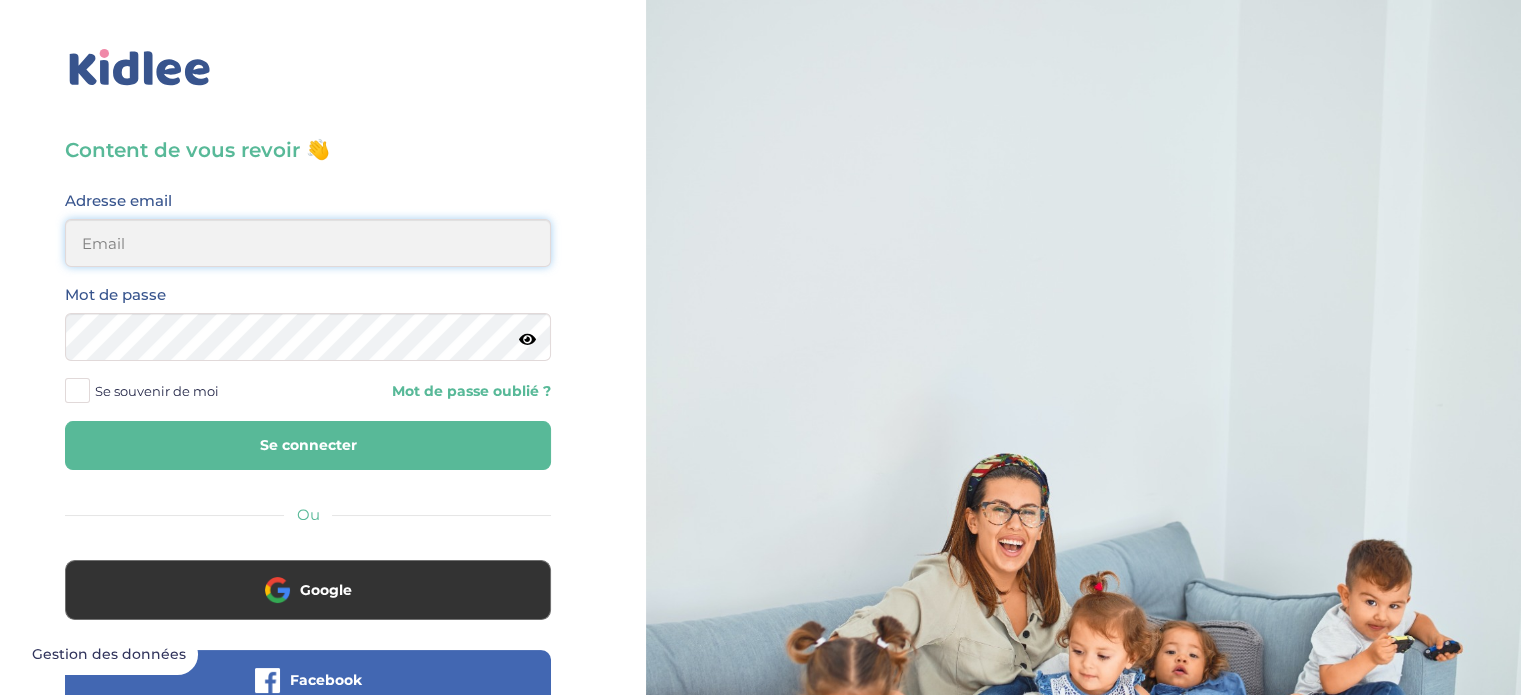 type on "thomas_axelle@hotmail.com" 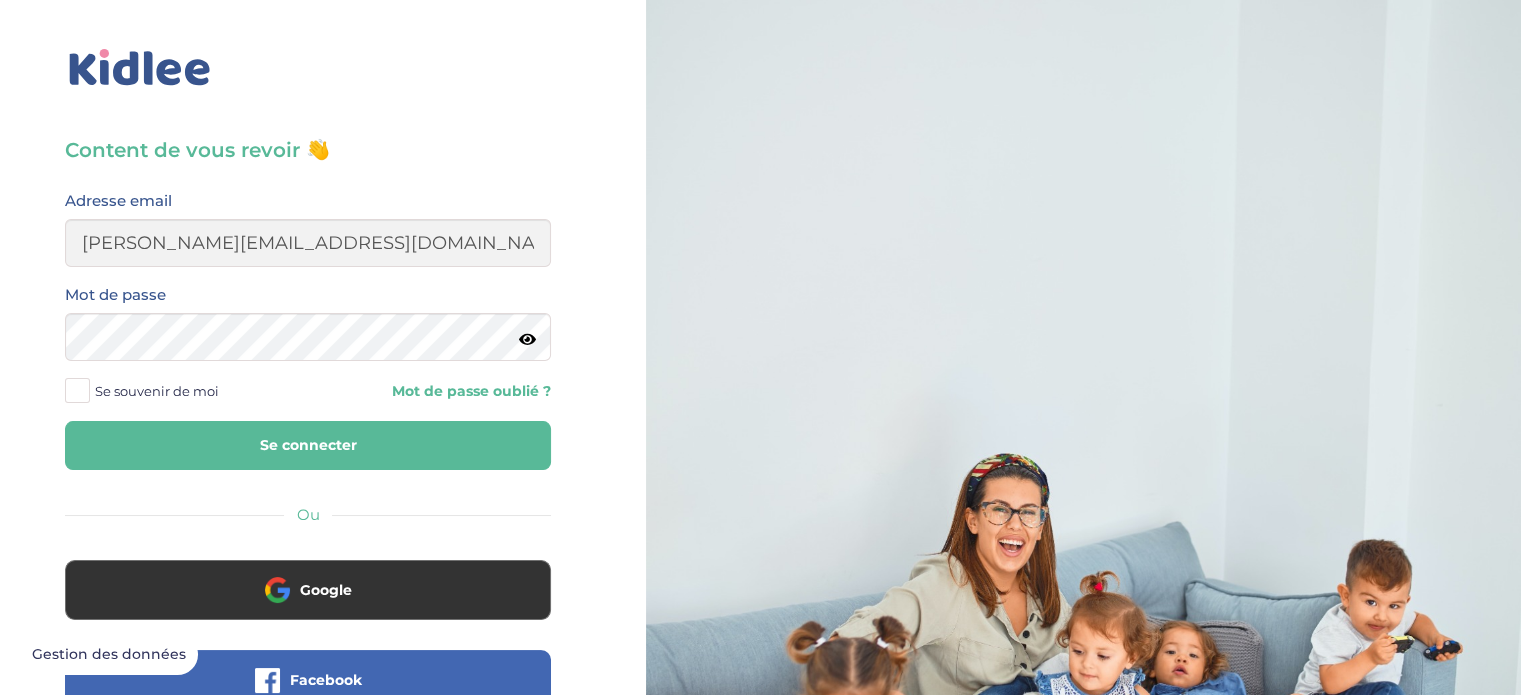 click on "Se connecter" at bounding box center [308, 445] 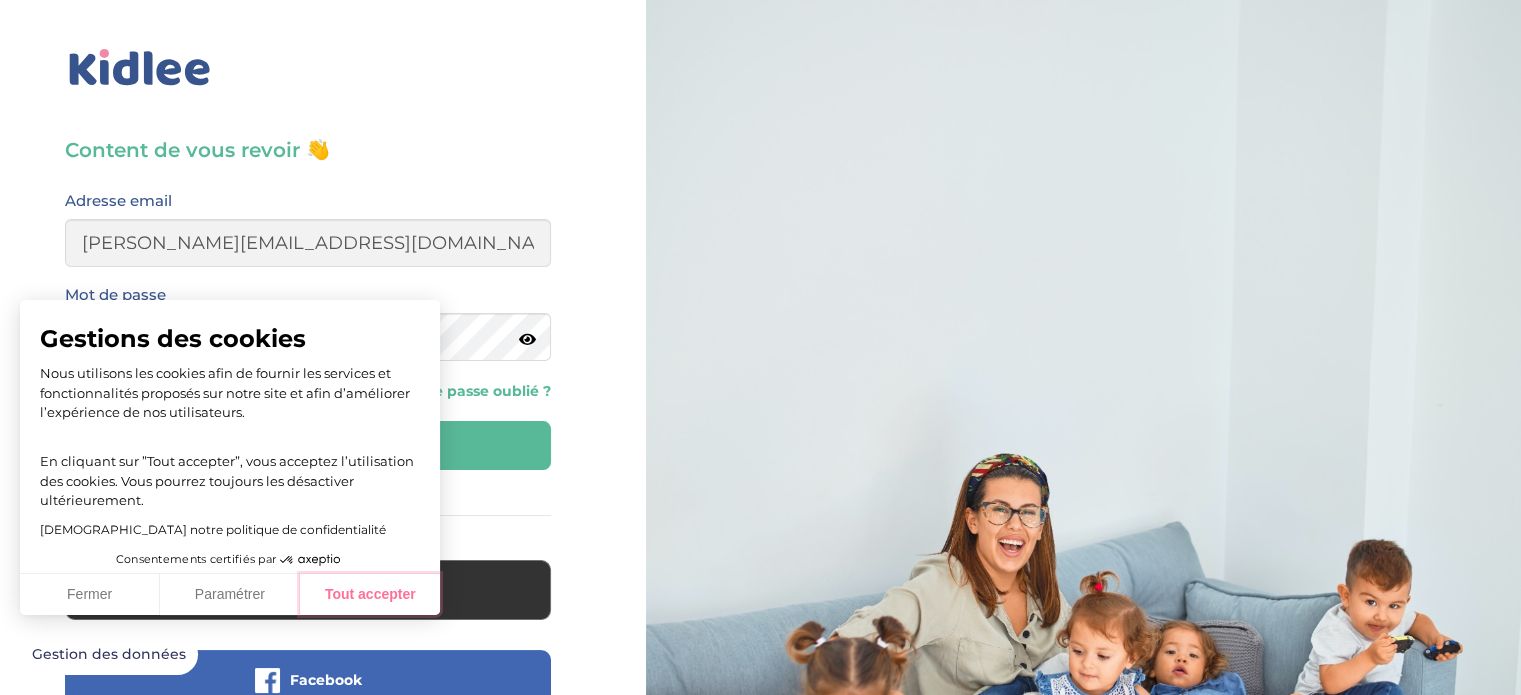 click on "Tout accepter" at bounding box center (370, 595) 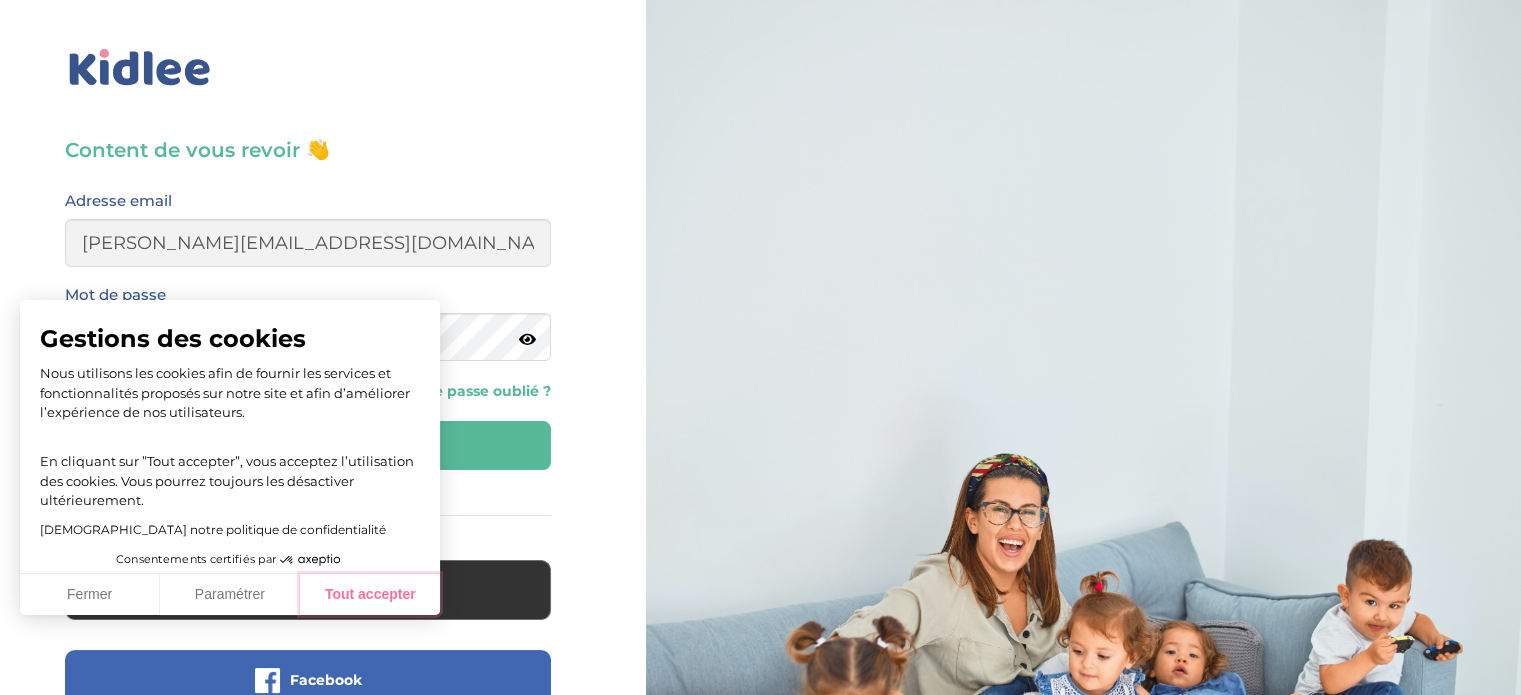 checkbox on "true" 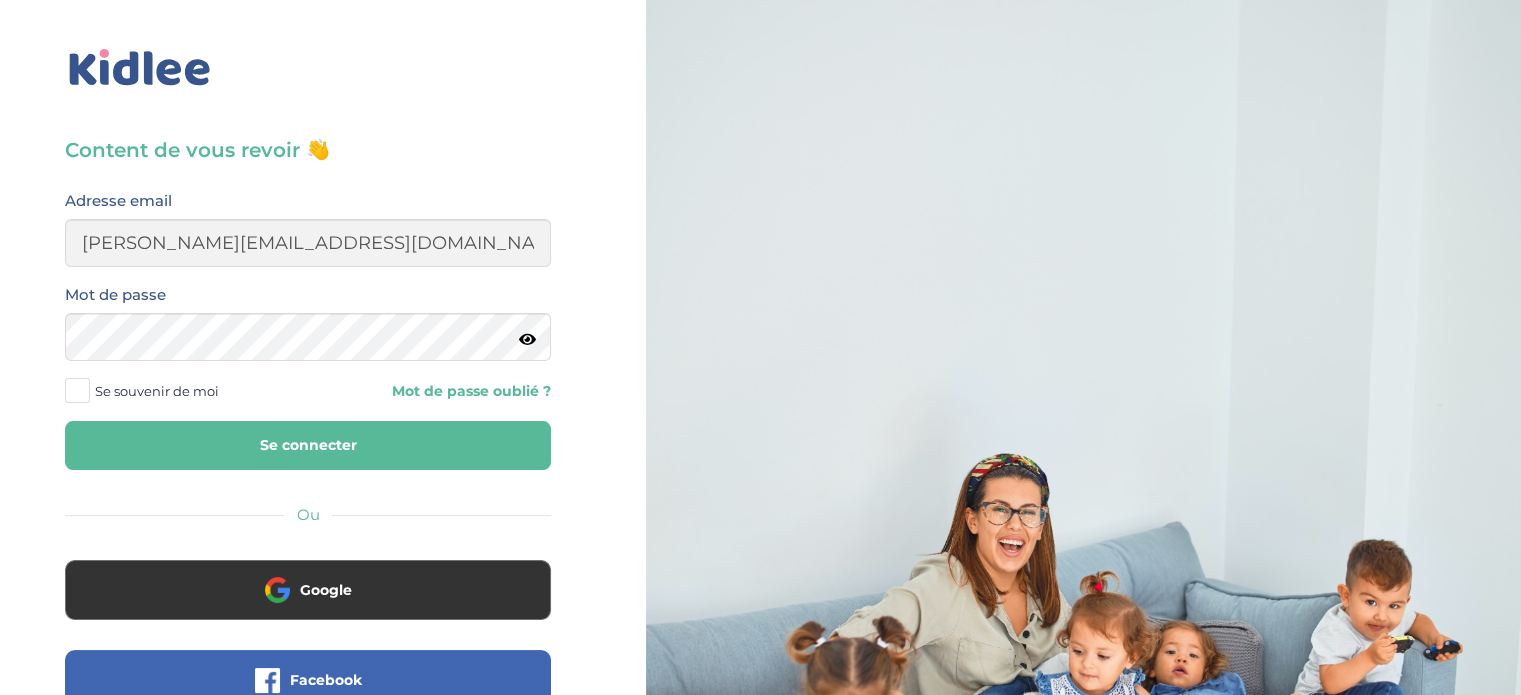 click on "Se connecter" at bounding box center [308, 445] 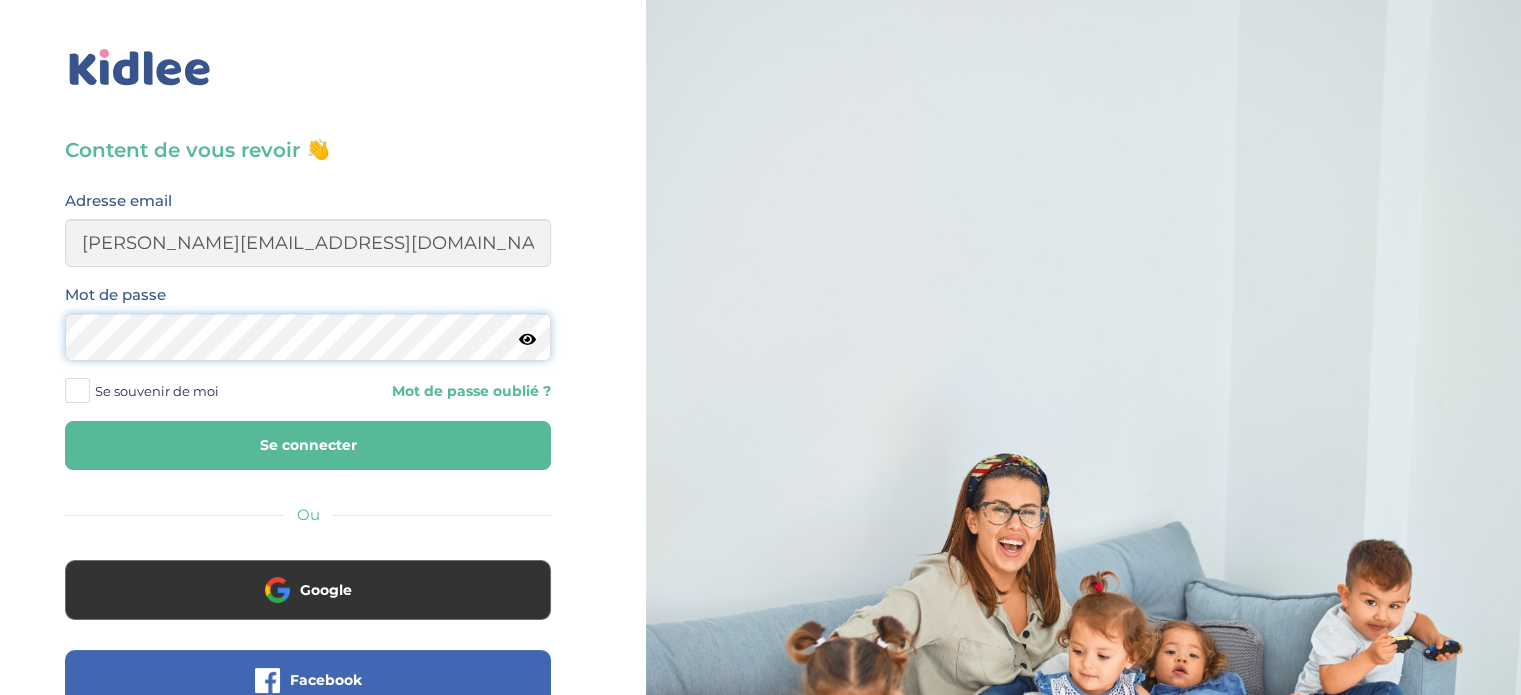 click on "Se connecter" at bounding box center [308, 445] 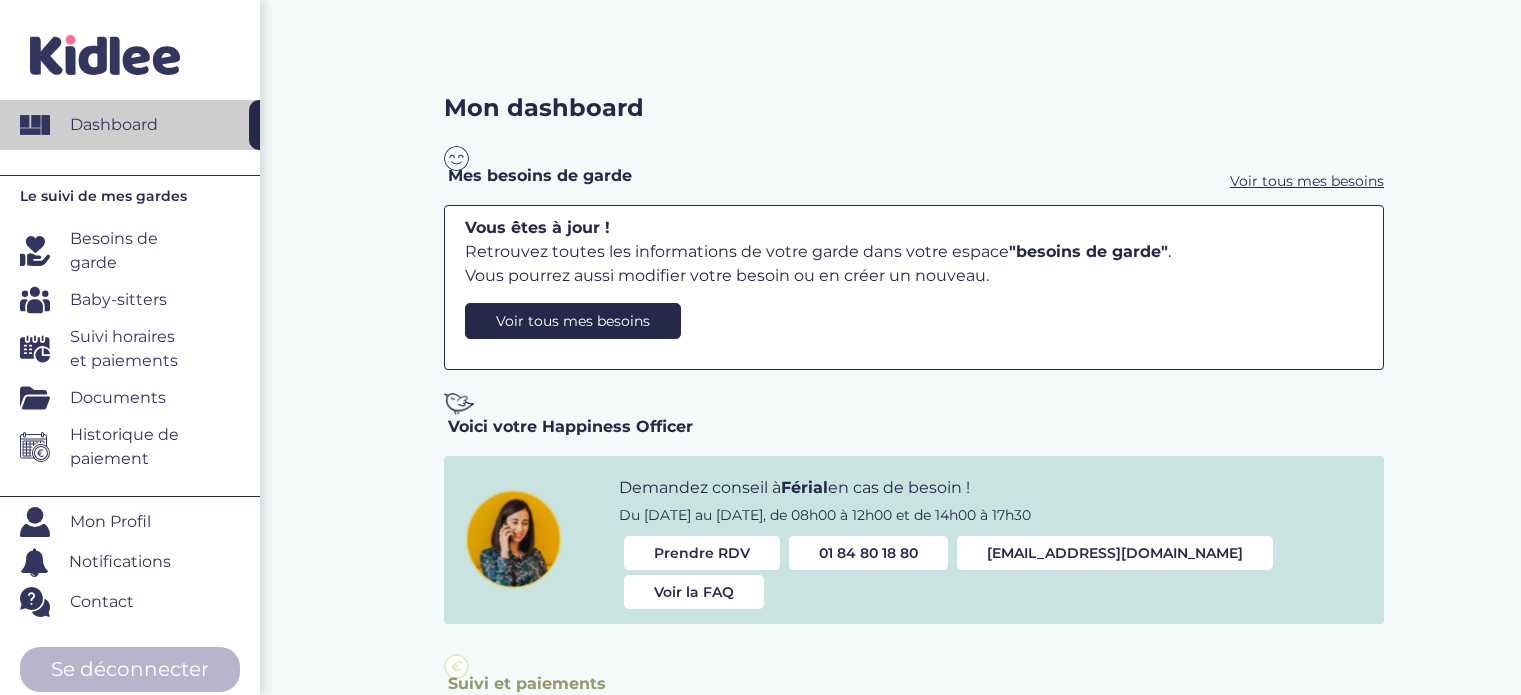 scroll, scrollTop: 0, scrollLeft: 0, axis: both 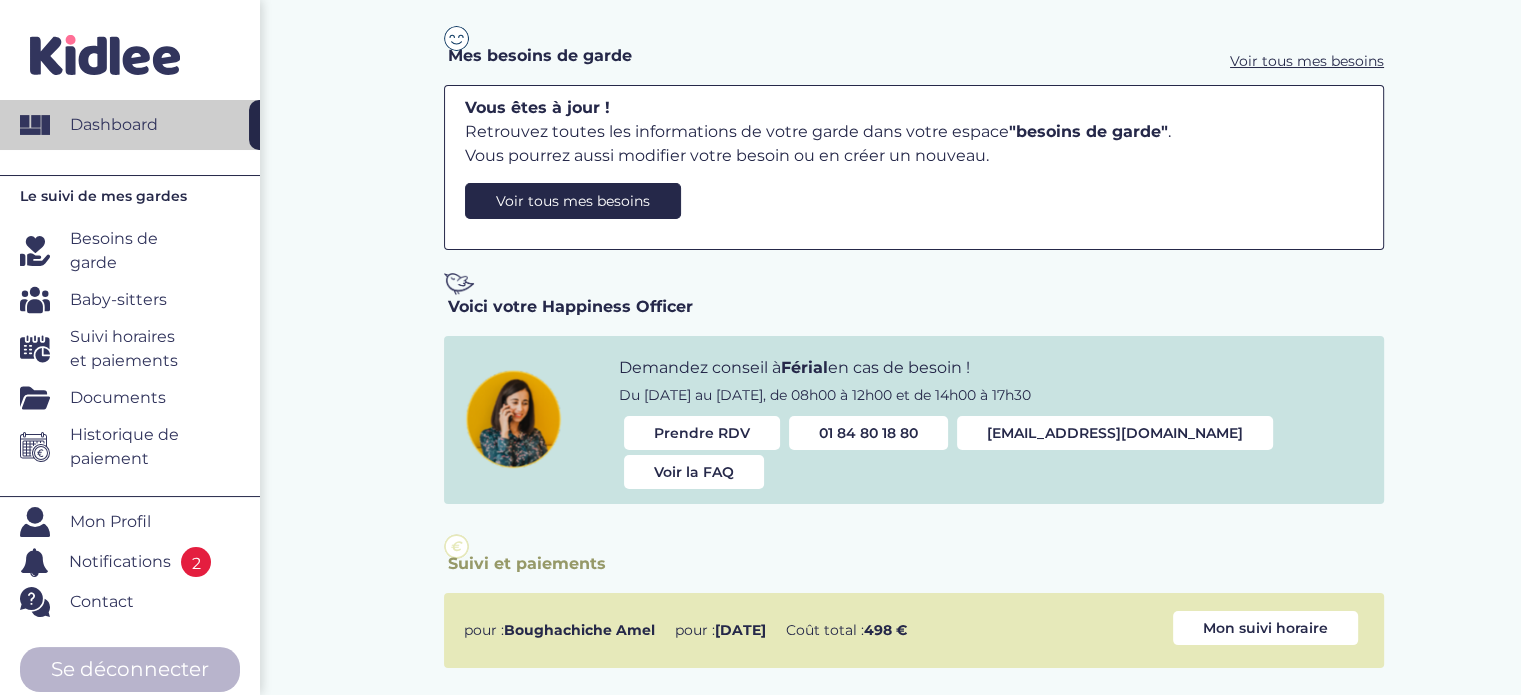 click on "Boughachiche  Amel" at bounding box center (579, 630) 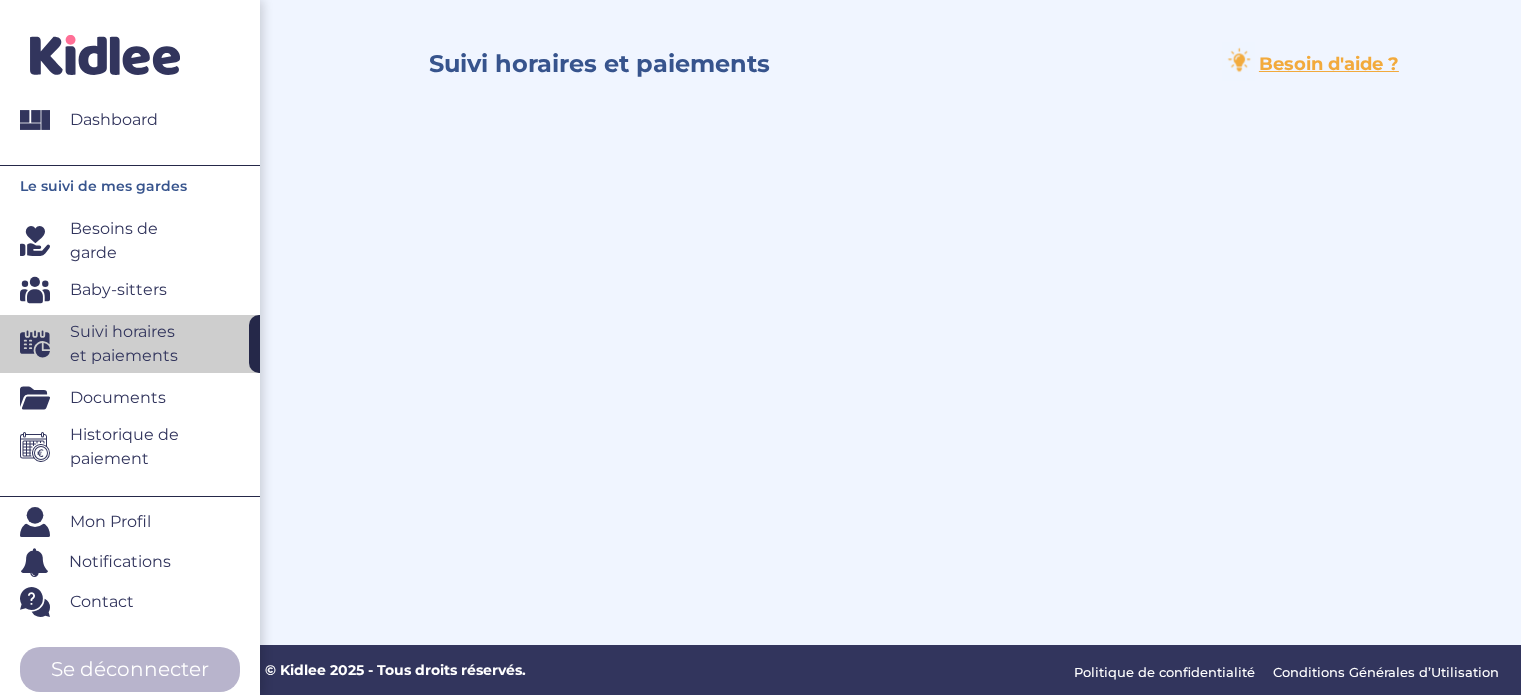 scroll, scrollTop: 0, scrollLeft: 0, axis: both 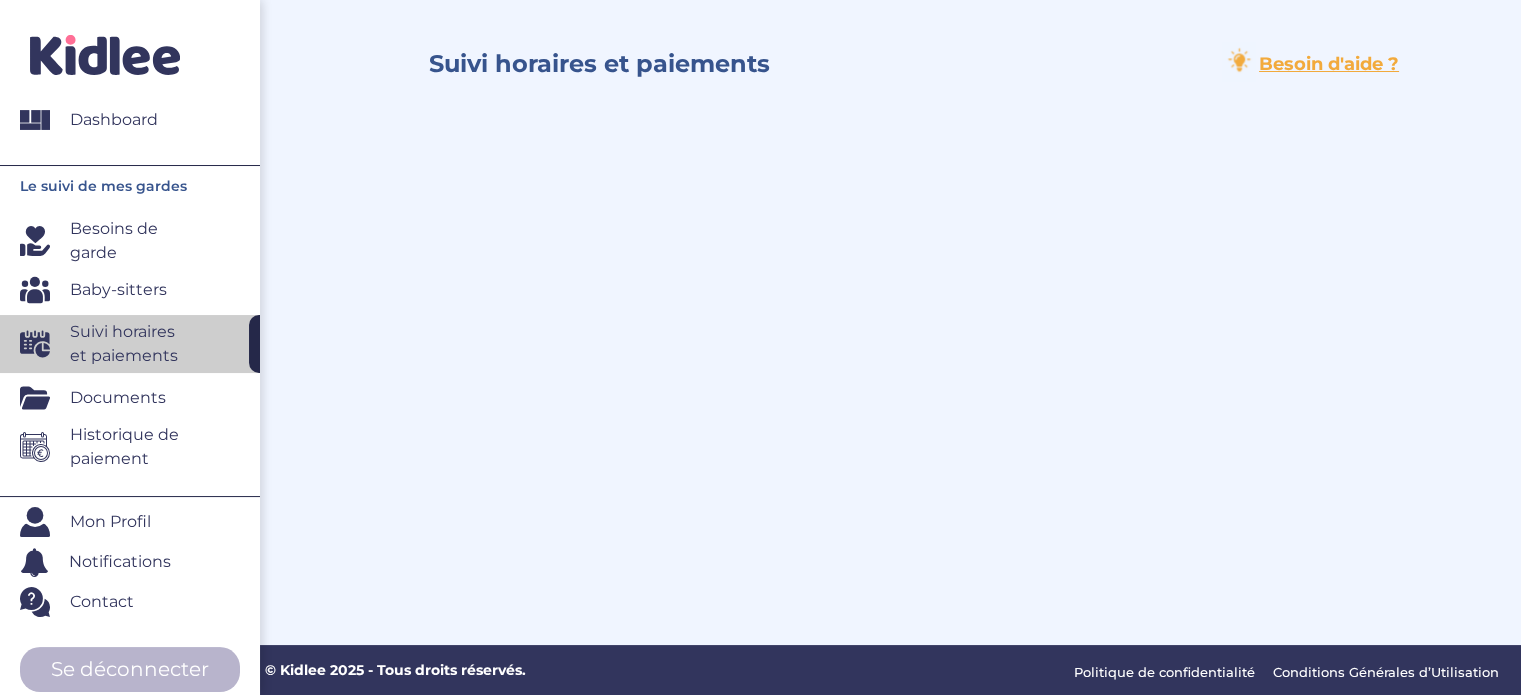 select on "1244" 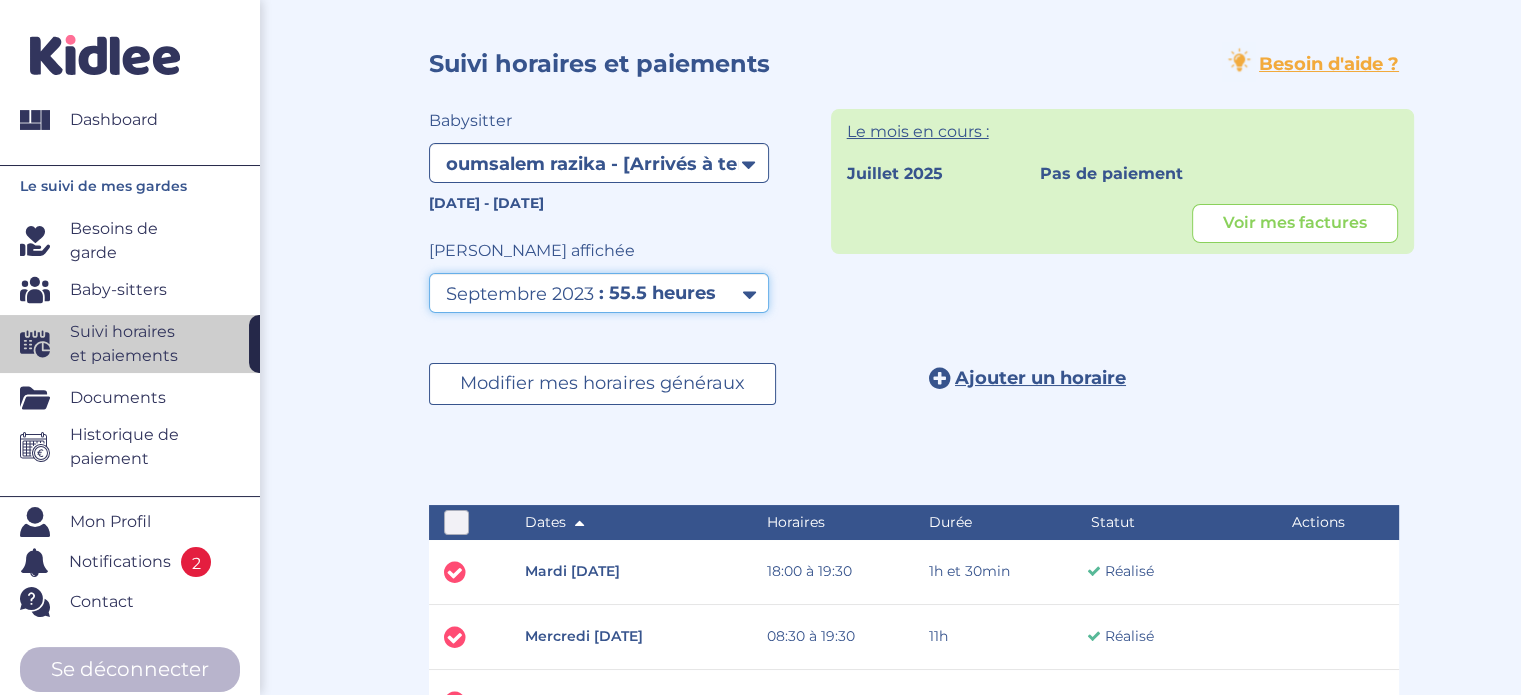 click on "Filtrer par mois
septembre 2023
octobre 2023
novembre 2023
décembre 2023
janvier 2024
février 2024
mars 2024
avril 2024
mai 2024
juin 2024" at bounding box center (599, 293) 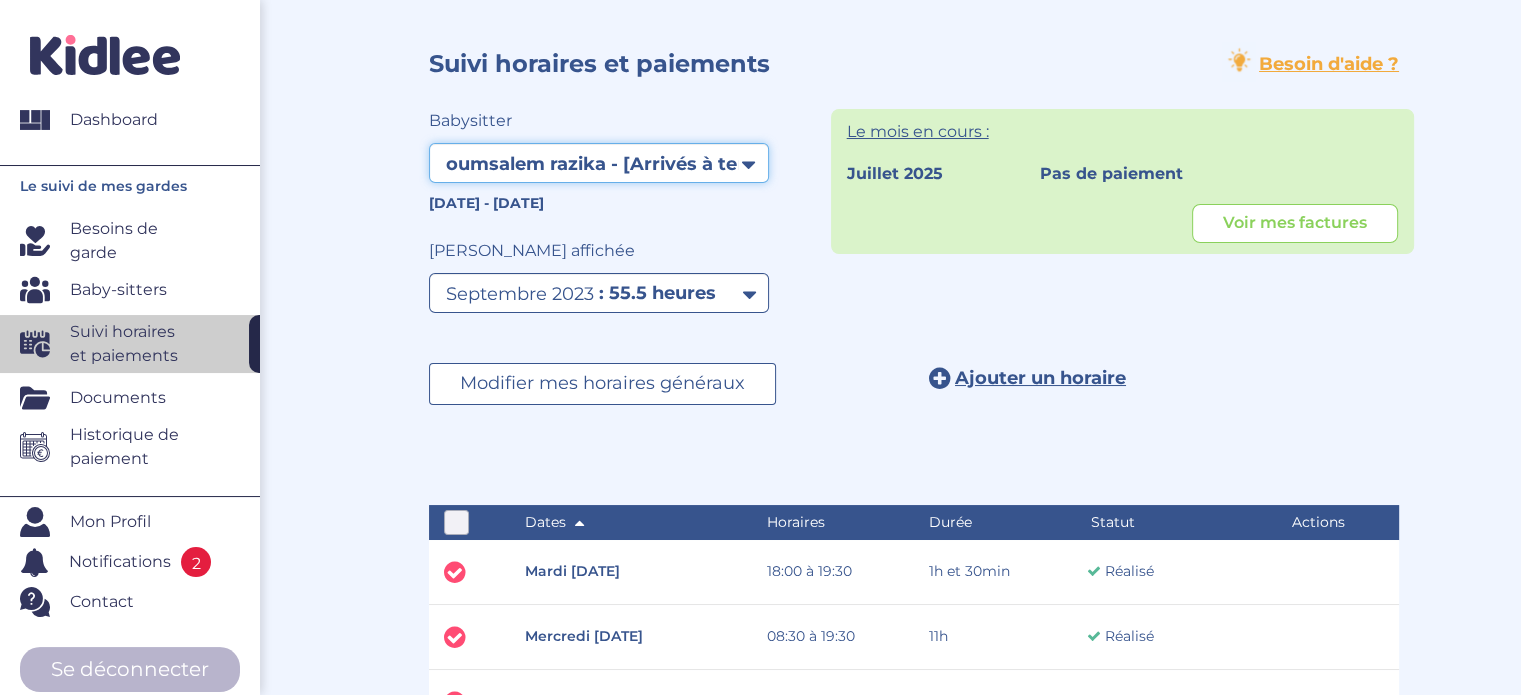 click on "Filtrer par membre
oumsalem razika - [Arrivés à terme]
Boughachiche  Amel - [Arrivés à terme]
oumsalem razika - [Résiliés]" at bounding box center [599, 163] 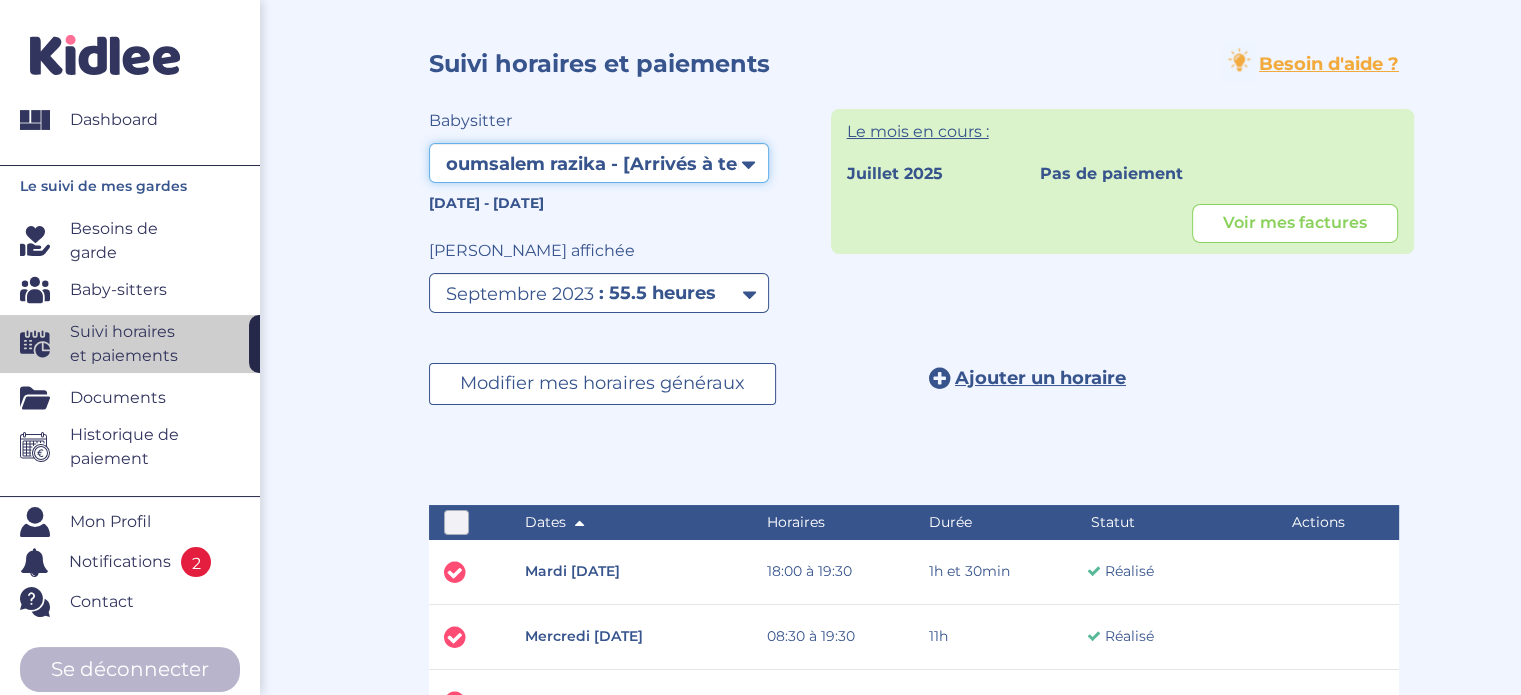select on "1974" 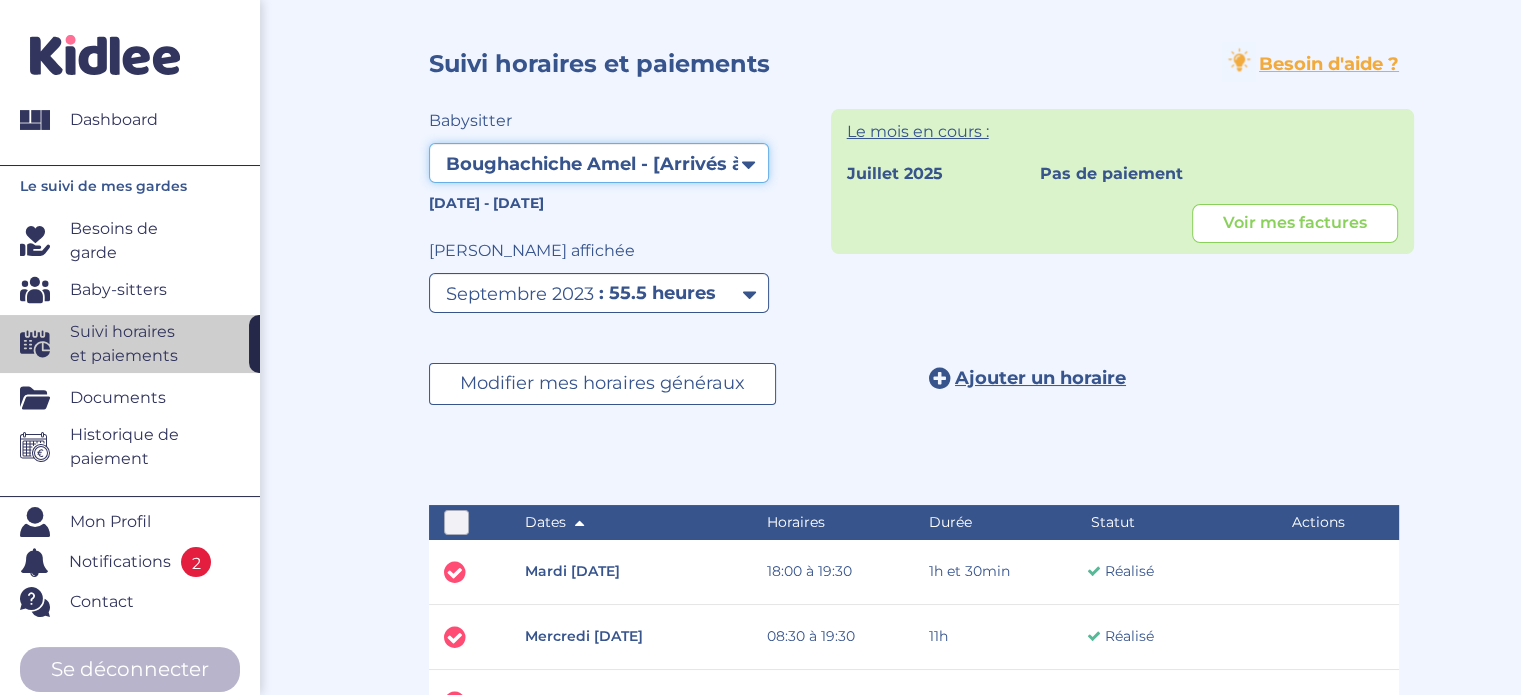 click on "Filtrer par membre
oumsalem razika - [Arrivés à terme]
Boughachiche  Amel - [Arrivés à terme]
oumsalem razika - [Résiliés]" at bounding box center [599, 163] 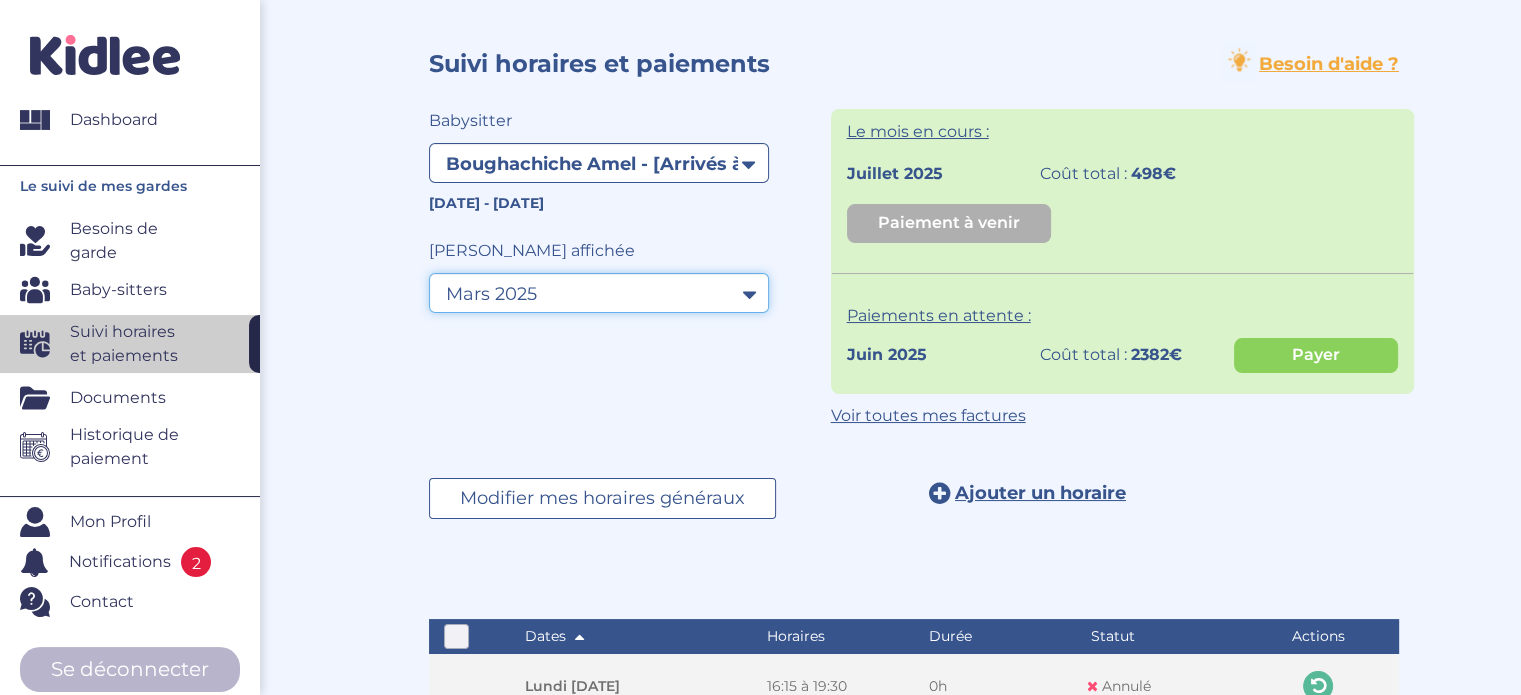 click on "Filtrer par mois
mars 2025
avril 2025
mai 2025
juin 2025
juillet 2025" at bounding box center (599, 293) 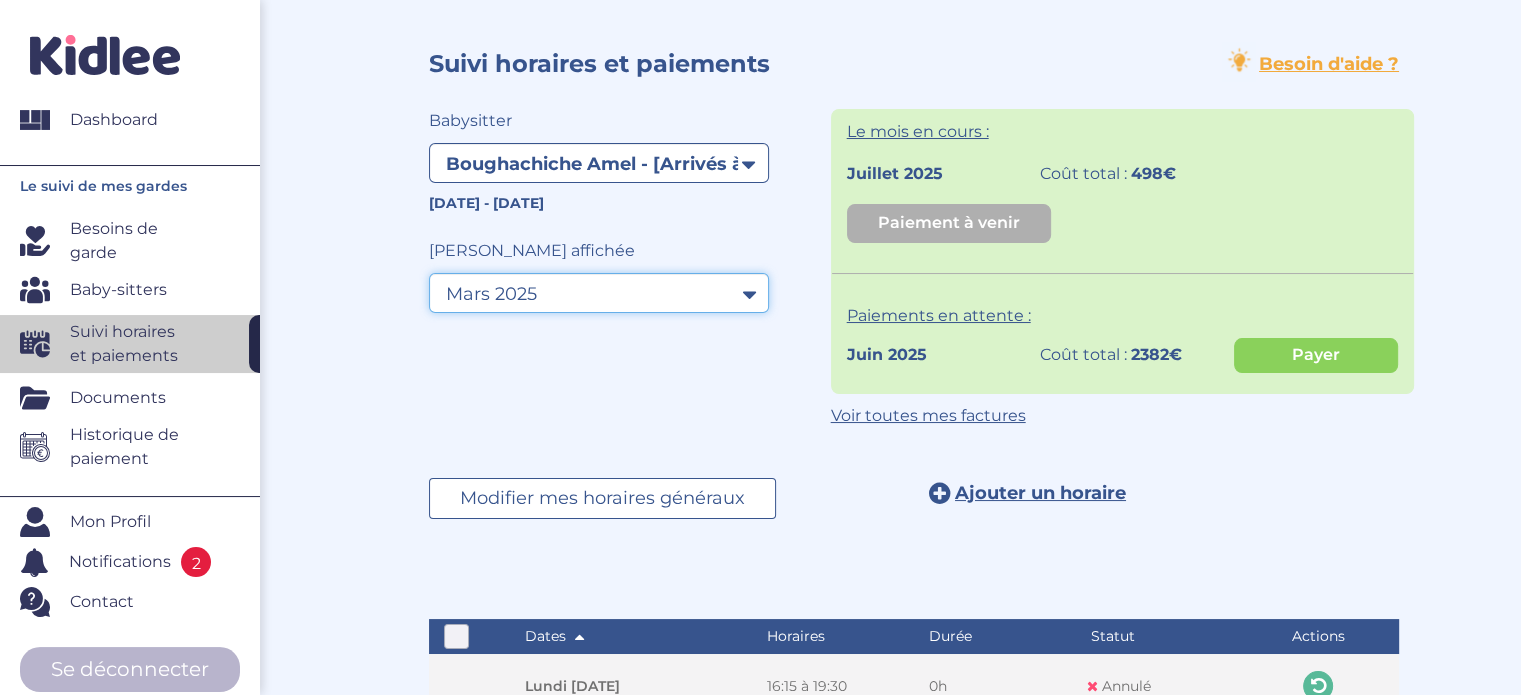 select on "juin 2025" 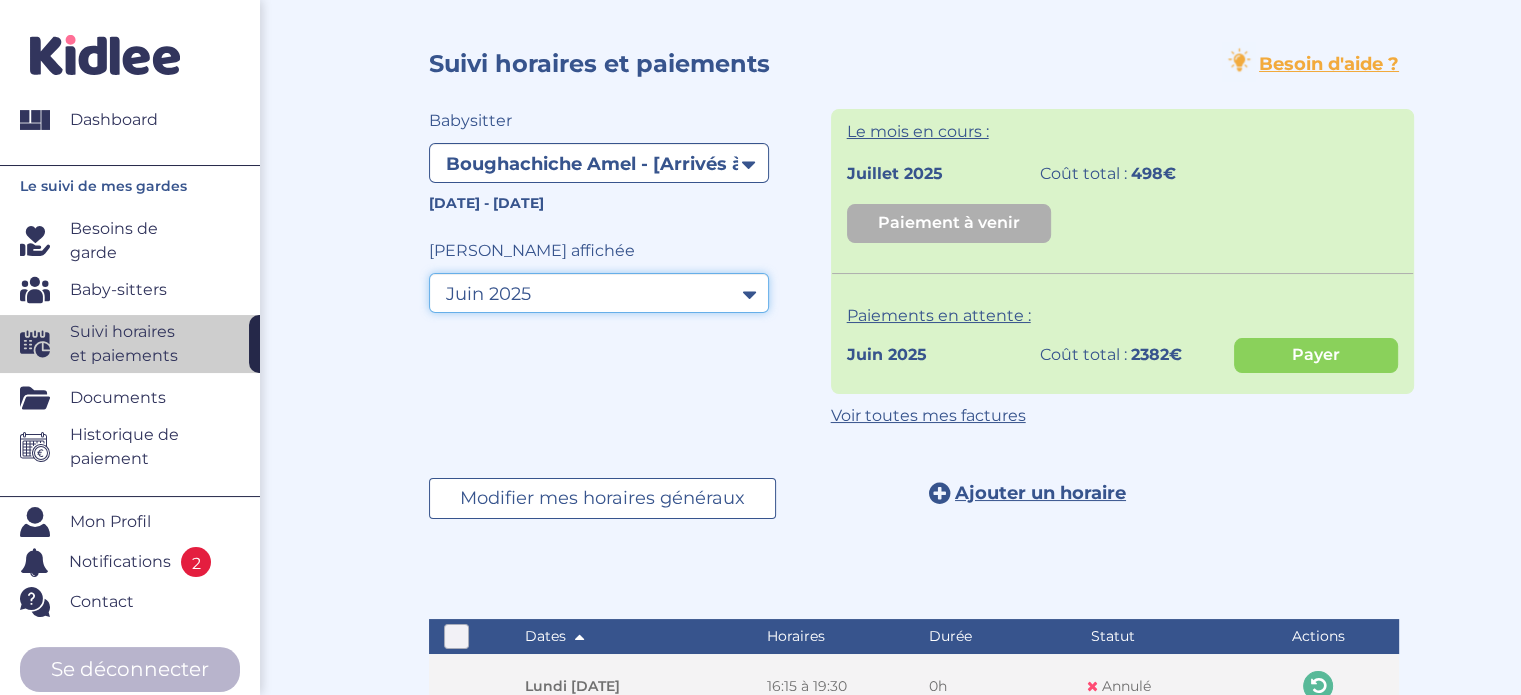 click on "Filtrer par mois
mars 2025
avril 2025
mai 2025
juin 2025
juillet 2025" at bounding box center [599, 293] 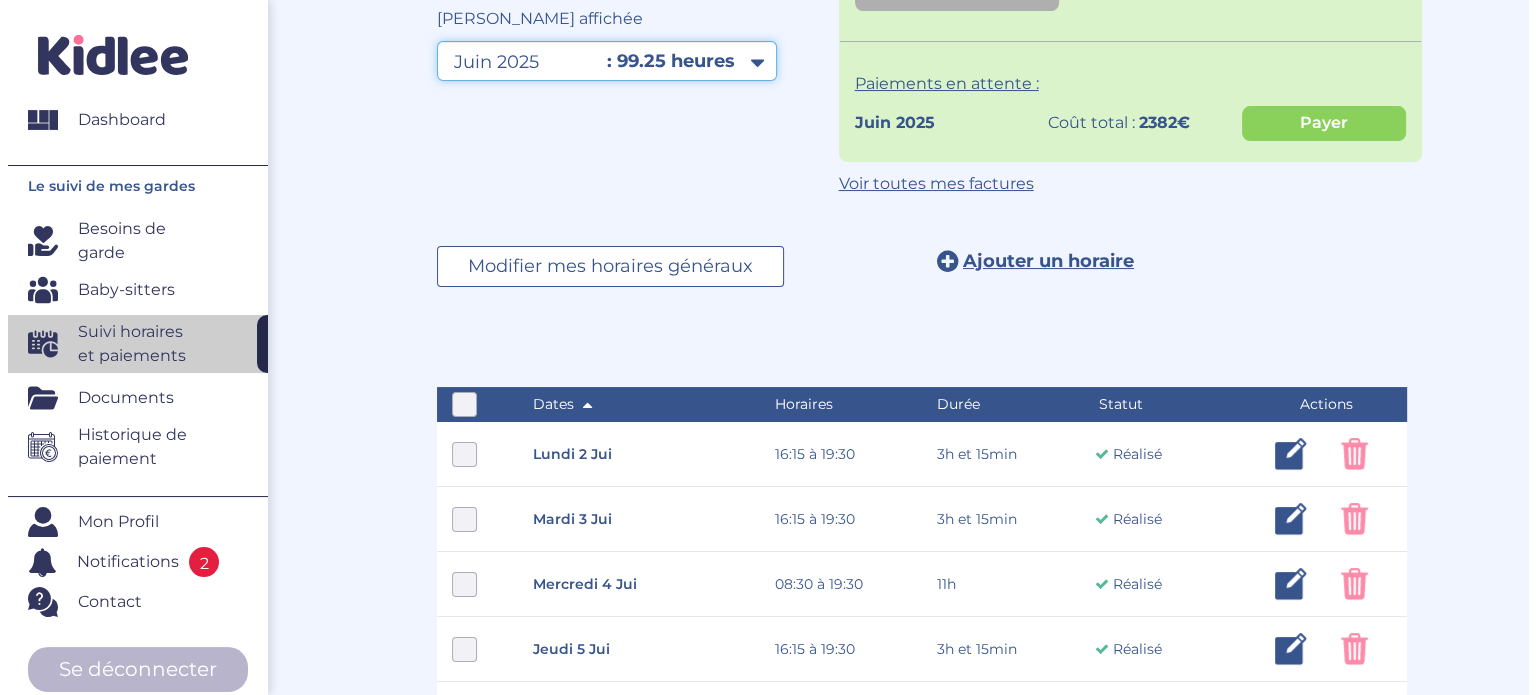 scroll, scrollTop: 240, scrollLeft: 0, axis: vertical 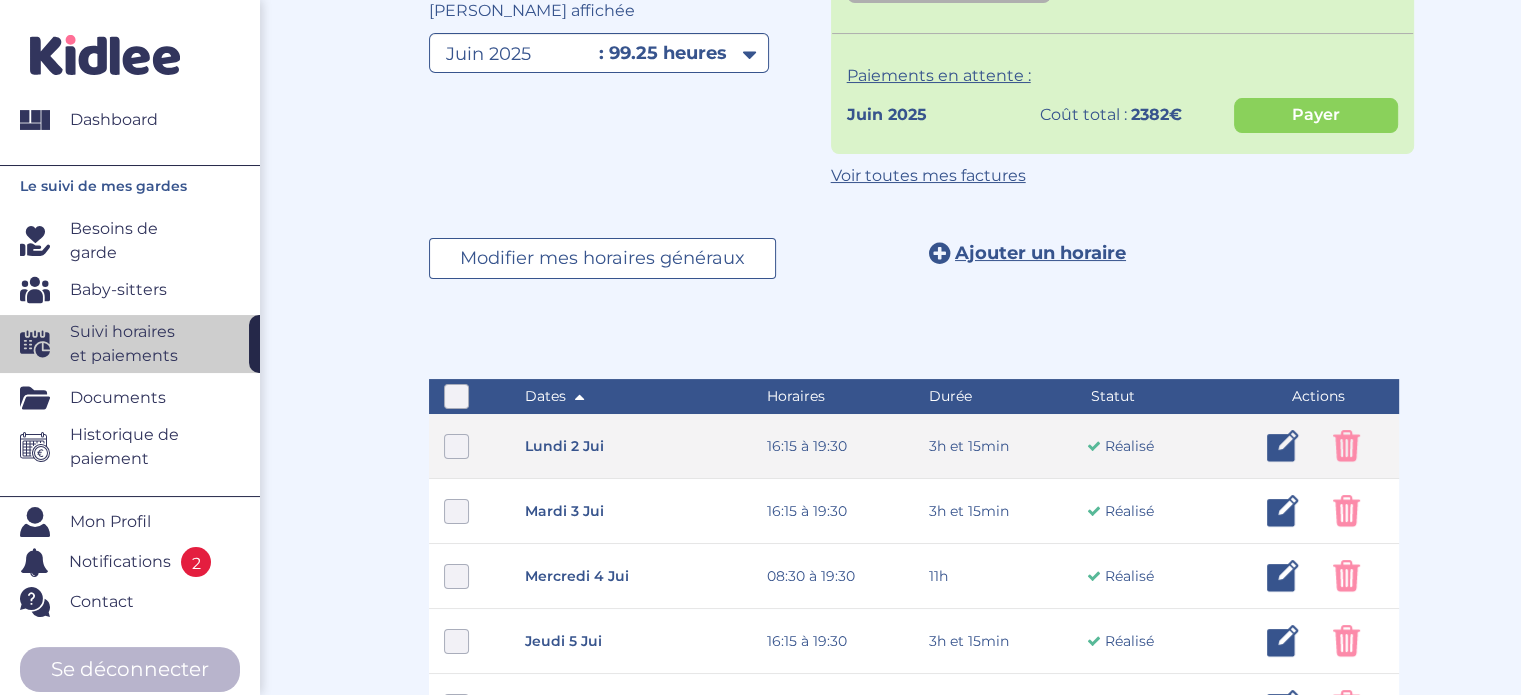 click at bounding box center [1283, 446] 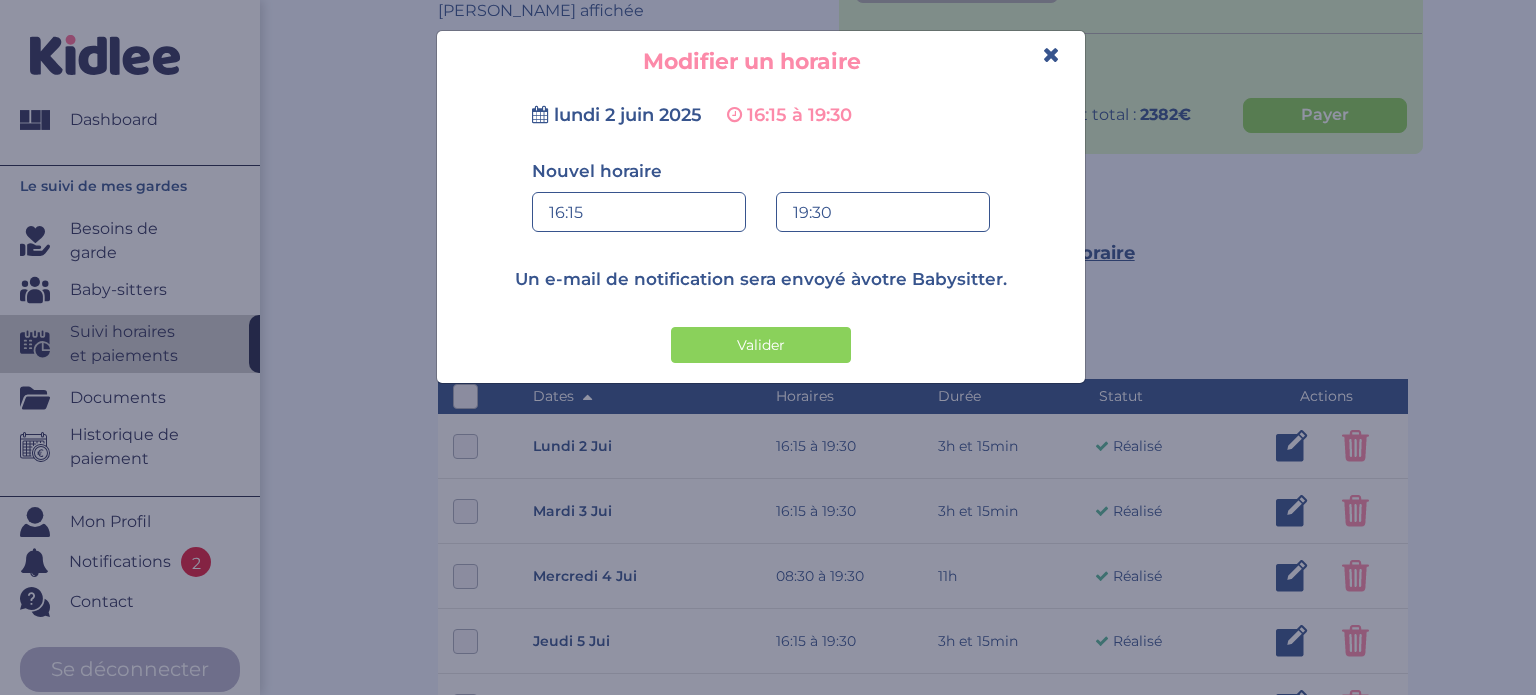 click on "16:15" at bounding box center [639, 213] 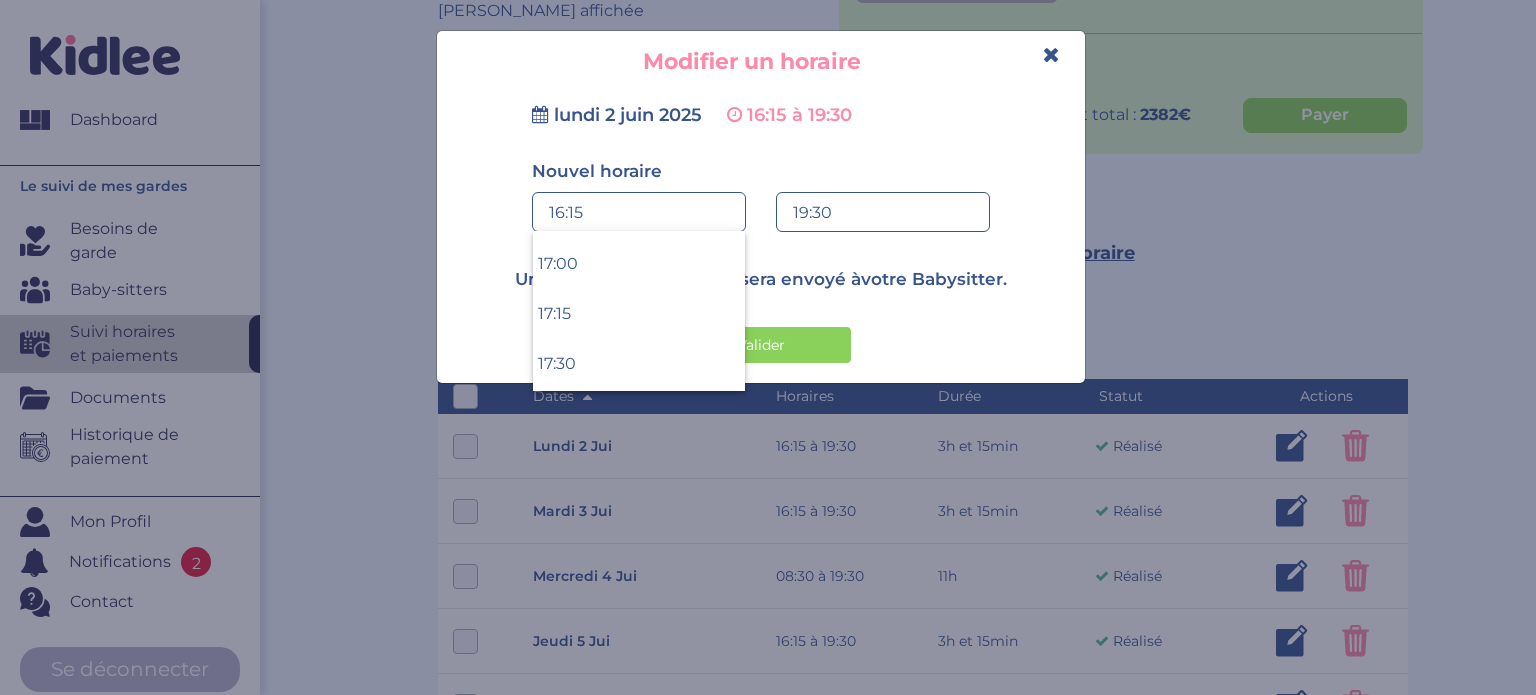 scroll, scrollTop: 3497, scrollLeft: 0, axis: vertical 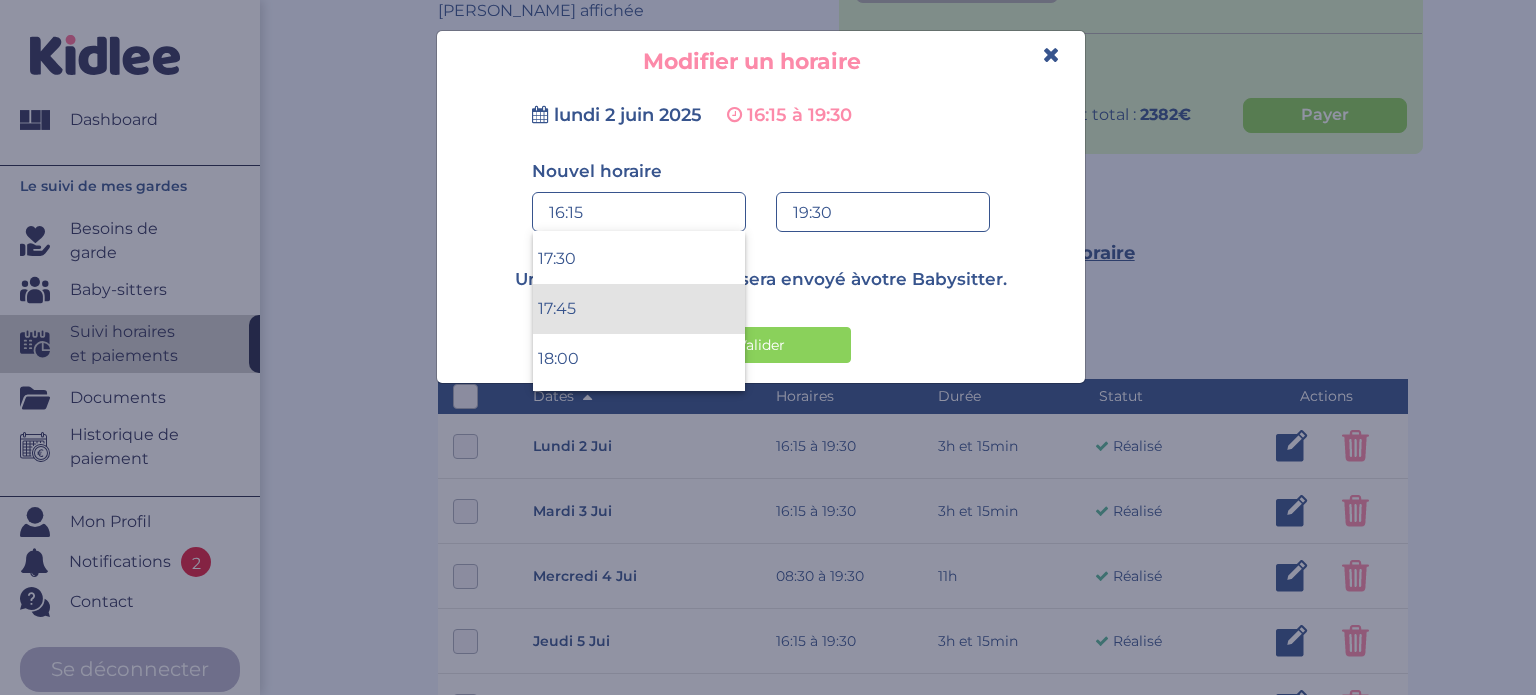 click on "17:45" at bounding box center (639, 309) 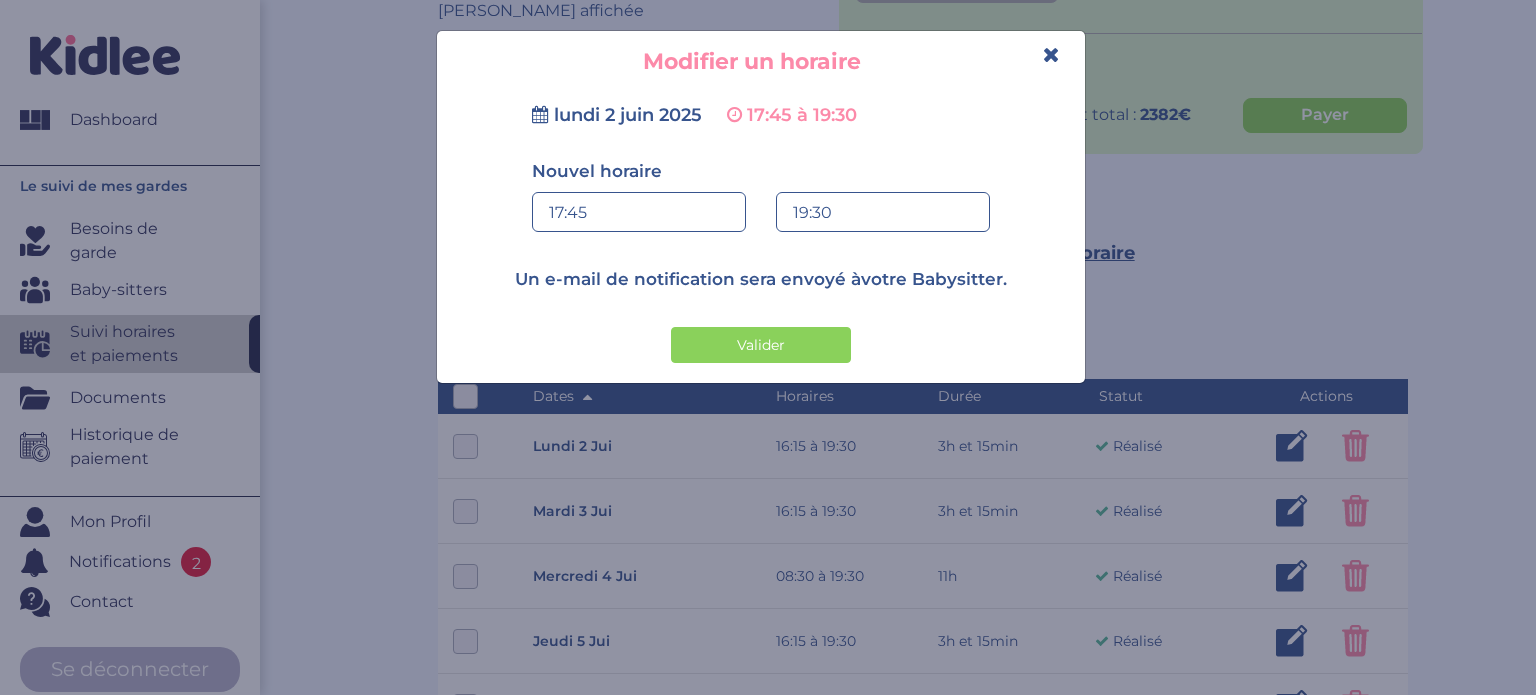 click on "19:30" at bounding box center (883, 213) 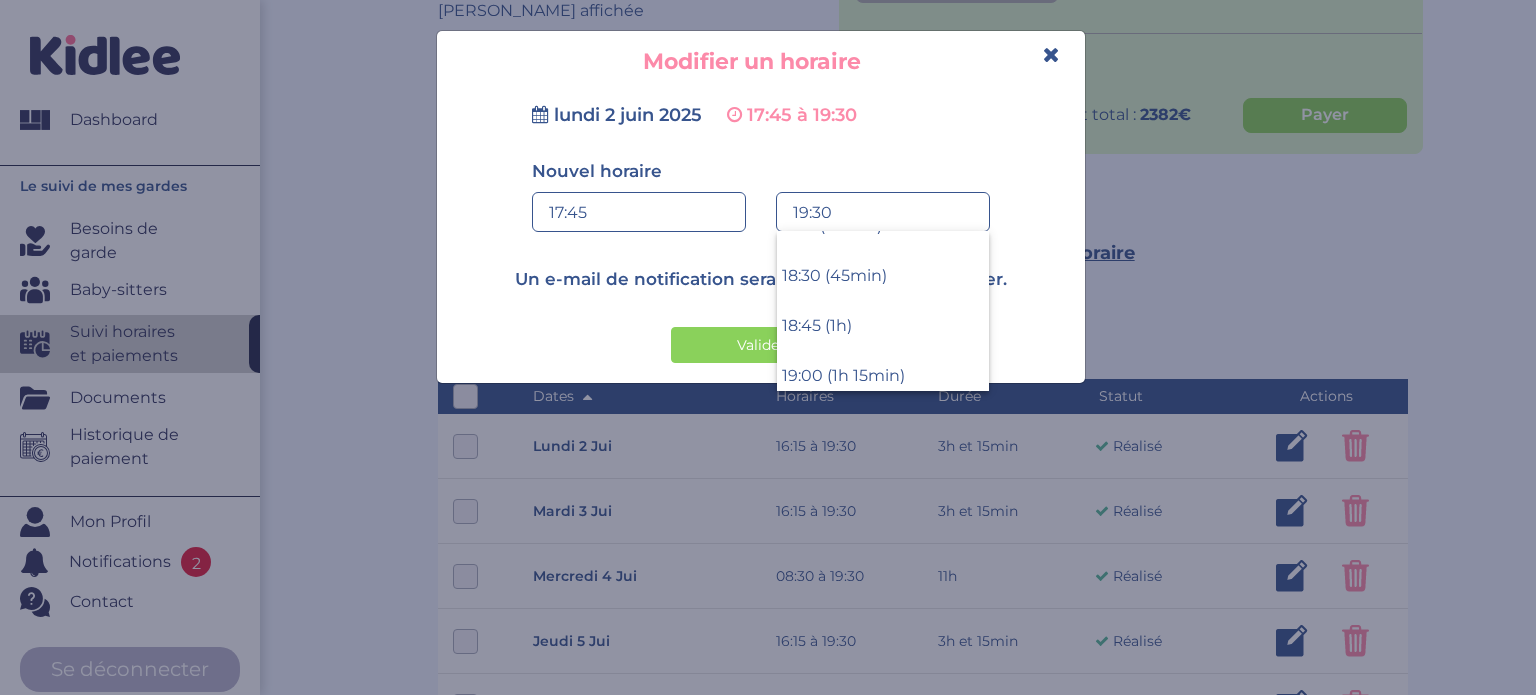 scroll, scrollTop: 120, scrollLeft: 0, axis: vertical 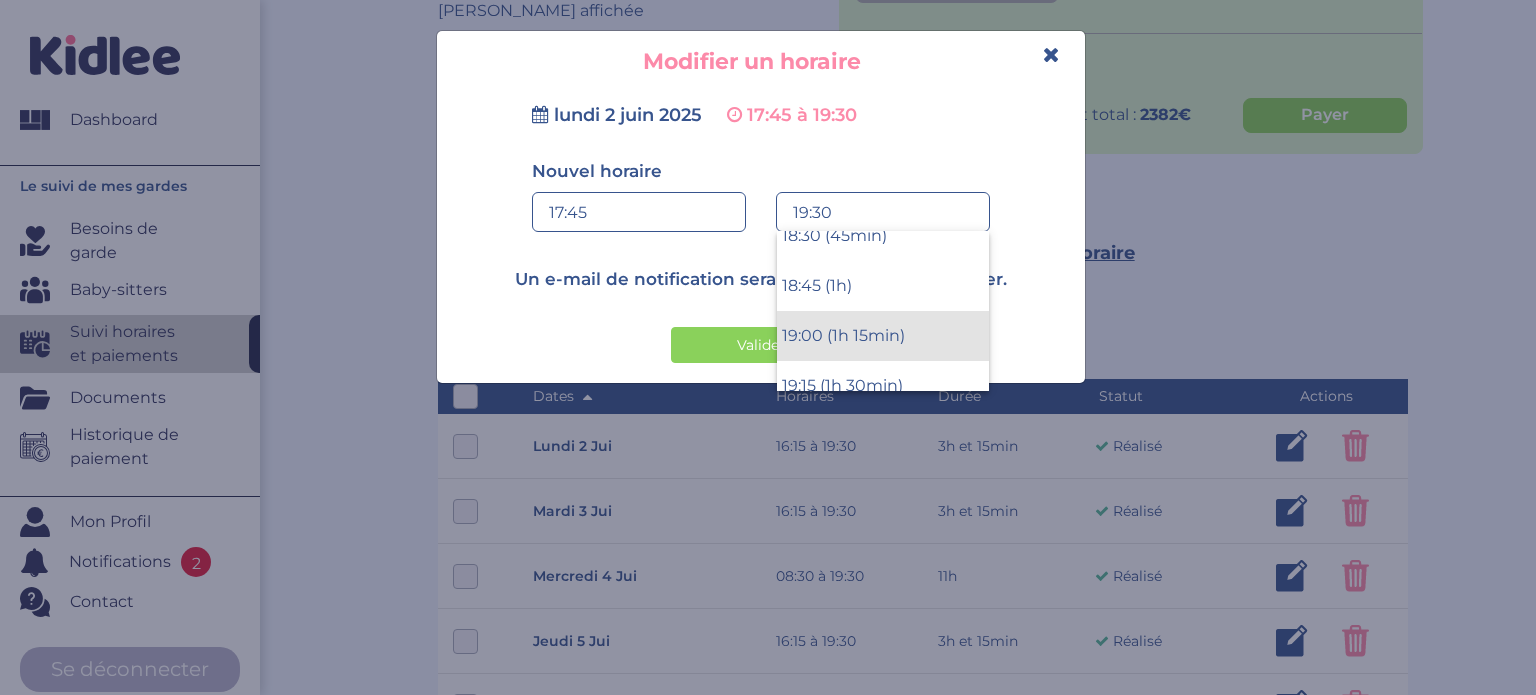 click on "19:00  (1h 15min)" at bounding box center [883, 336] 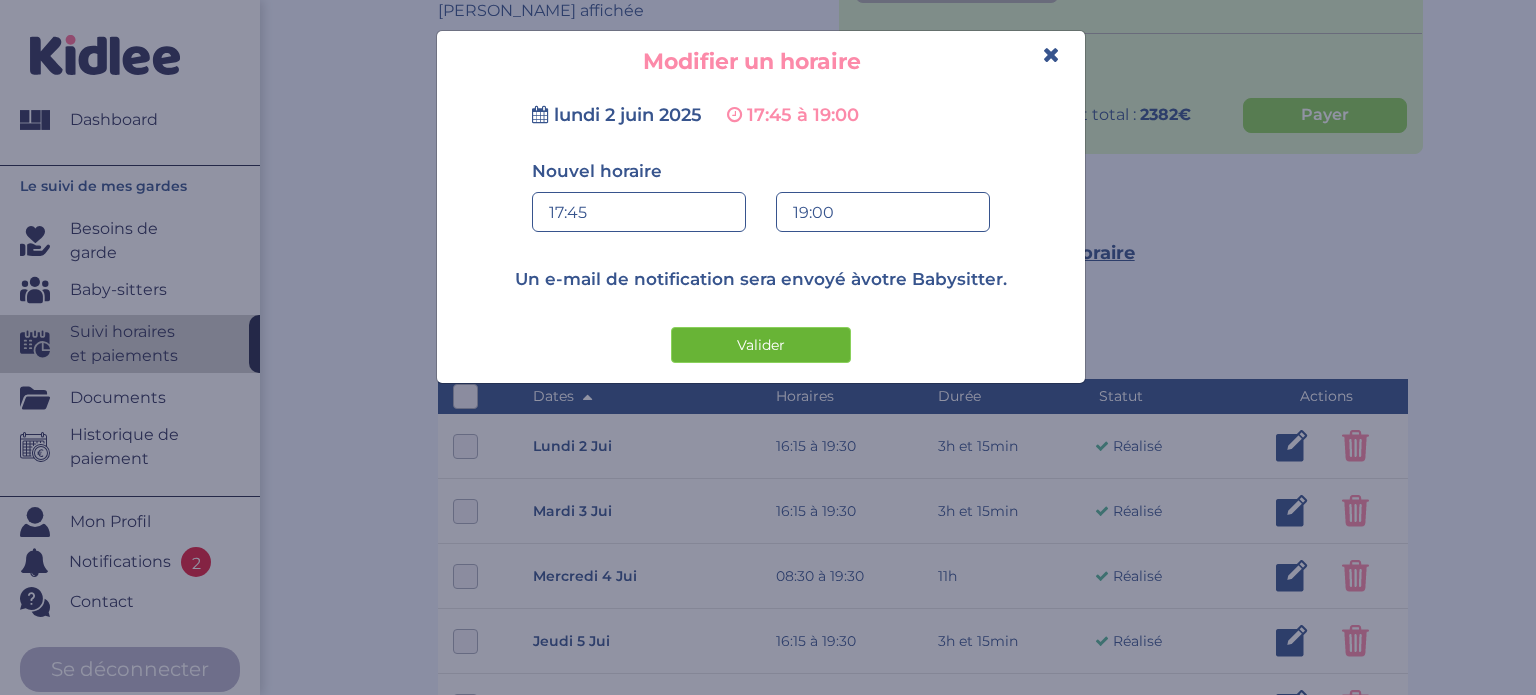 click on "Valider" at bounding box center (761, 345) 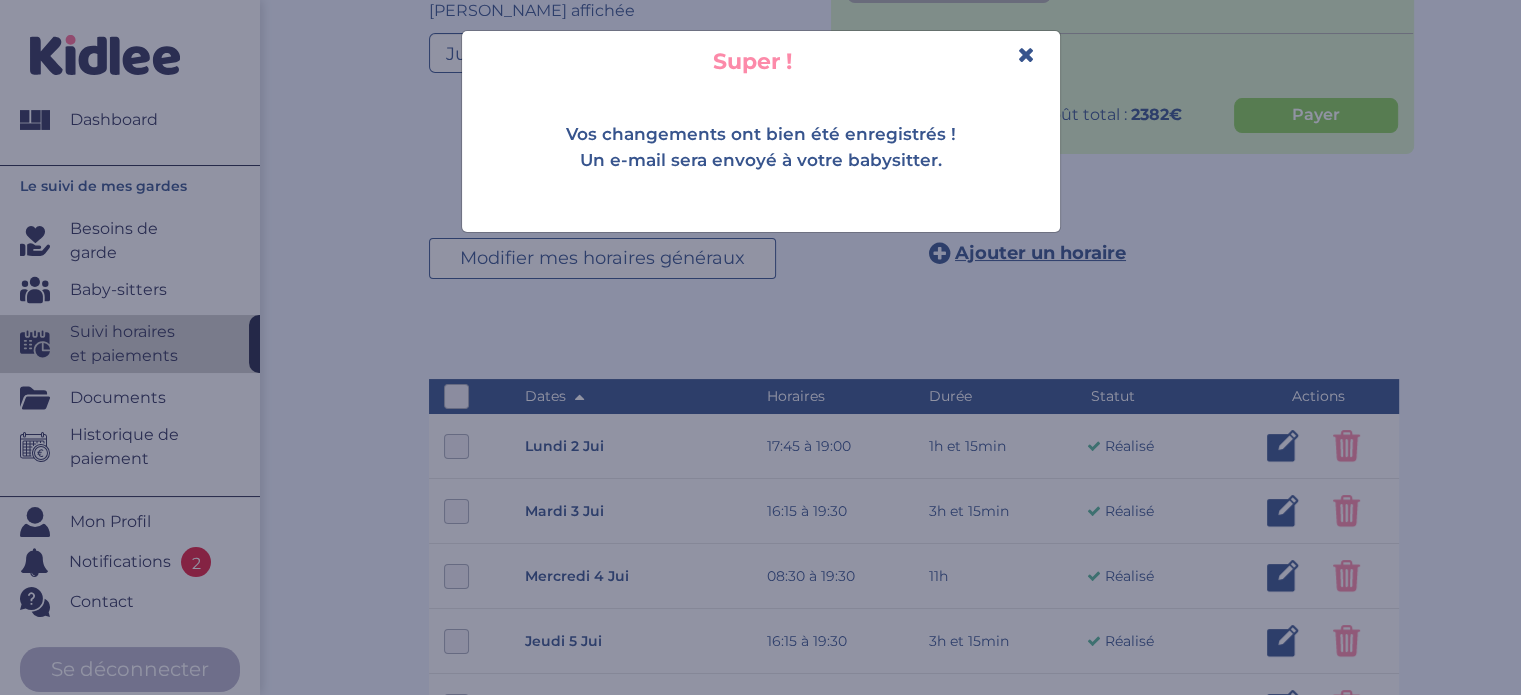 click on "Super !" at bounding box center (761, 61) 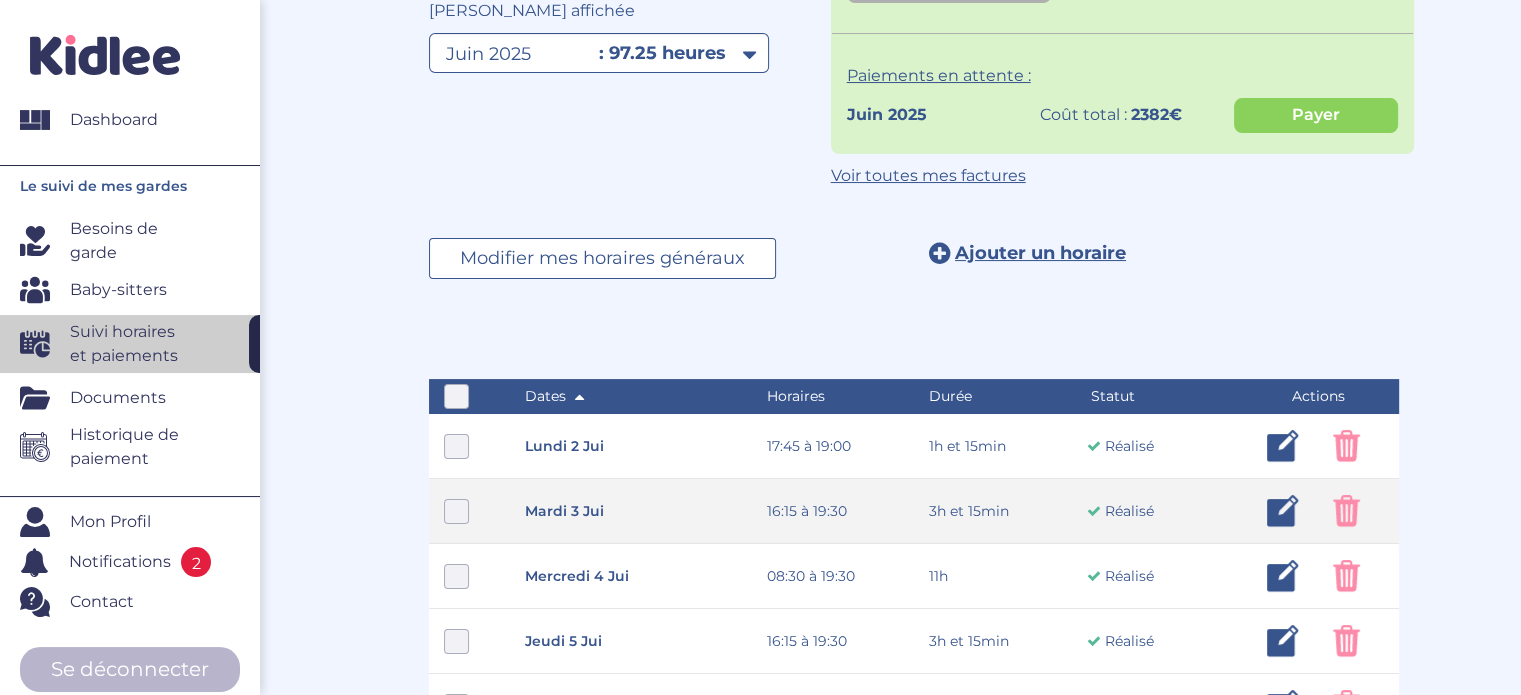 click on "mardi 3 jui" at bounding box center [631, 511] 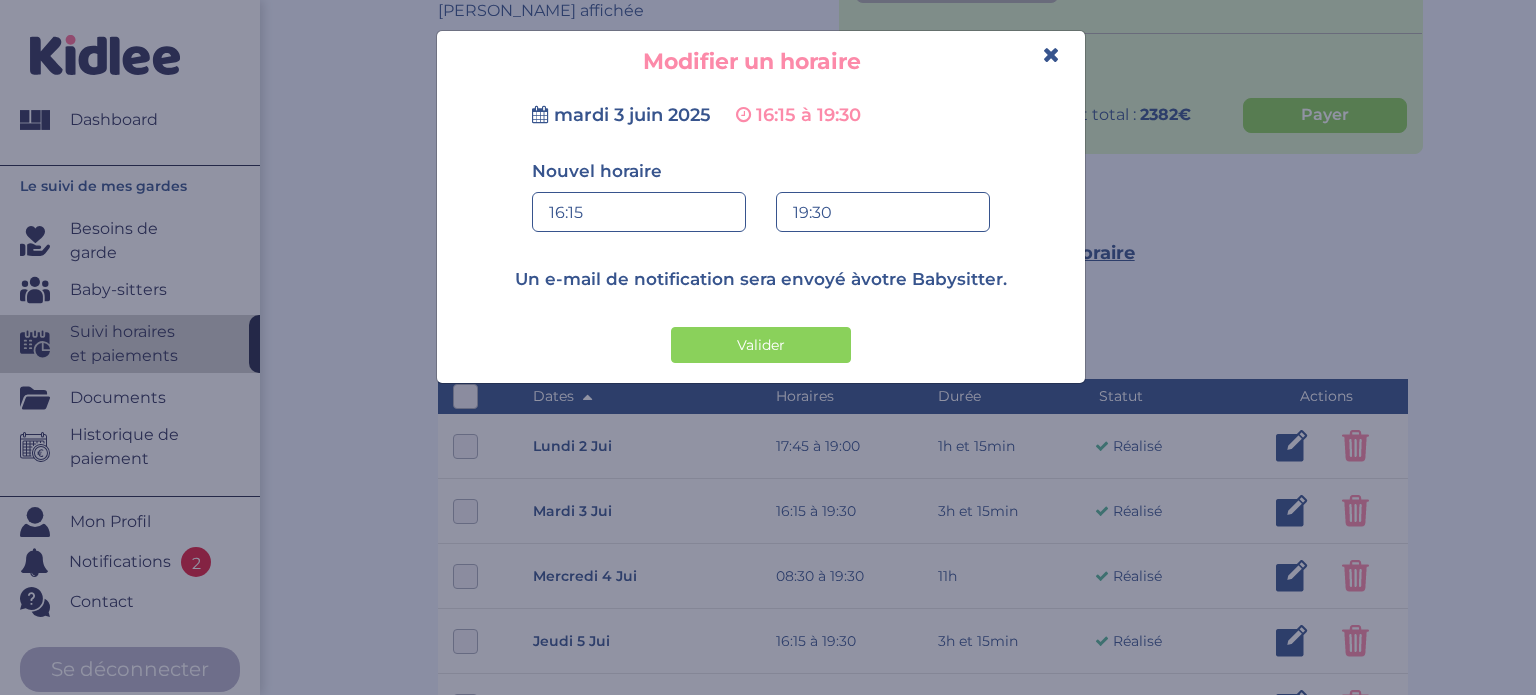 click on "16:15" at bounding box center (639, 213) 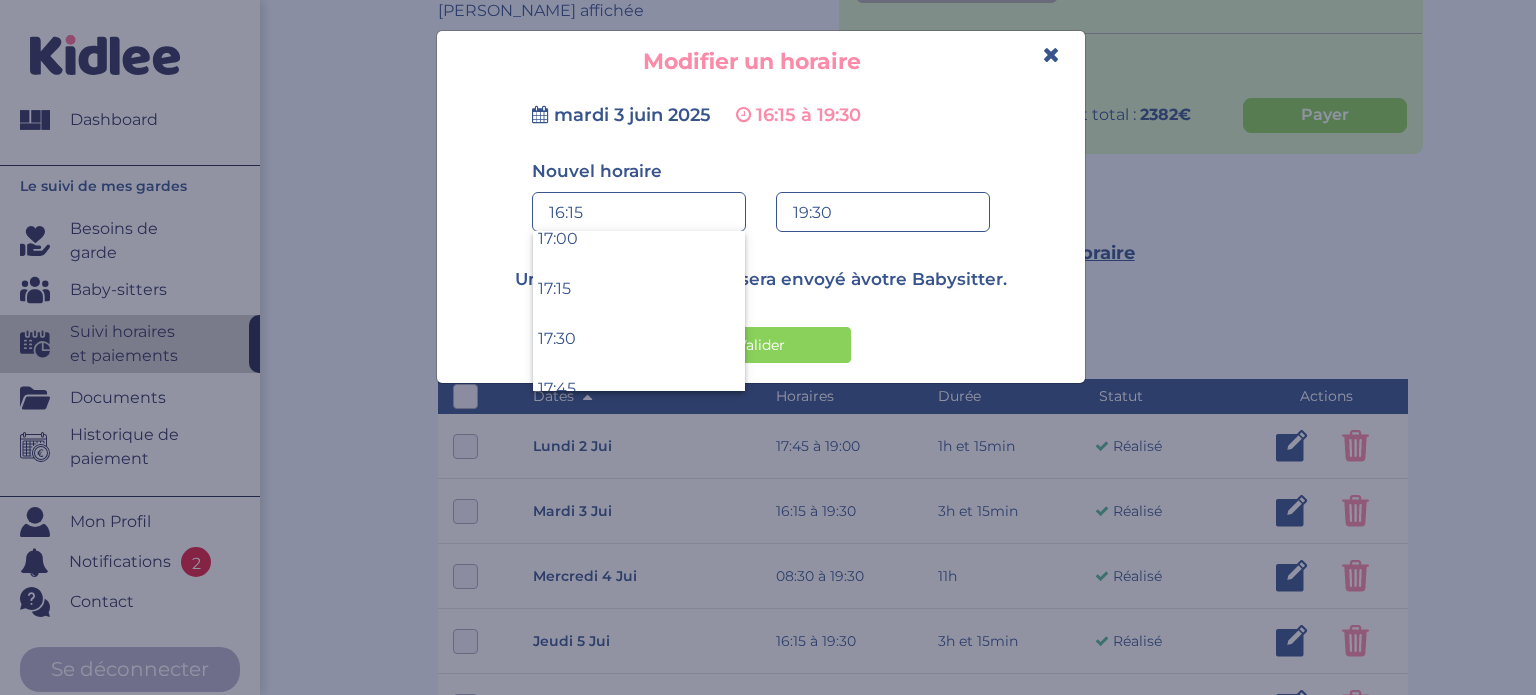 scroll, scrollTop: 3457, scrollLeft: 0, axis: vertical 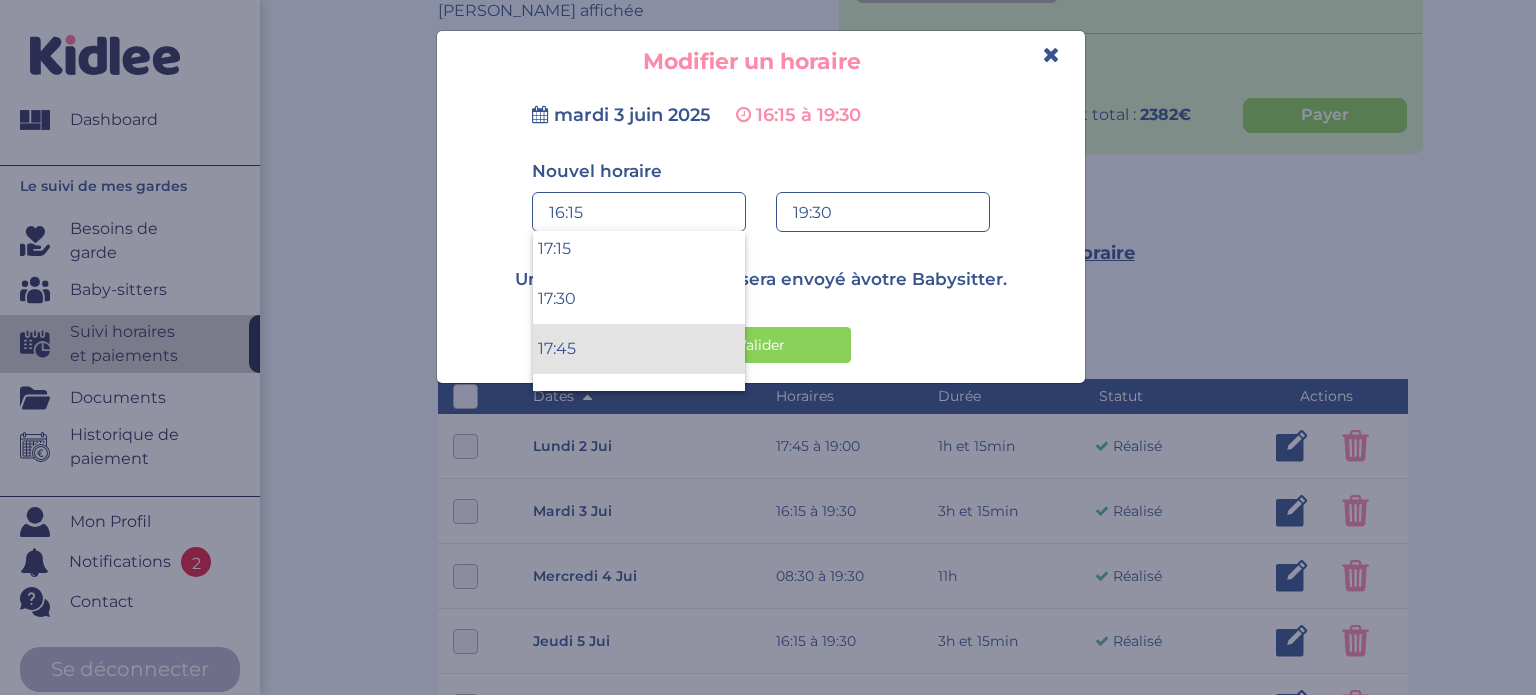 click on "17:45" at bounding box center (639, 349) 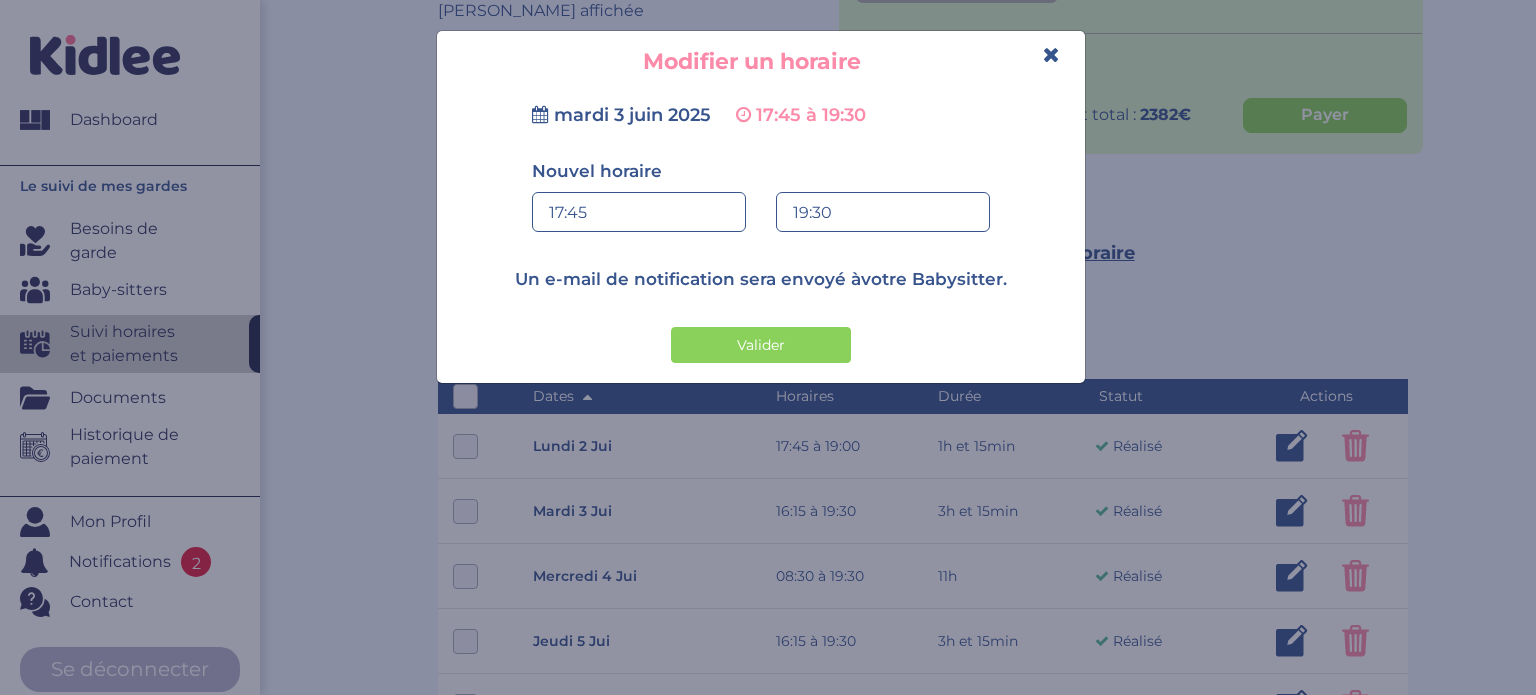 click on "19:30" at bounding box center [883, 213] 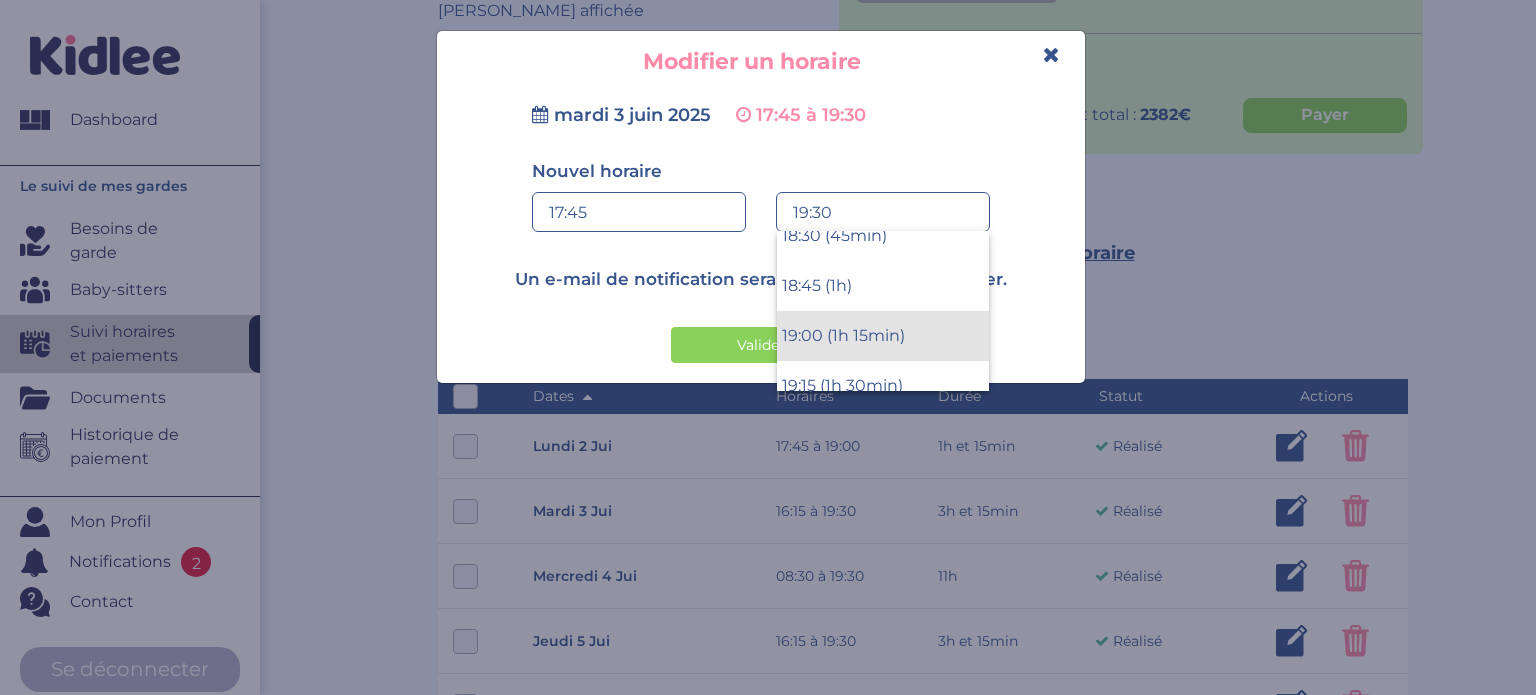 click on "19:00  (1h 15min)" at bounding box center (883, 336) 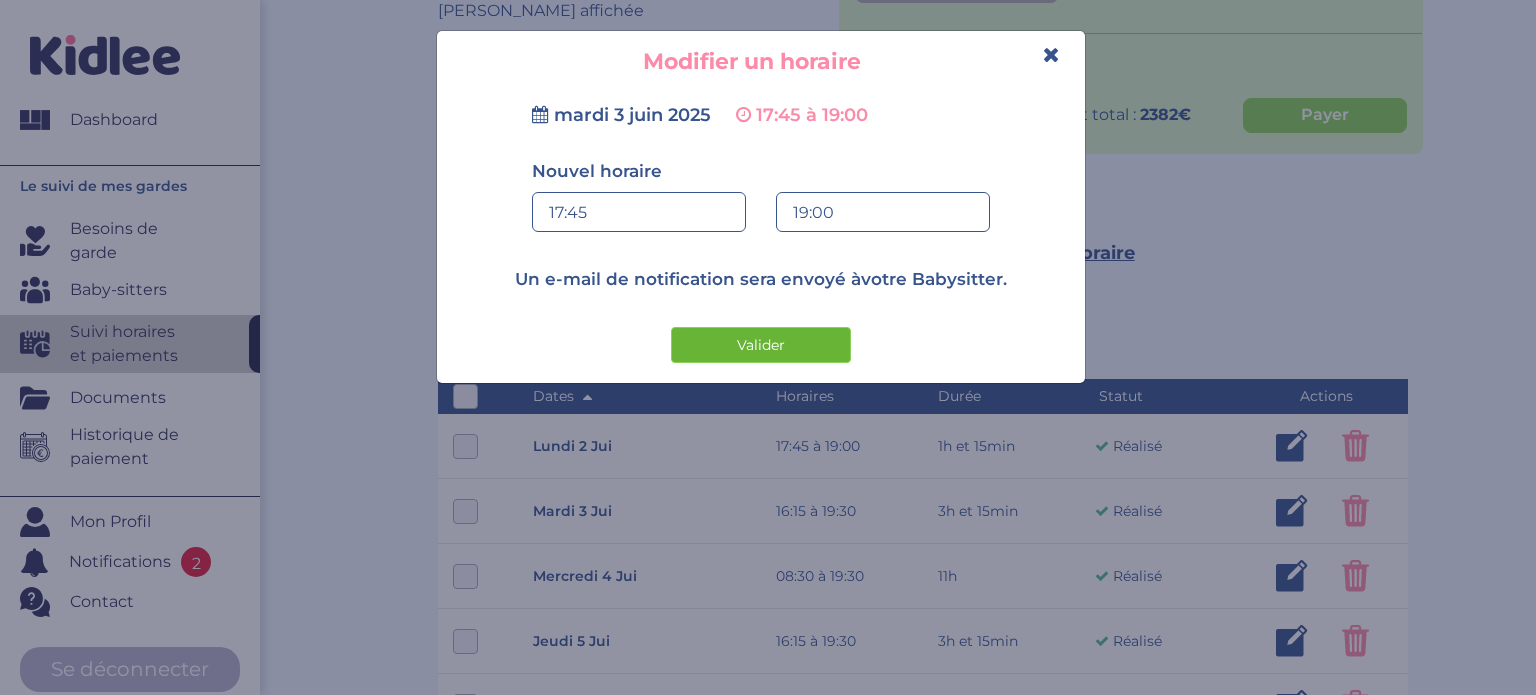click on "Valider" at bounding box center [761, 345] 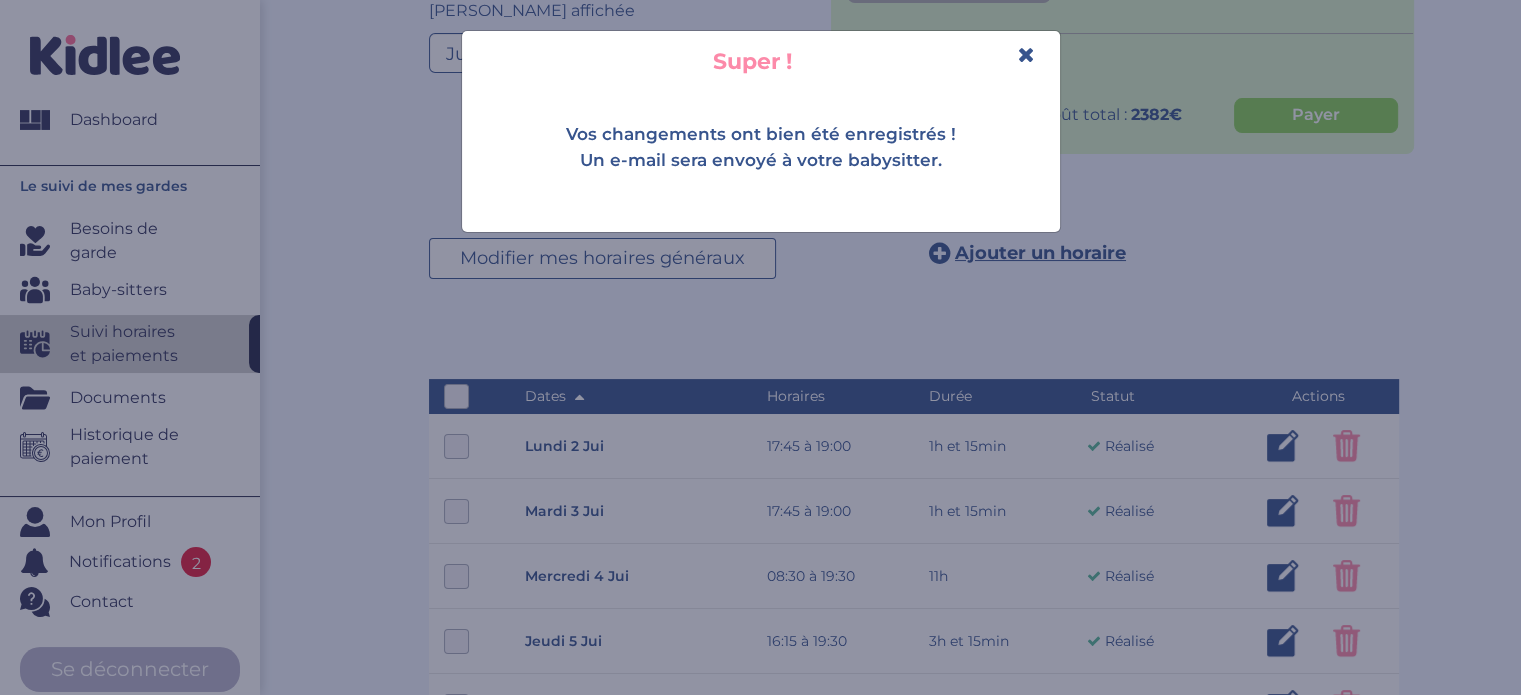 click at bounding box center [1026, 54] 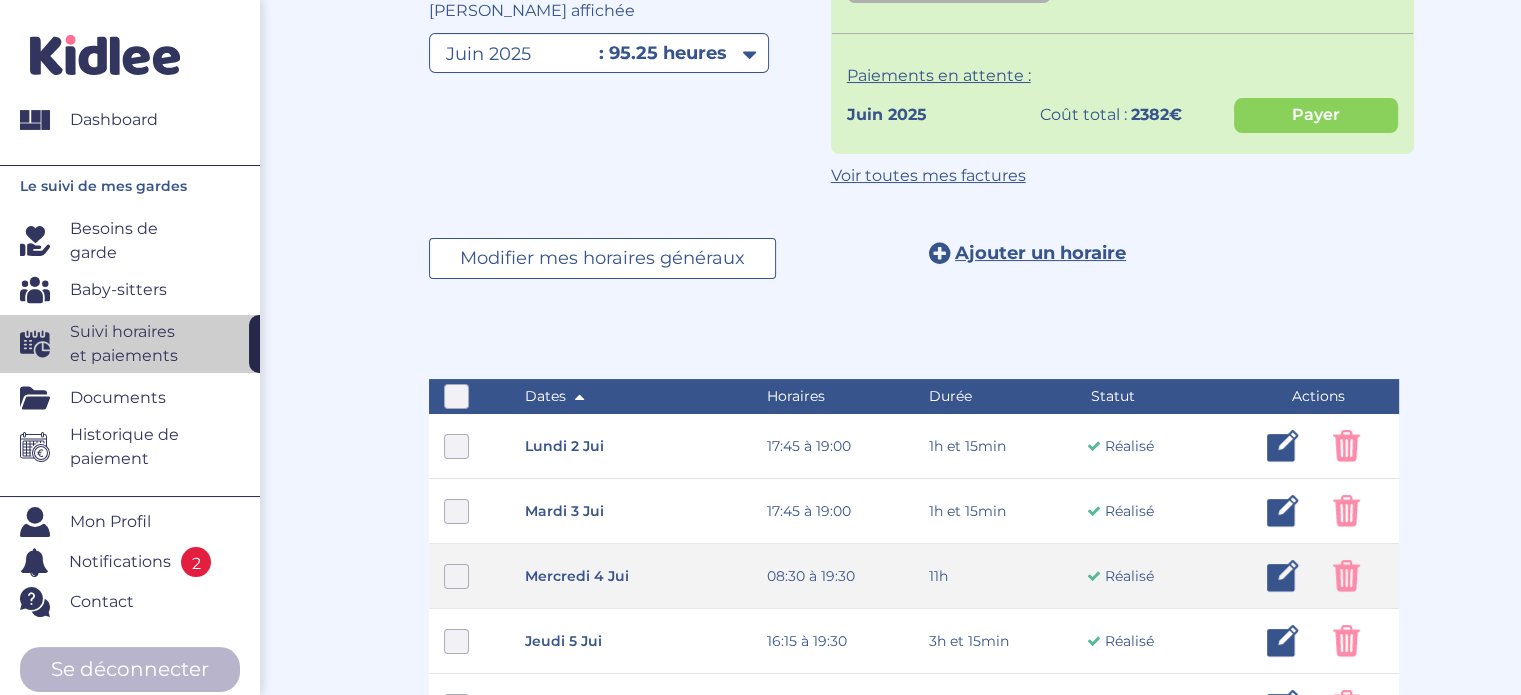 click at bounding box center [1283, 576] 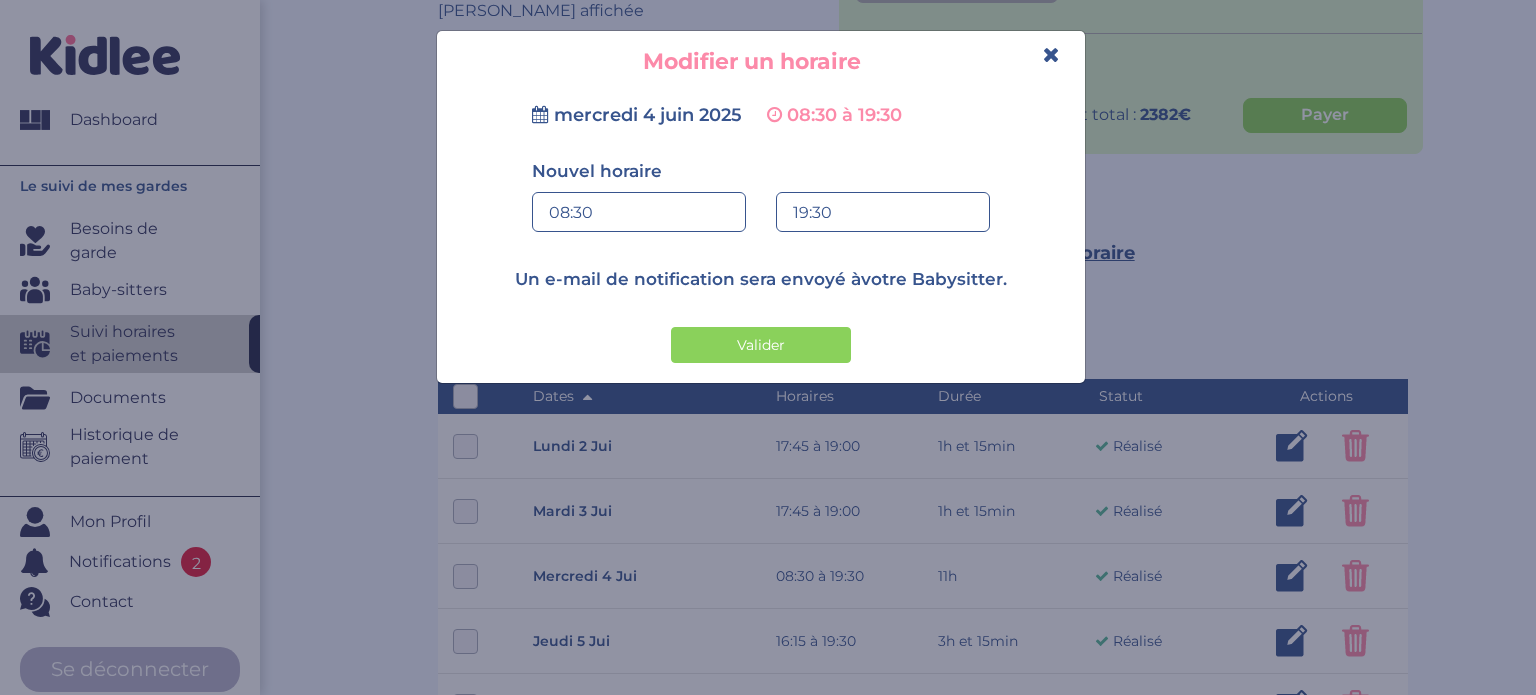 click on "19:30" at bounding box center [883, 213] 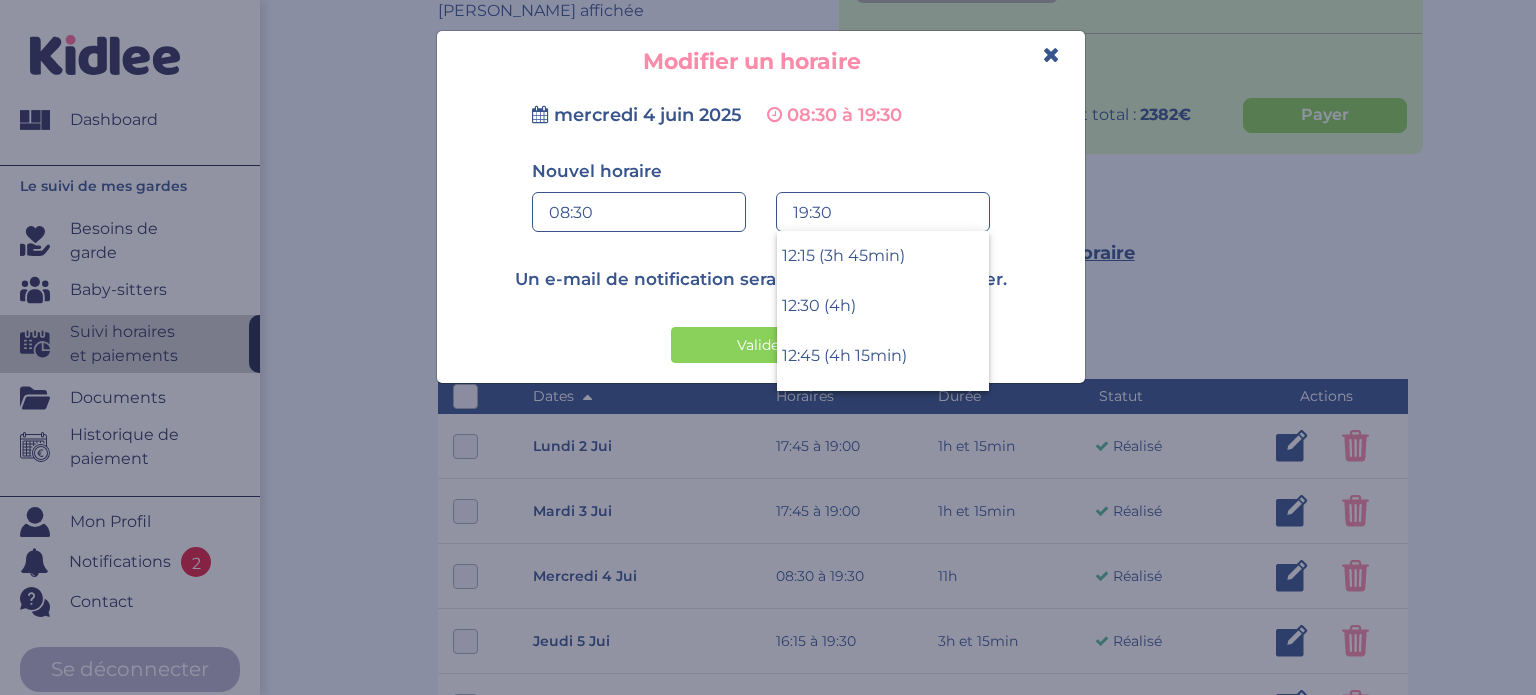 scroll, scrollTop: 840, scrollLeft: 0, axis: vertical 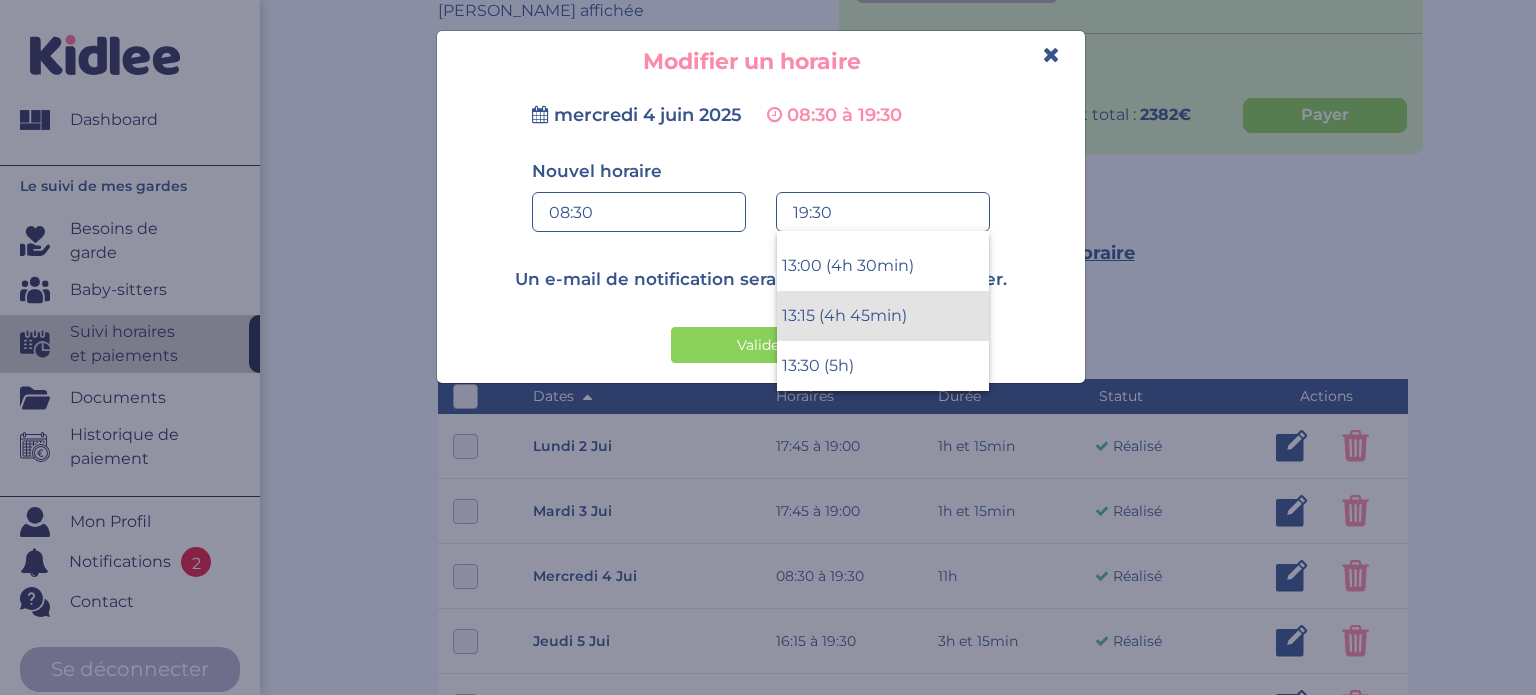 click on "13:15  (4h 45min)" at bounding box center (883, 316) 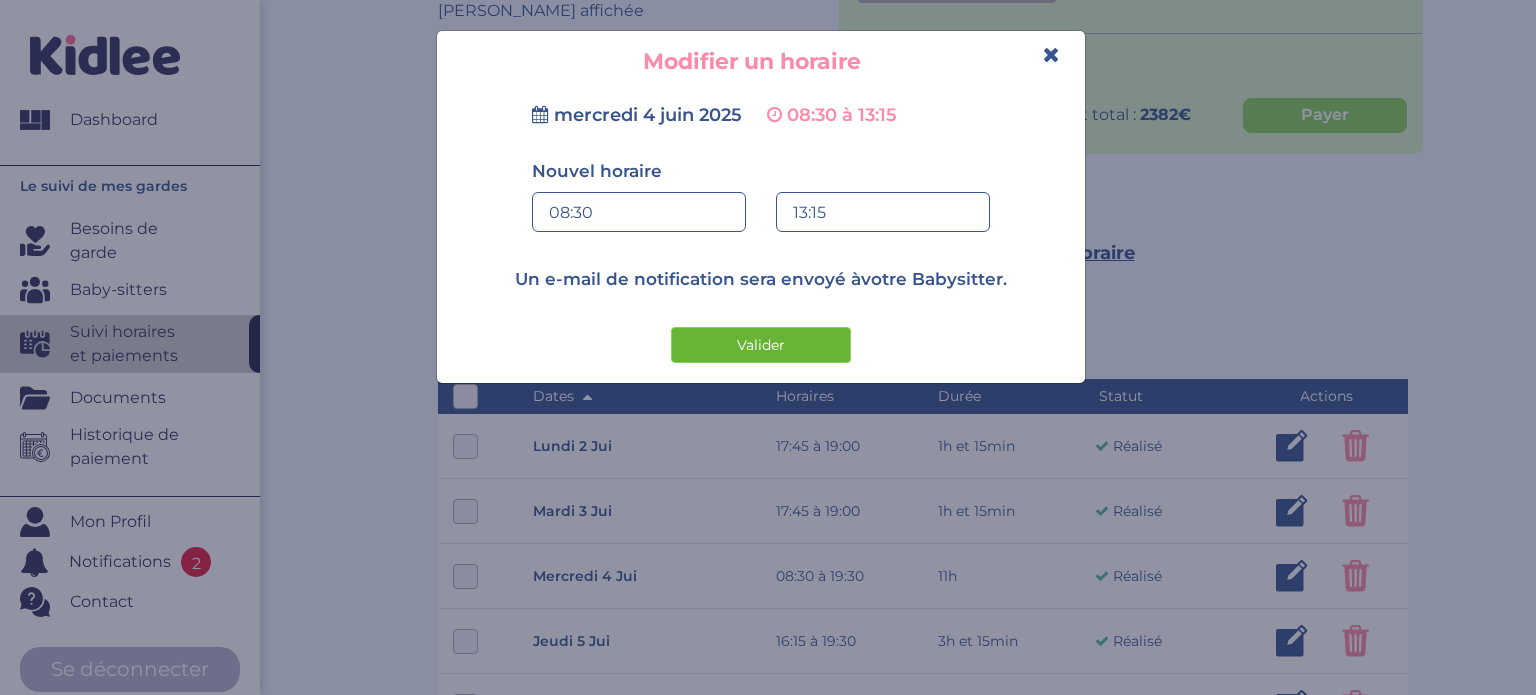 click on "Valider" at bounding box center [761, 345] 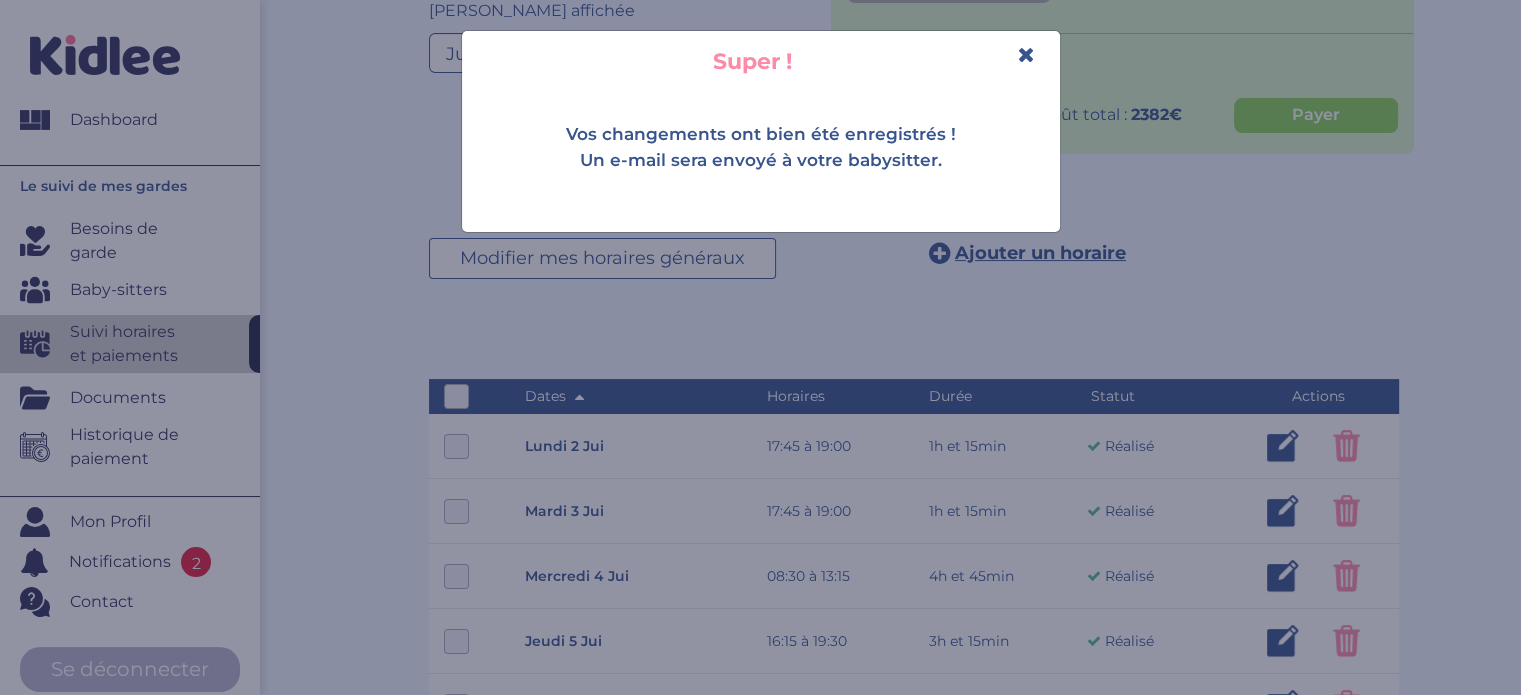 click at bounding box center (1026, 54) 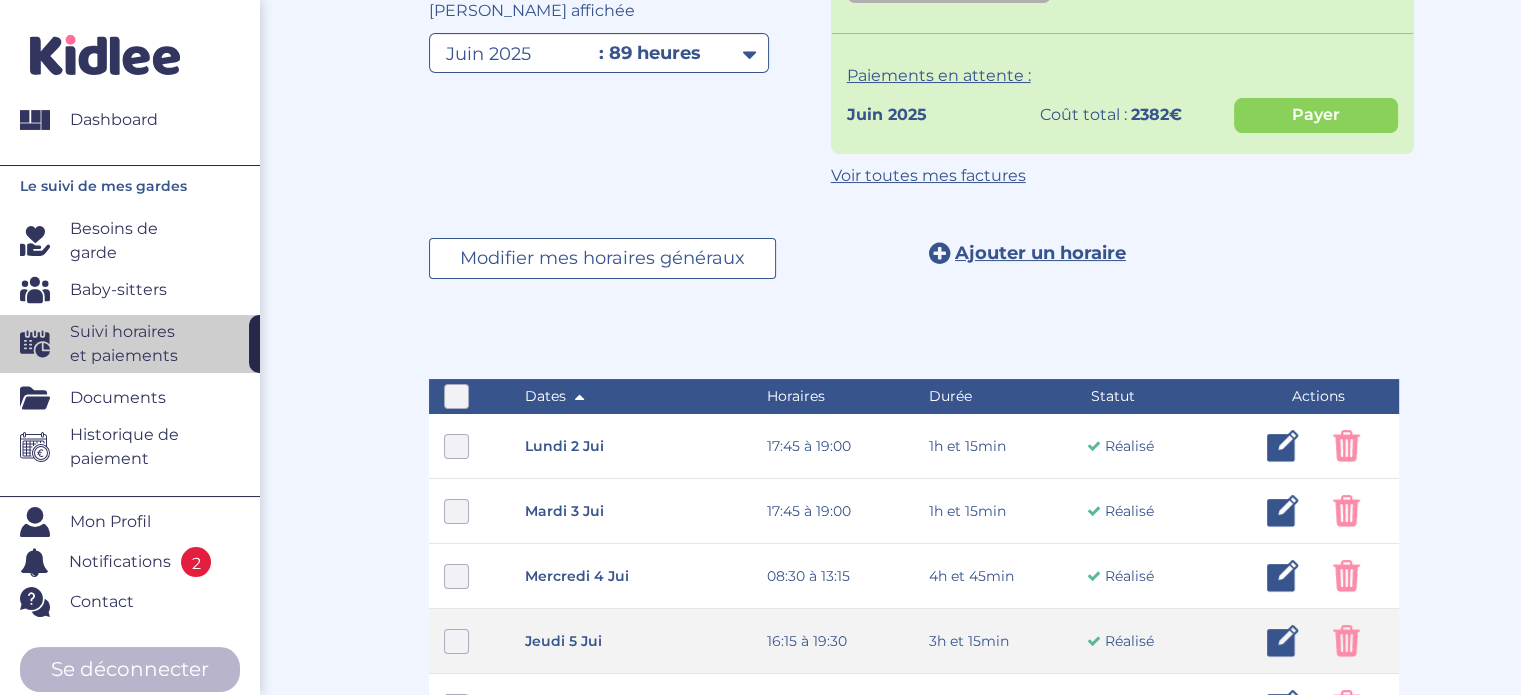 click at bounding box center [1283, 641] 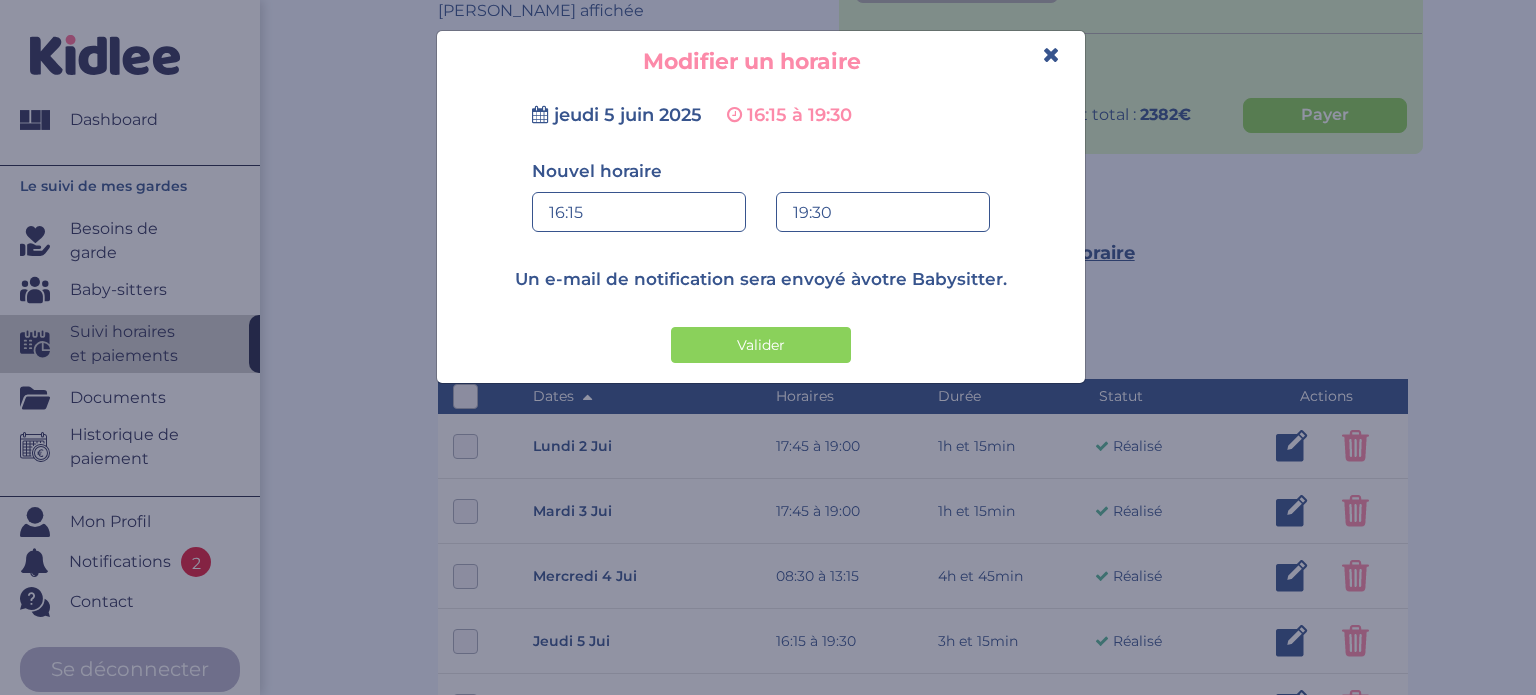 click on "16:15" at bounding box center [639, 213] 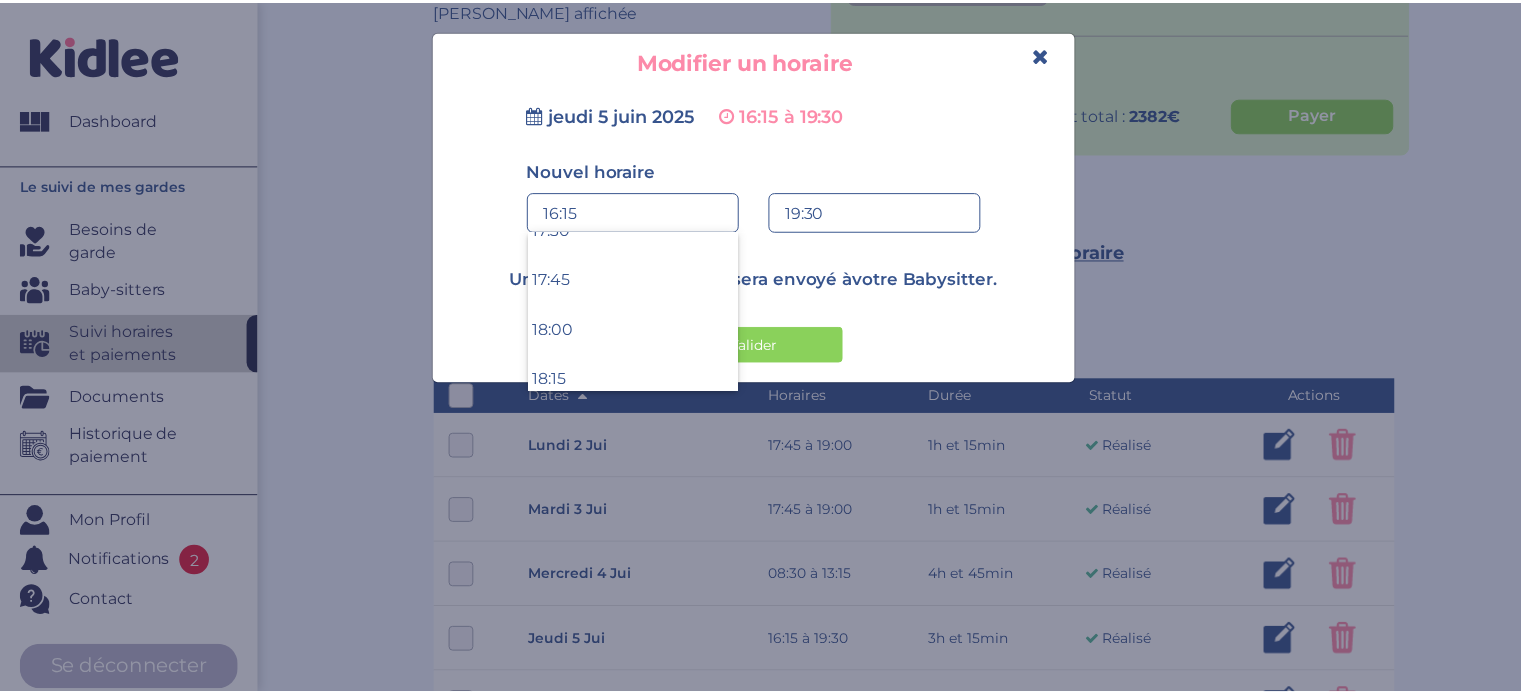 scroll, scrollTop: 3537, scrollLeft: 0, axis: vertical 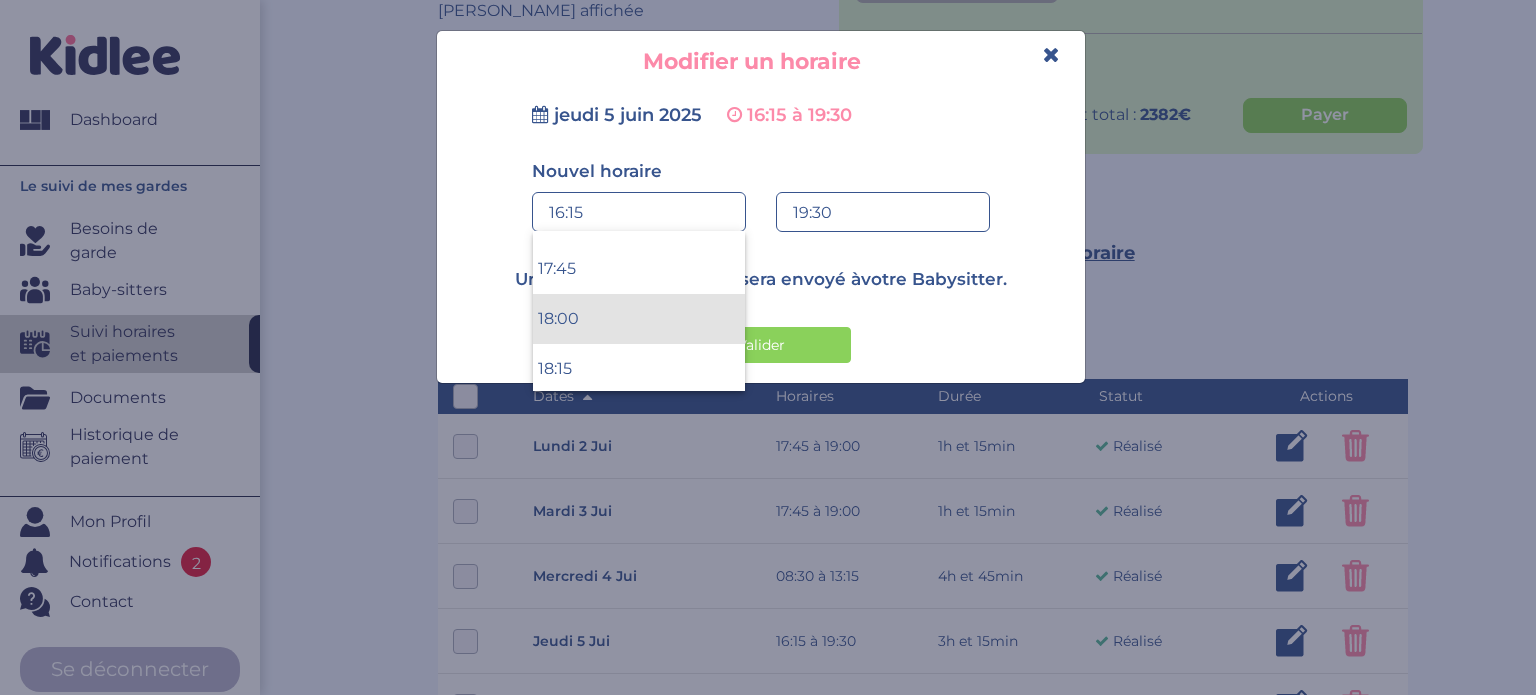 click on "18:00" at bounding box center [639, 319] 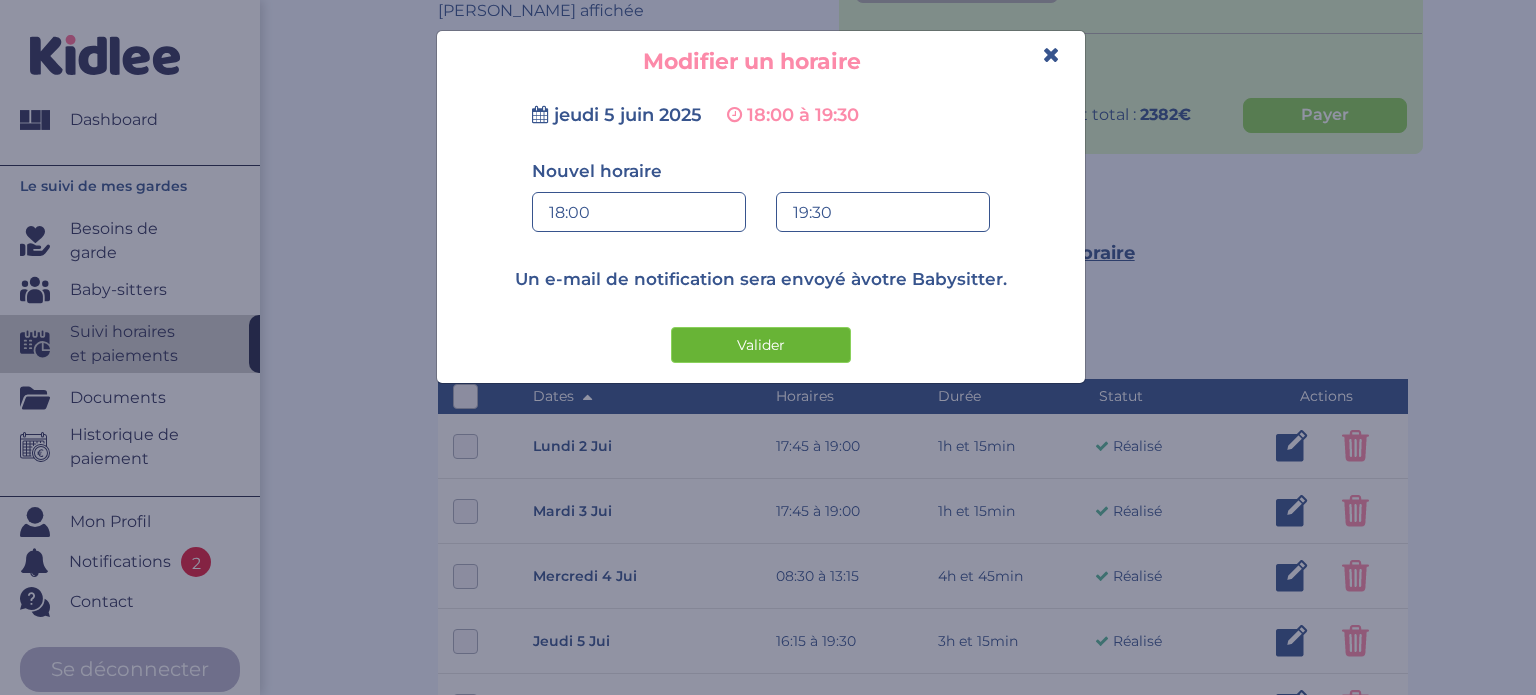click on "Valider" at bounding box center (761, 345) 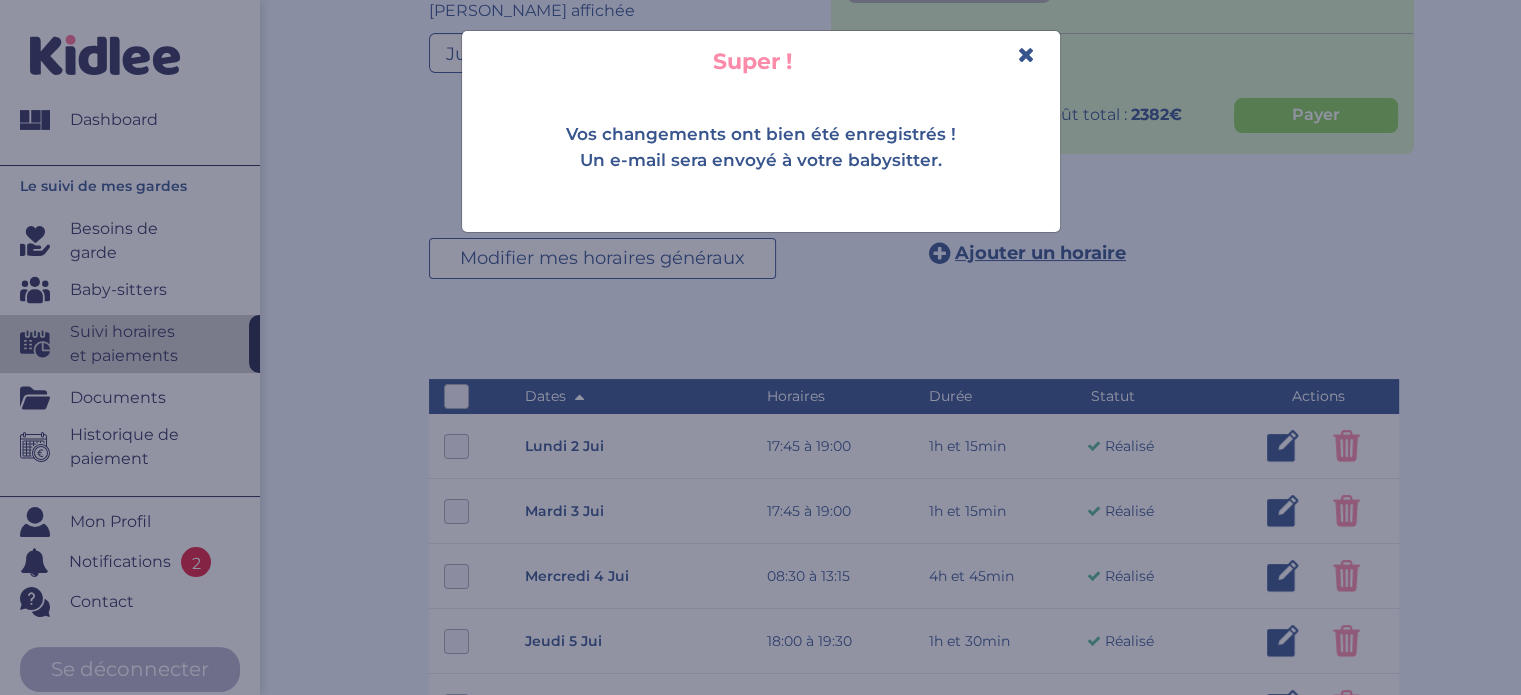 click at bounding box center [1026, 54] 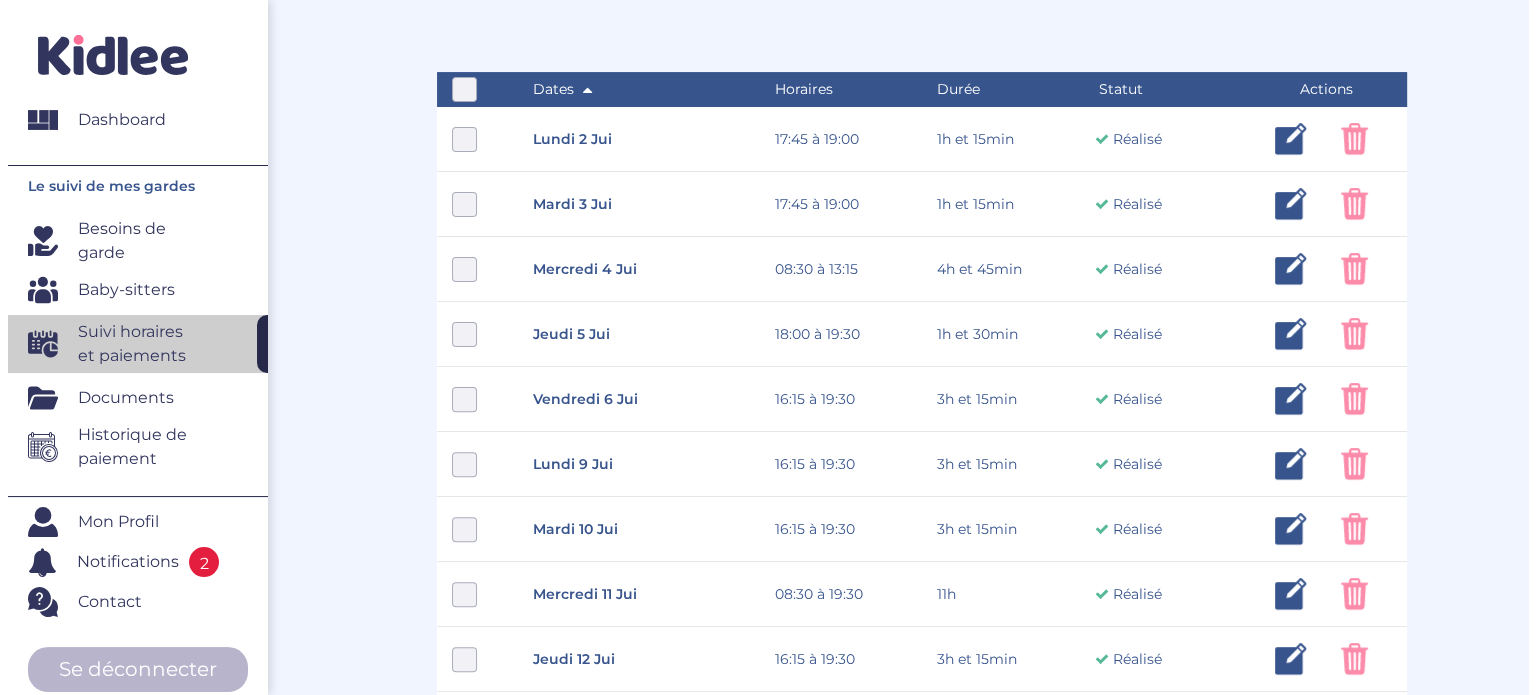 scroll, scrollTop: 560, scrollLeft: 0, axis: vertical 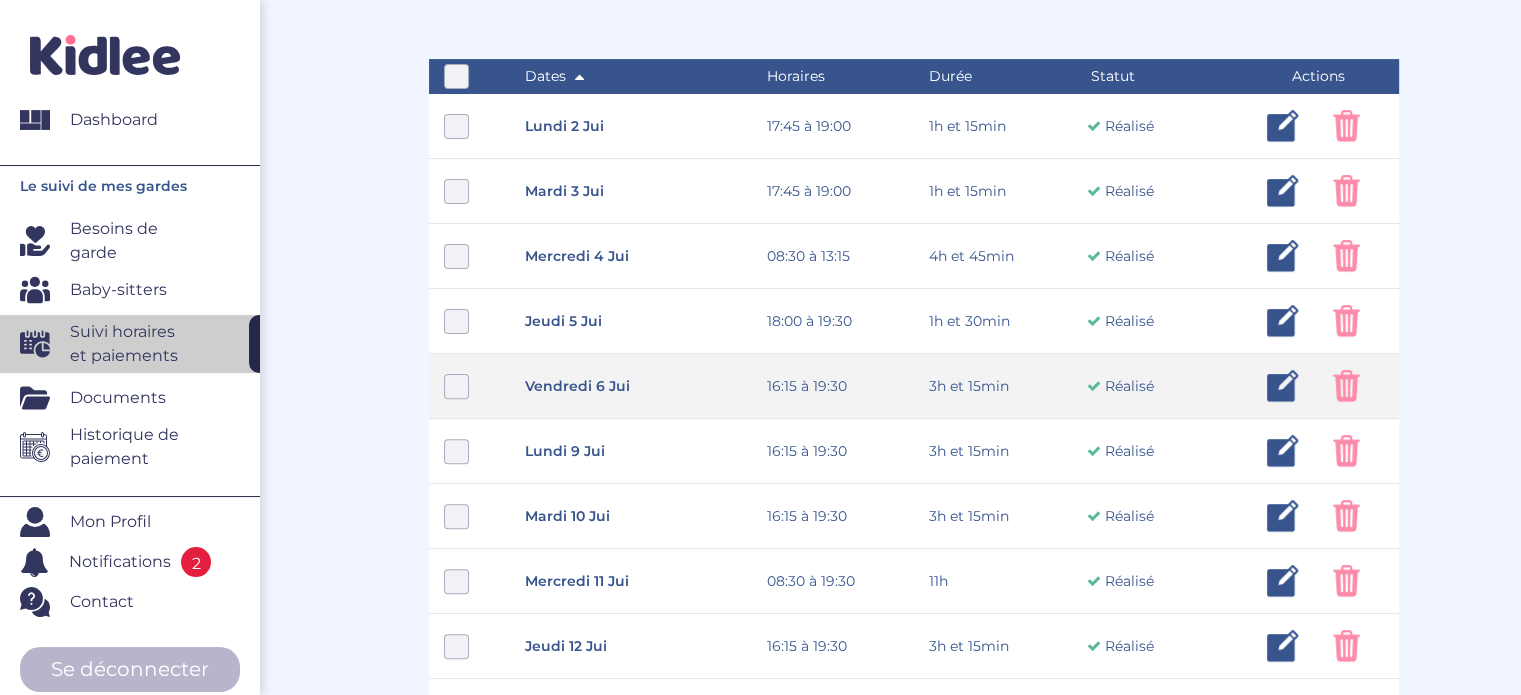 click at bounding box center [1283, 386] 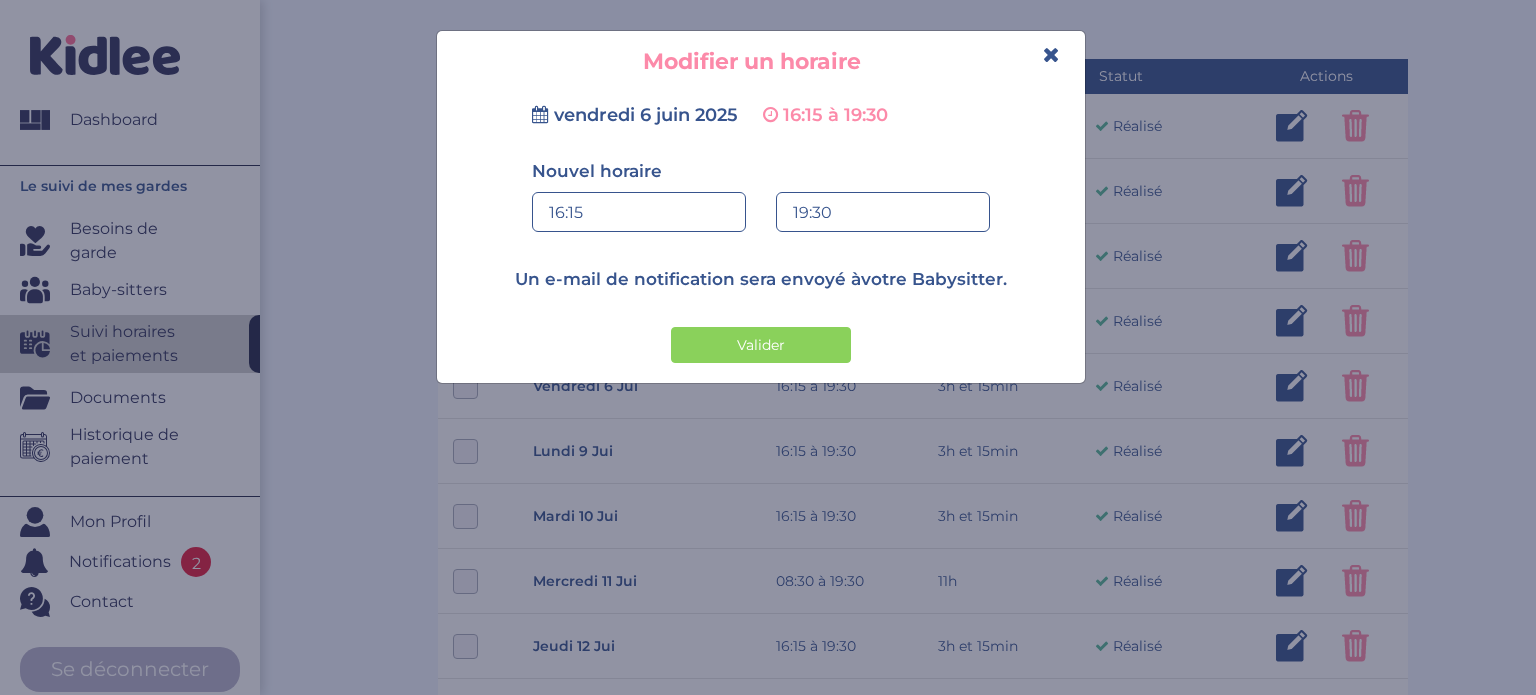click on "16:15" at bounding box center [639, 213] 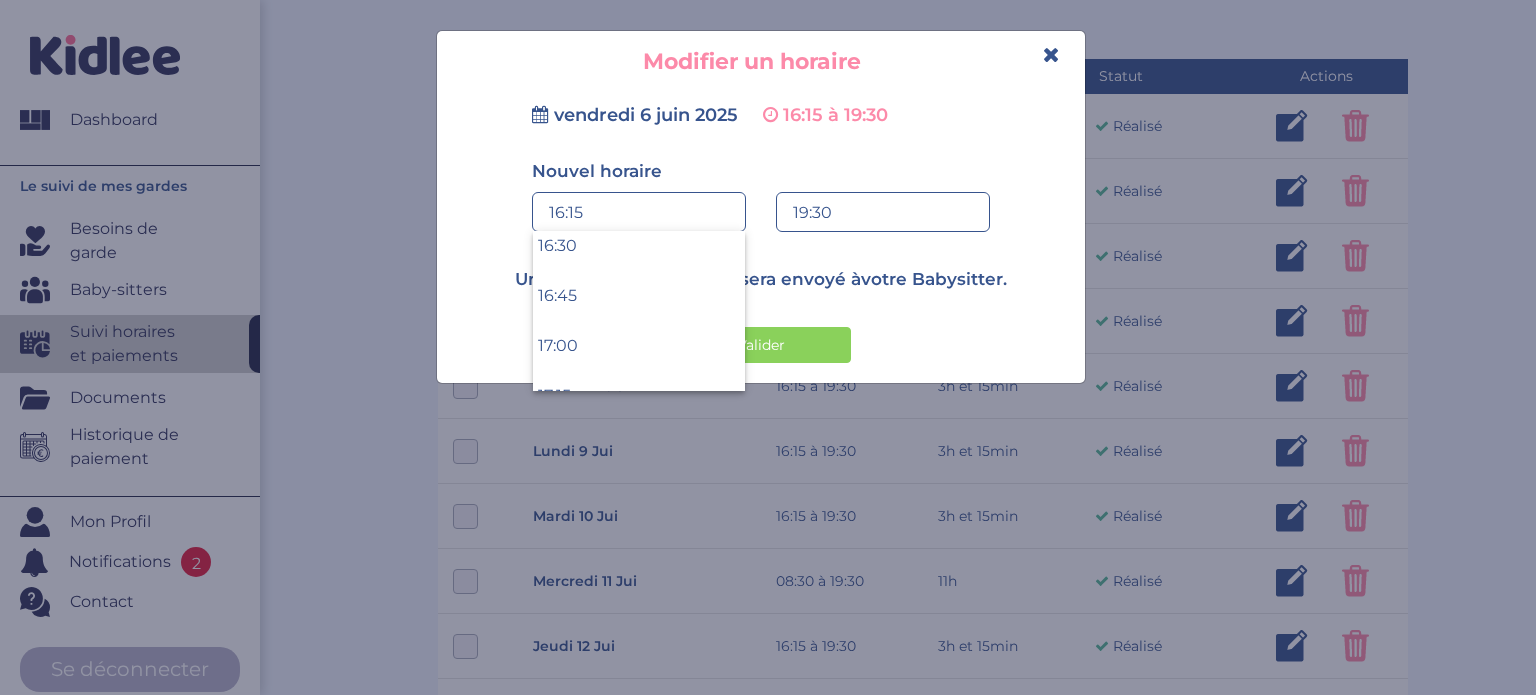 scroll, scrollTop: 3297, scrollLeft: 0, axis: vertical 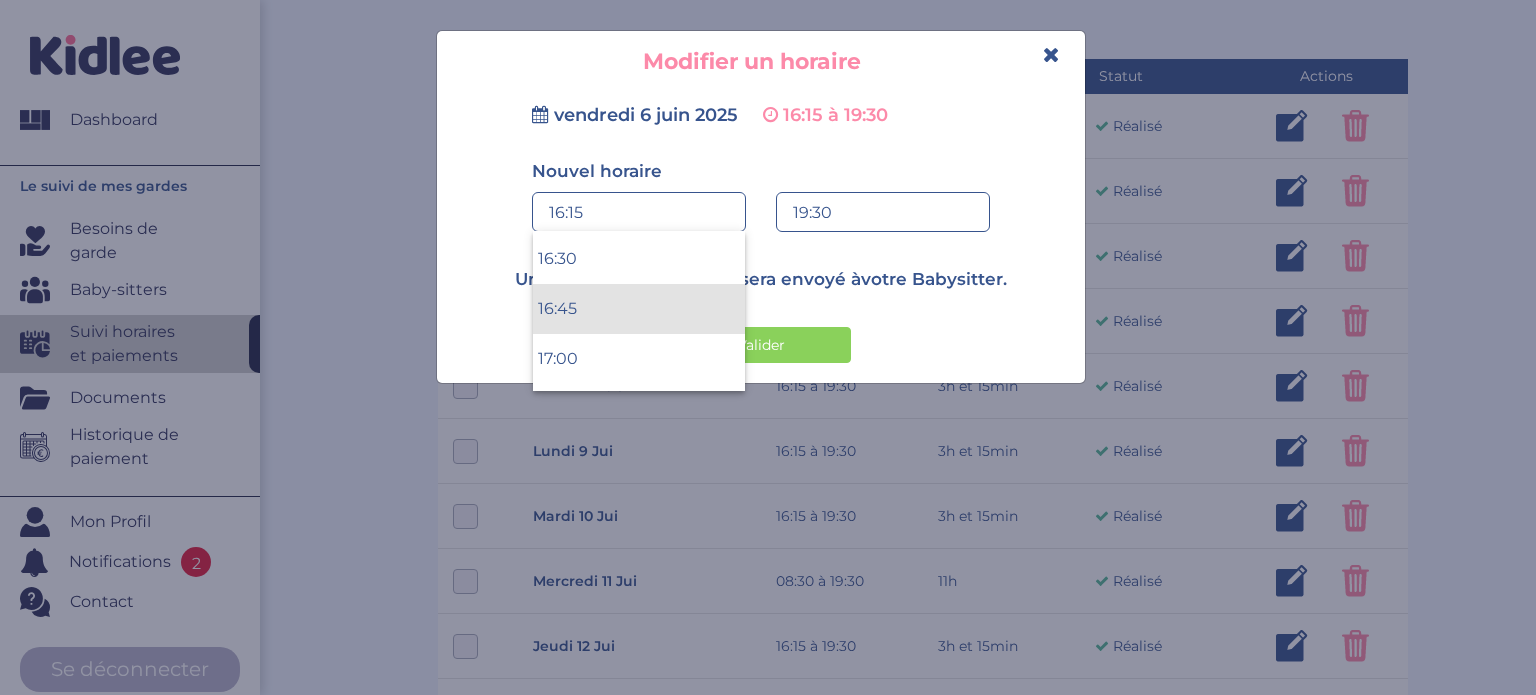 click on "16:45" at bounding box center (639, 309) 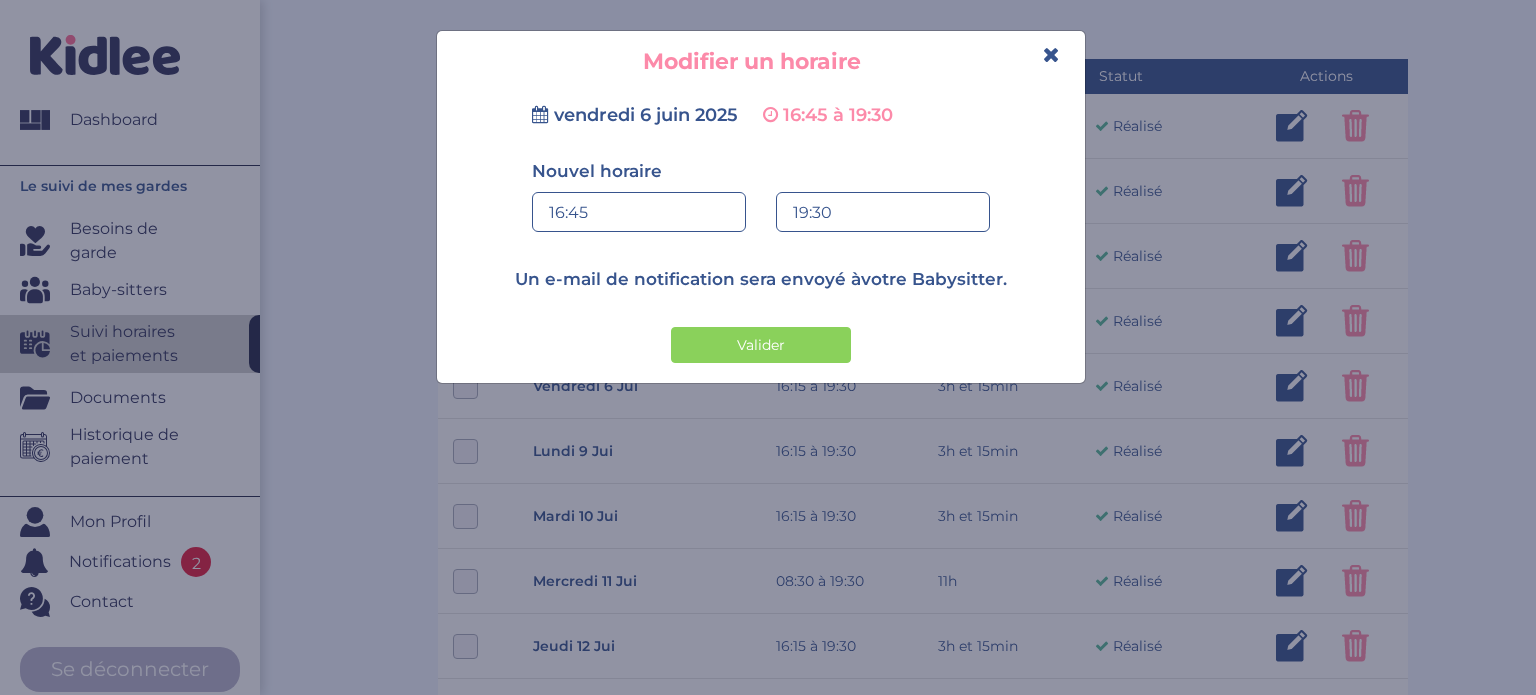 click on "19:30" at bounding box center [883, 213] 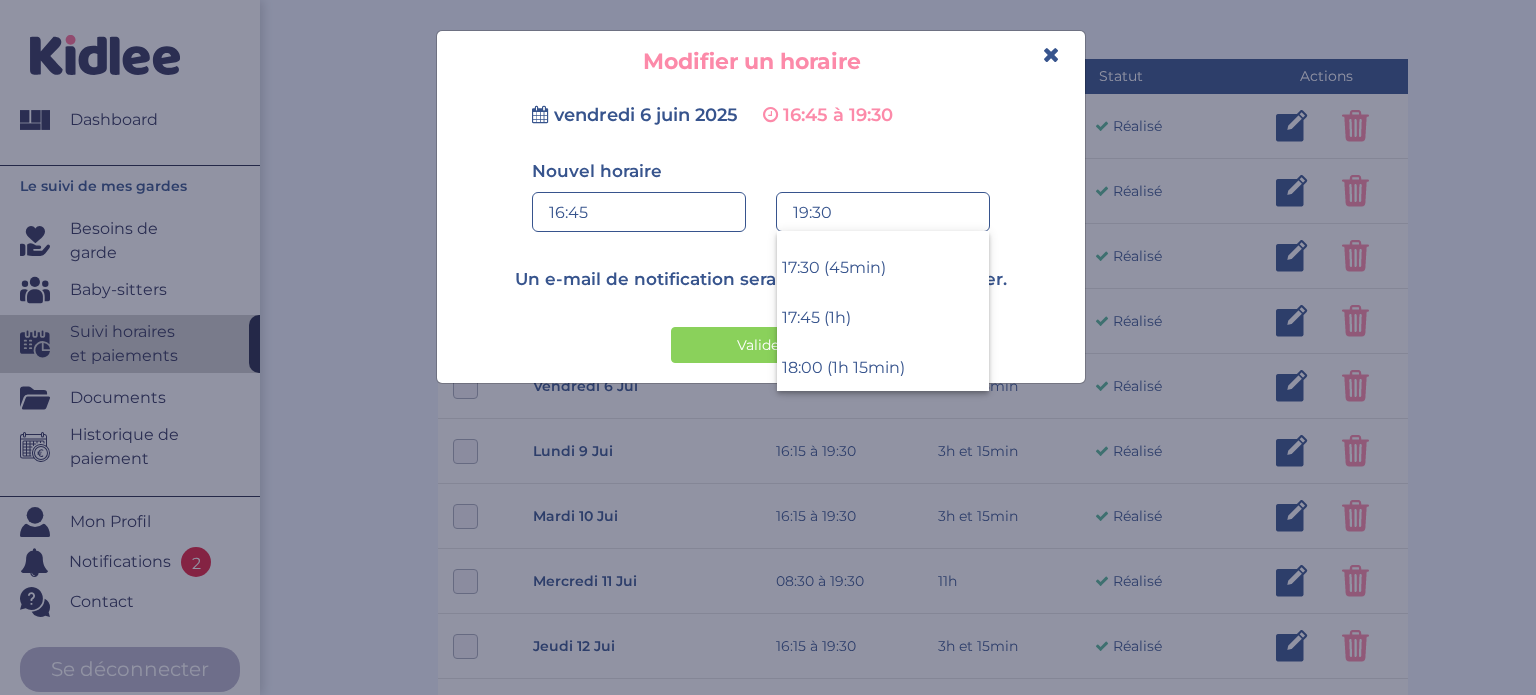 scroll, scrollTop: 80, scrollLeft: 0, axis: vertical 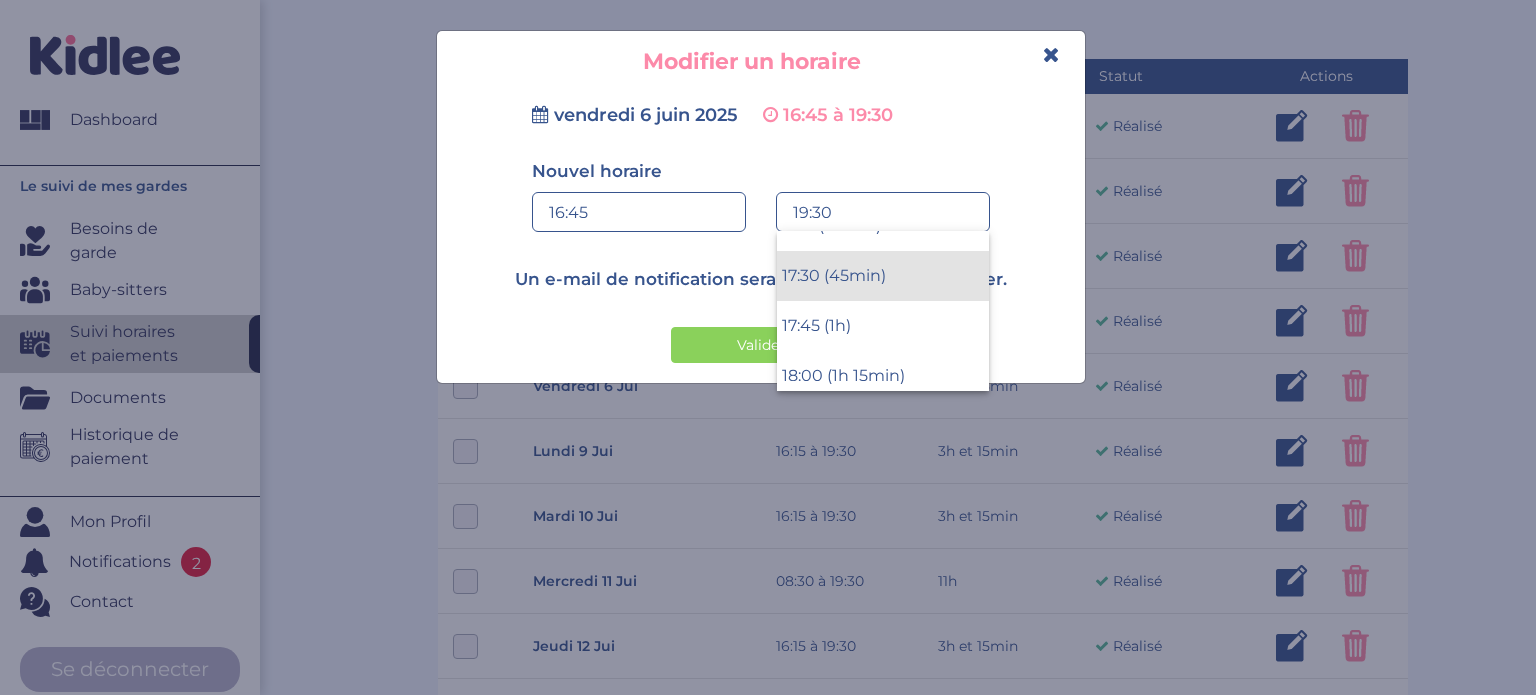 click on "17:30  (45min)" at bounding box center [883, 276] 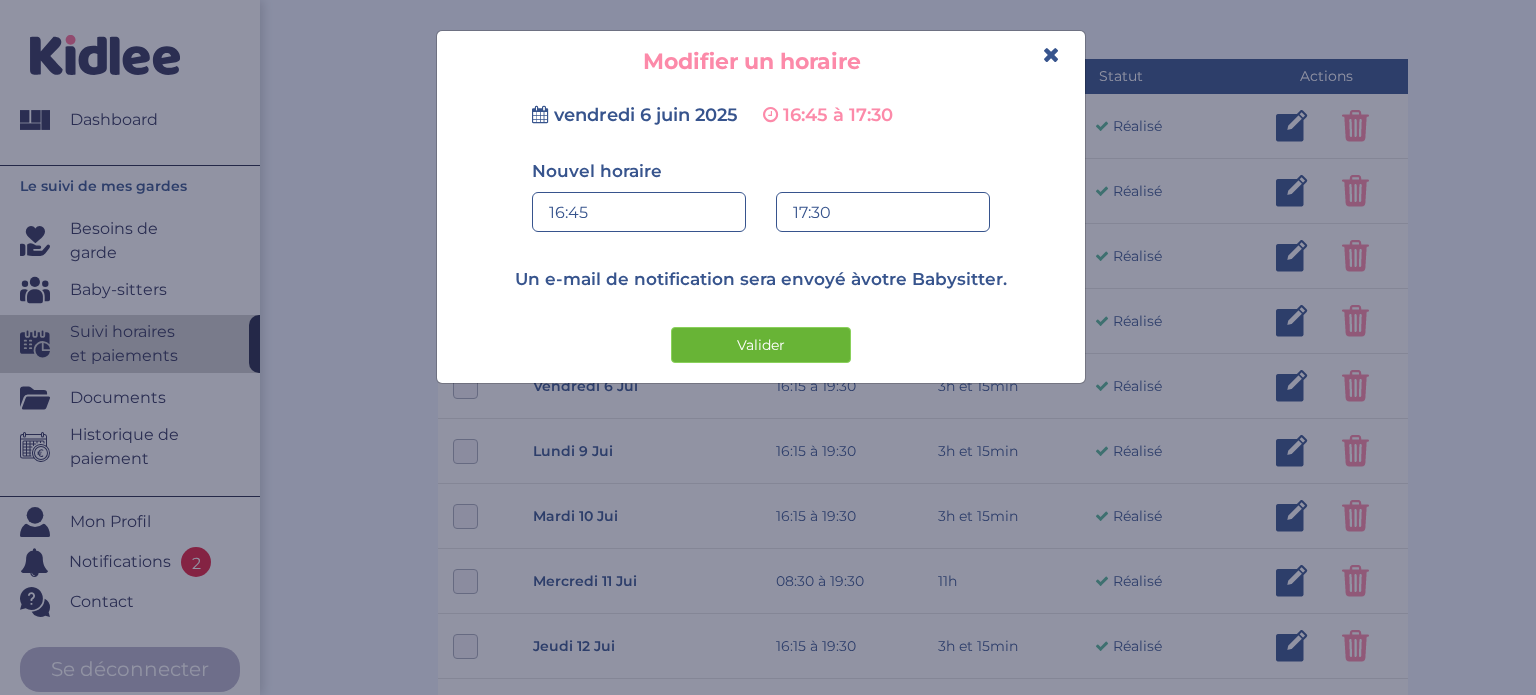 click on "Valider" at bounding box center [761, 345] 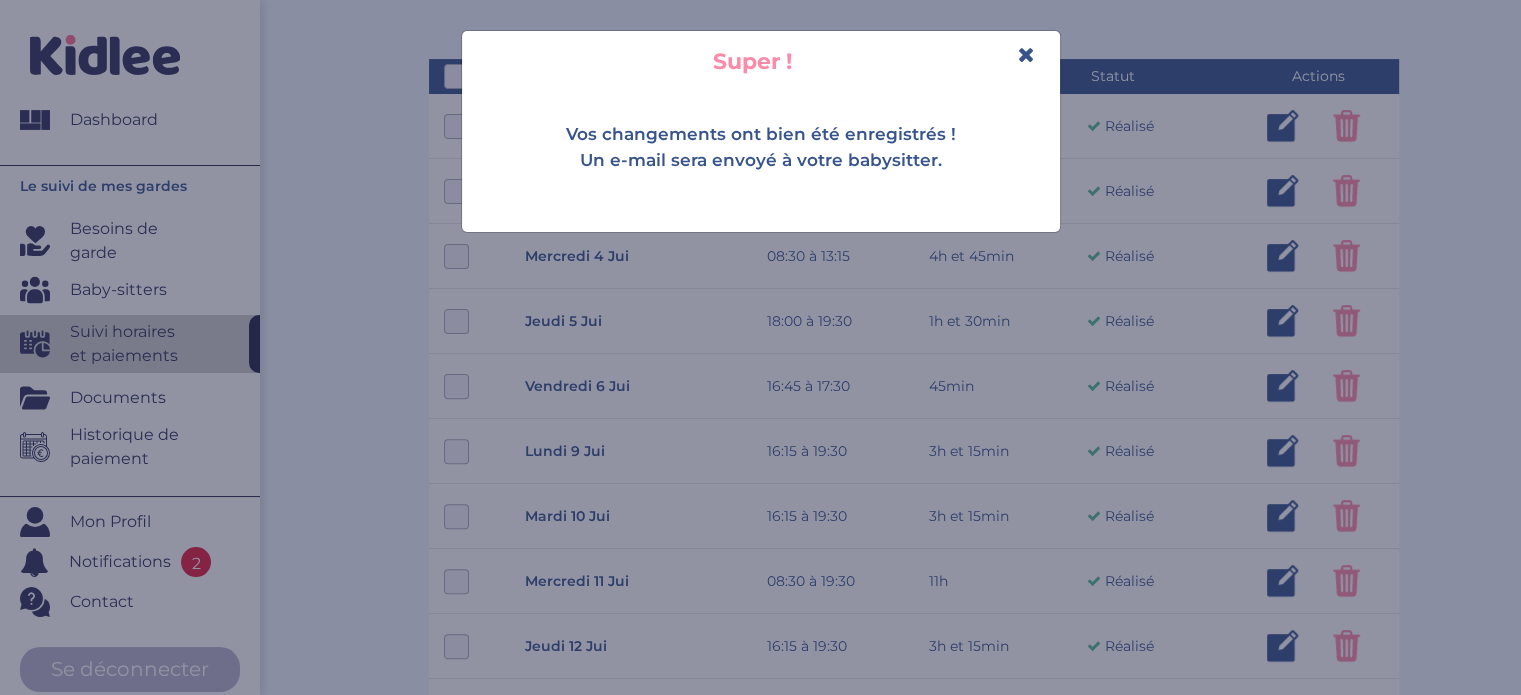 click on "Super !" at bounding box center [761, 61] 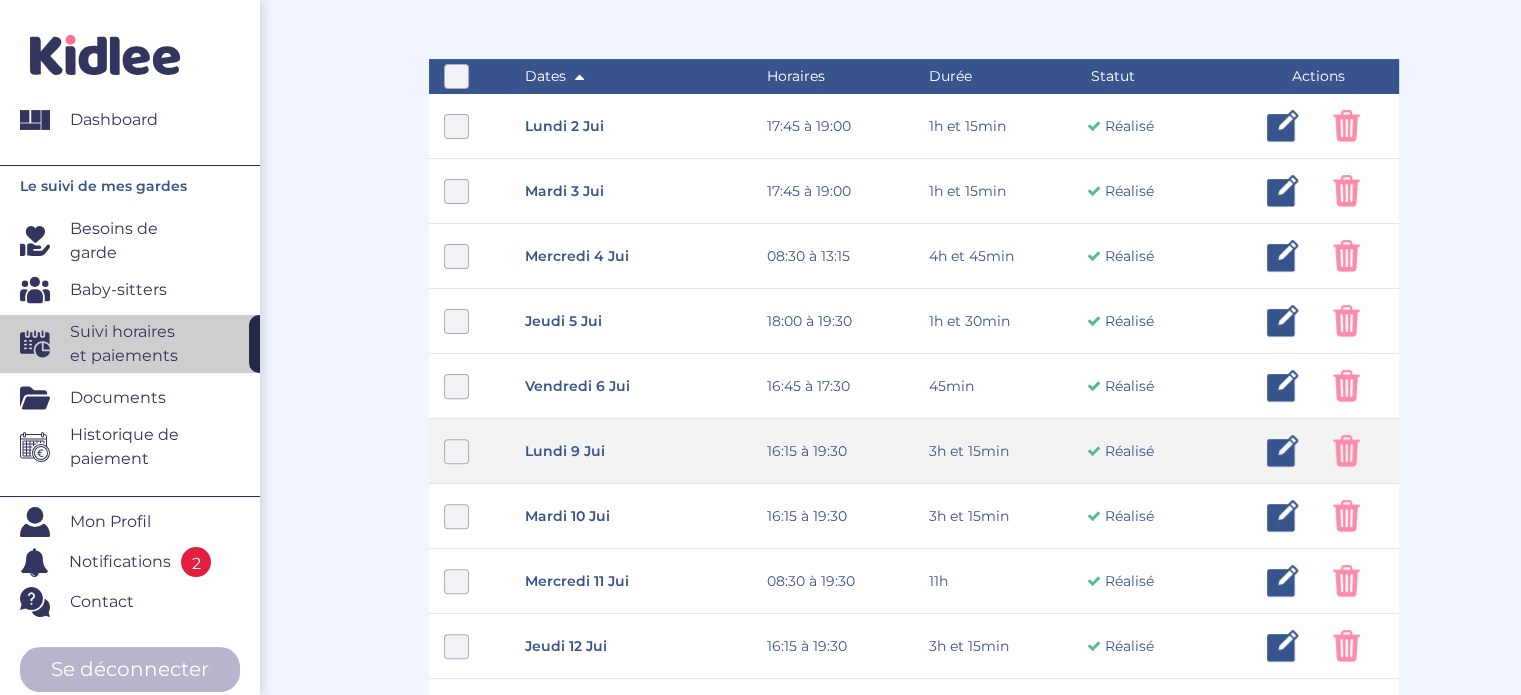click at bounding box center [1346, 451] 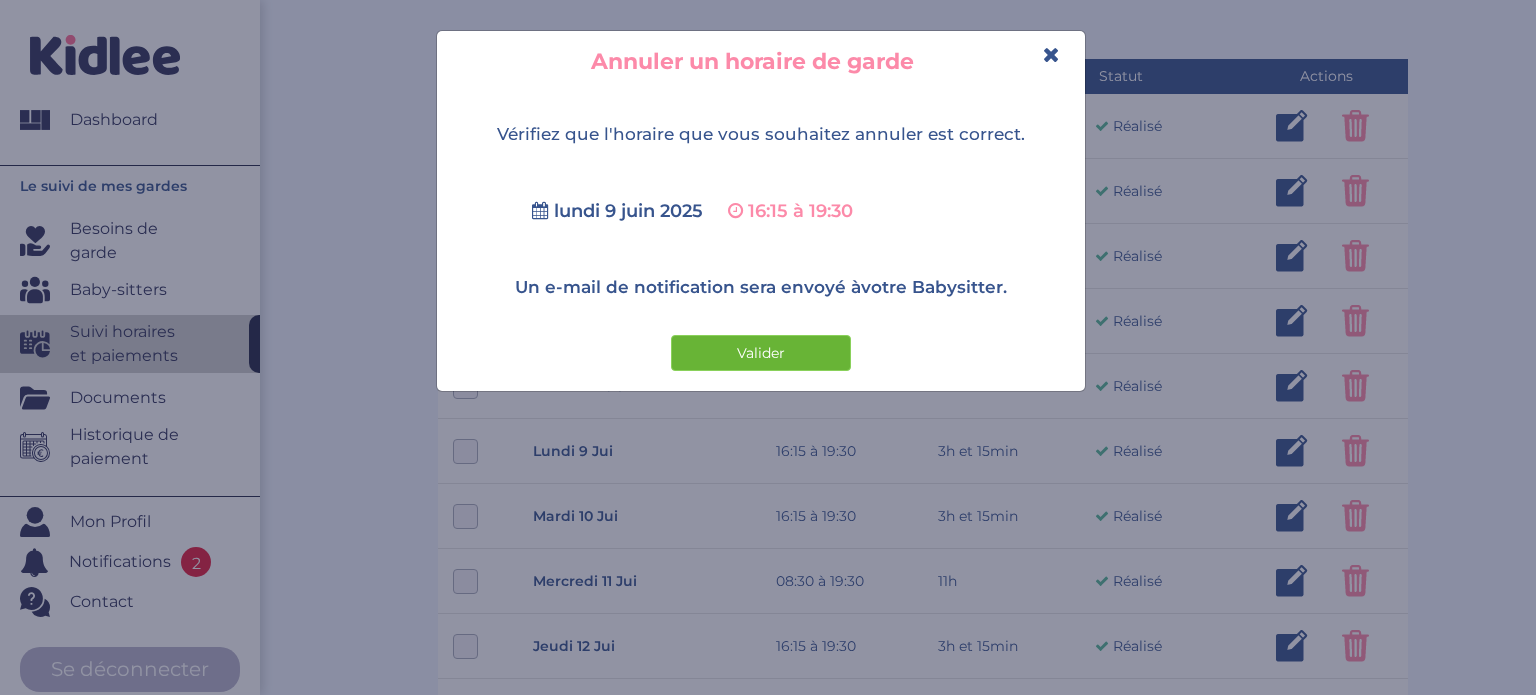 click on "Valider" at bounding box center (761, 353) 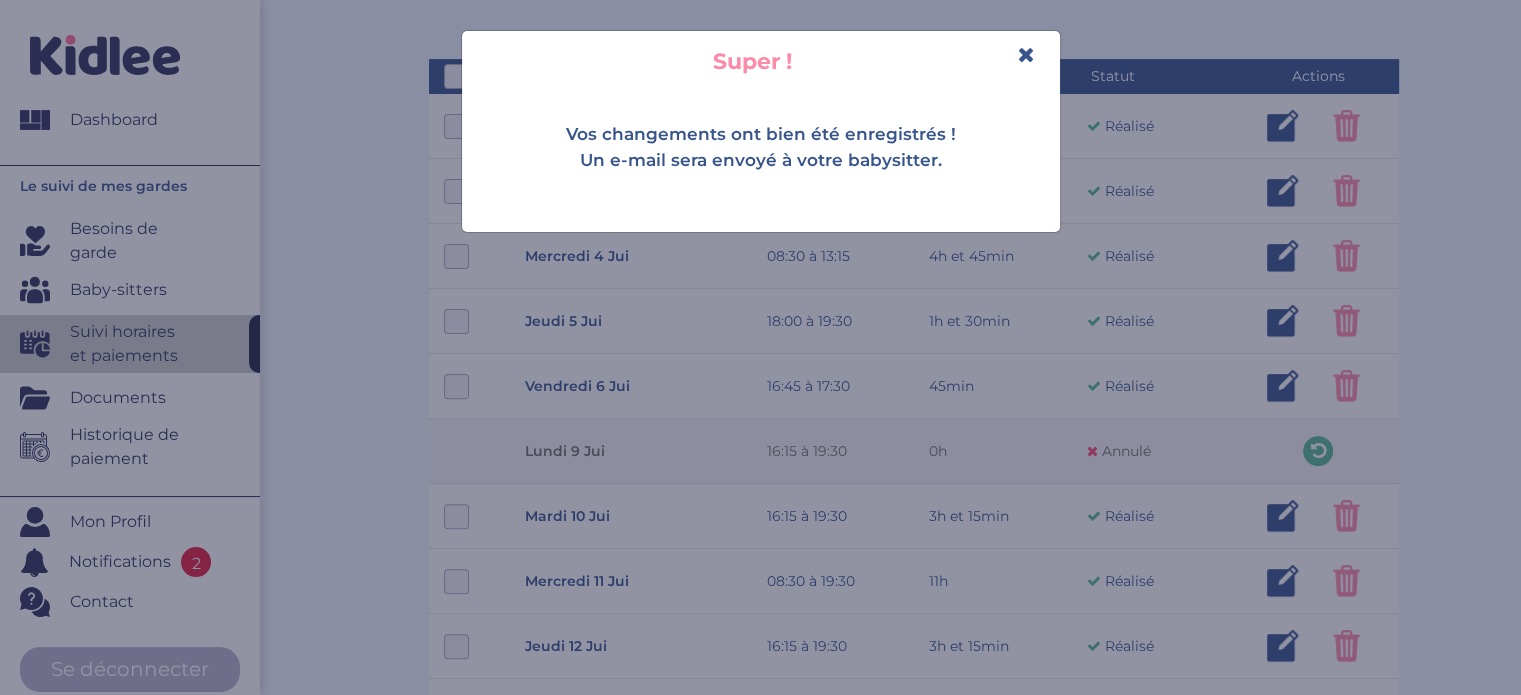 click at bounding box center (1026, 54) 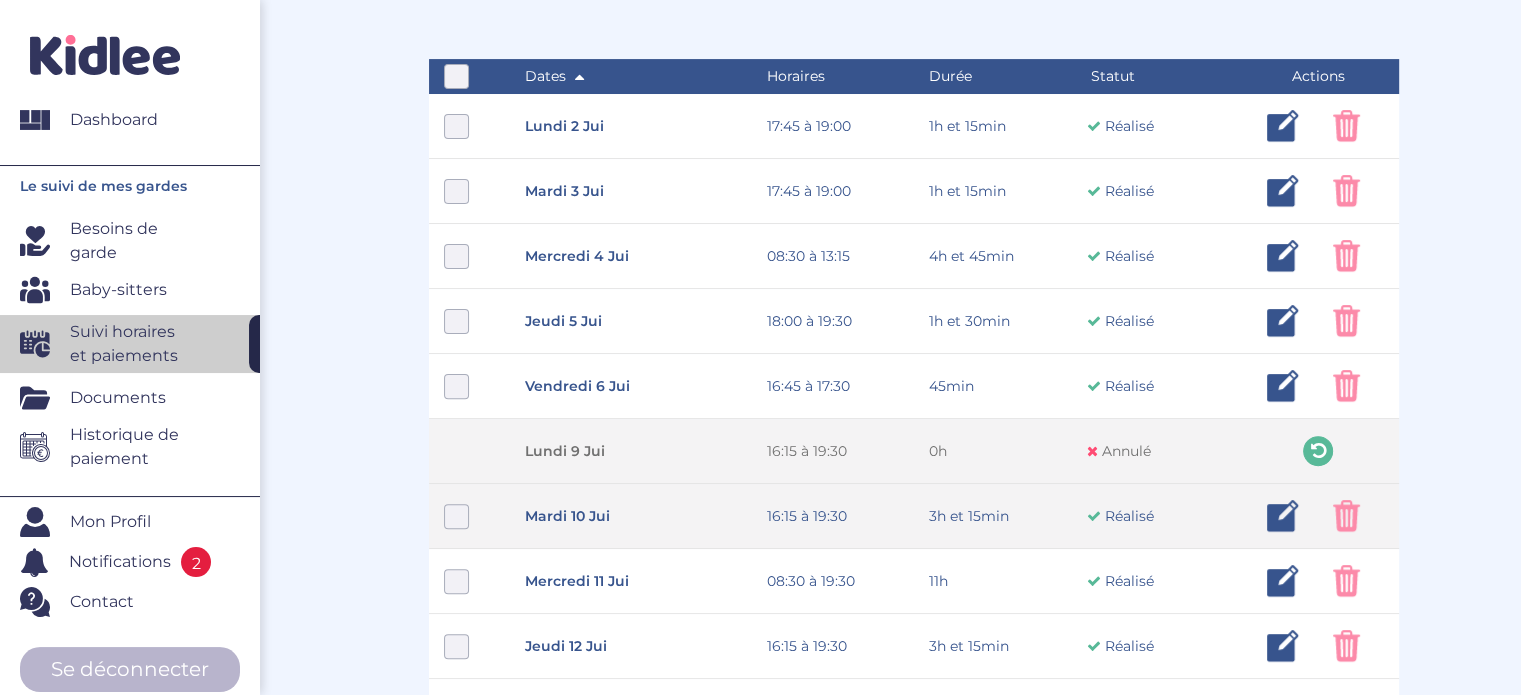 click at bounding box center [1283, 516] 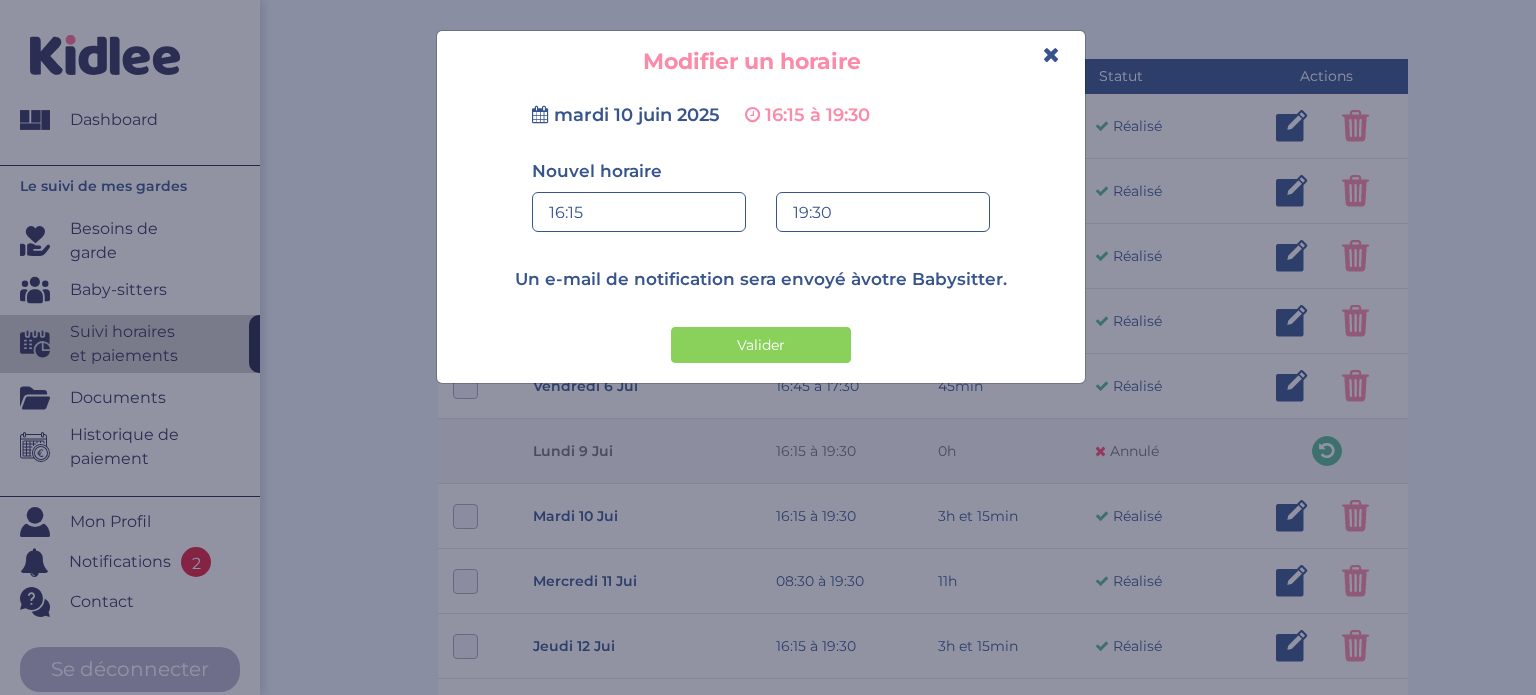 click on "16:15" at bounding box center [639, 213] 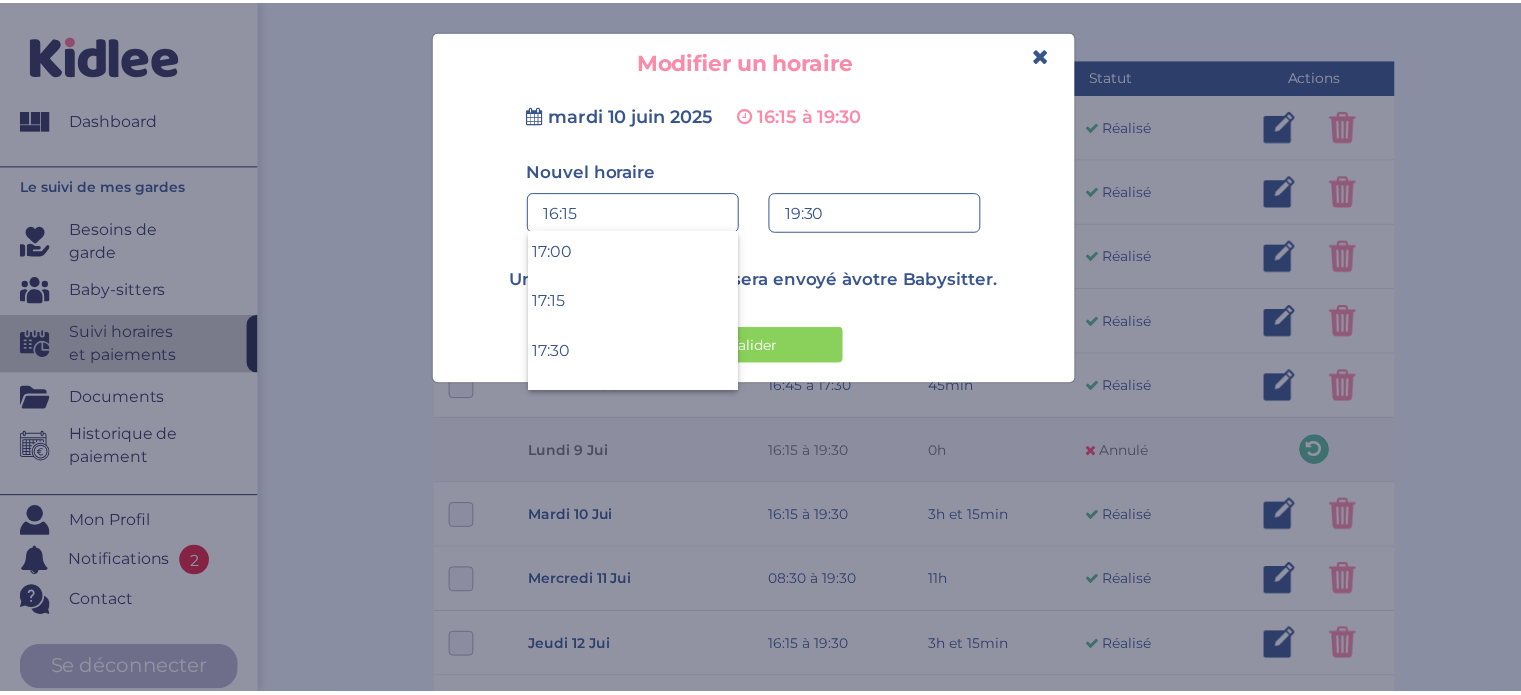 scroll, scrollTop: 3417, scrollLeft: 0, axis: vertical 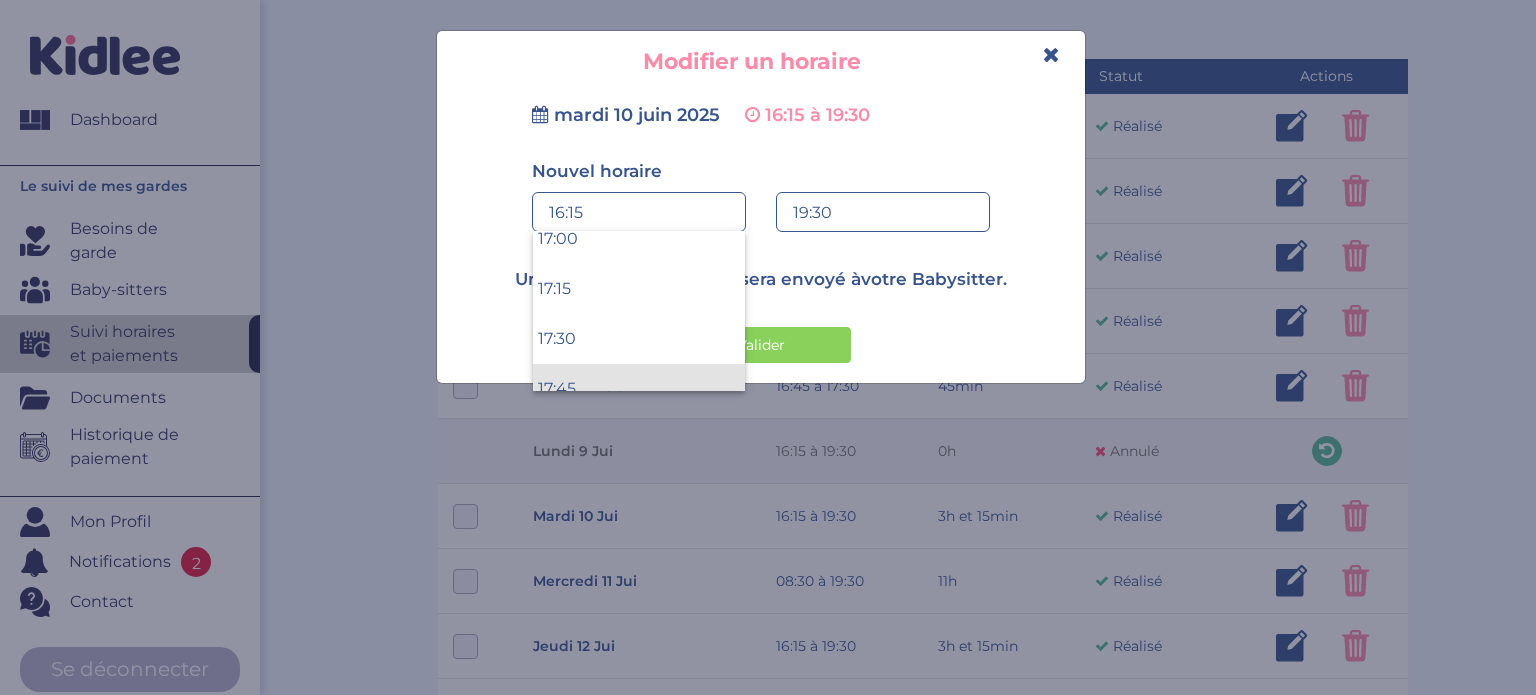 click on "17:45" at bounding box center (639, 389) 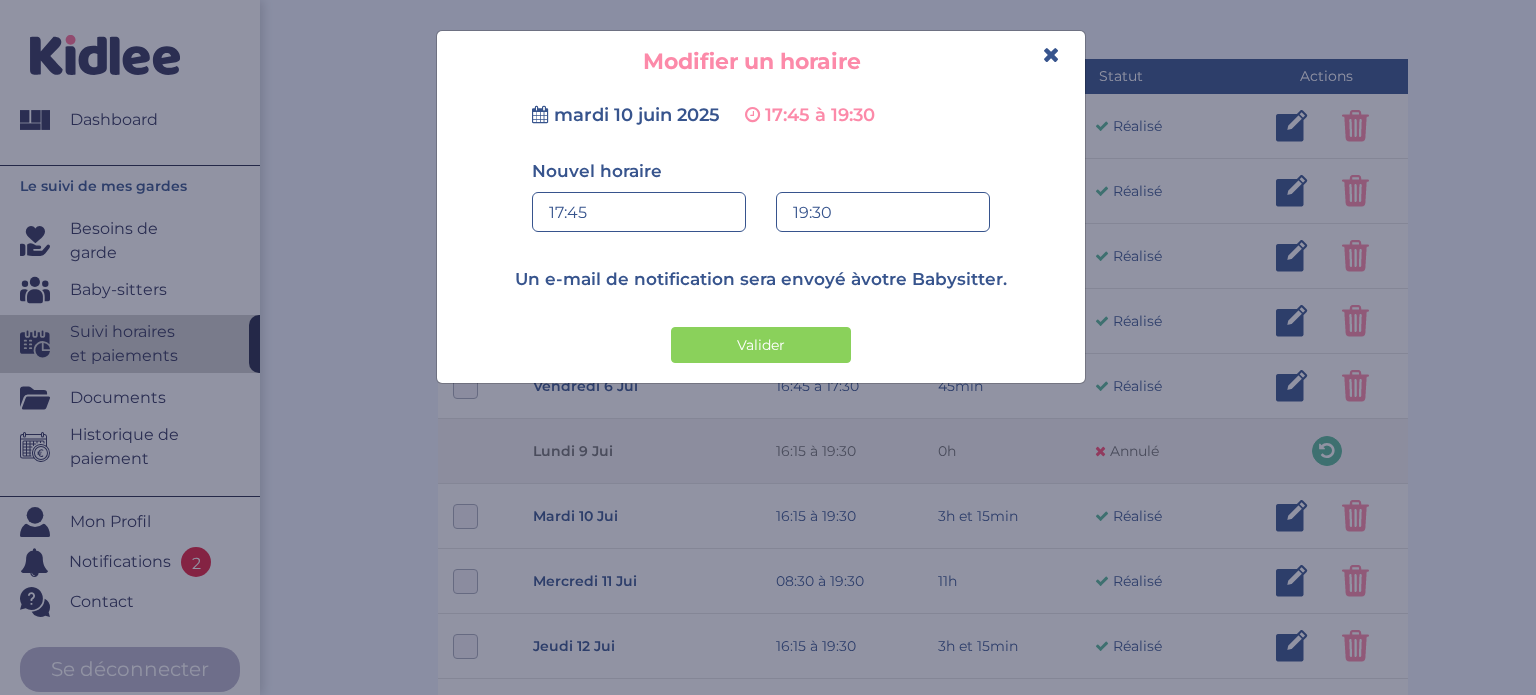 click on "19:30" at bounding box center [883, 213] 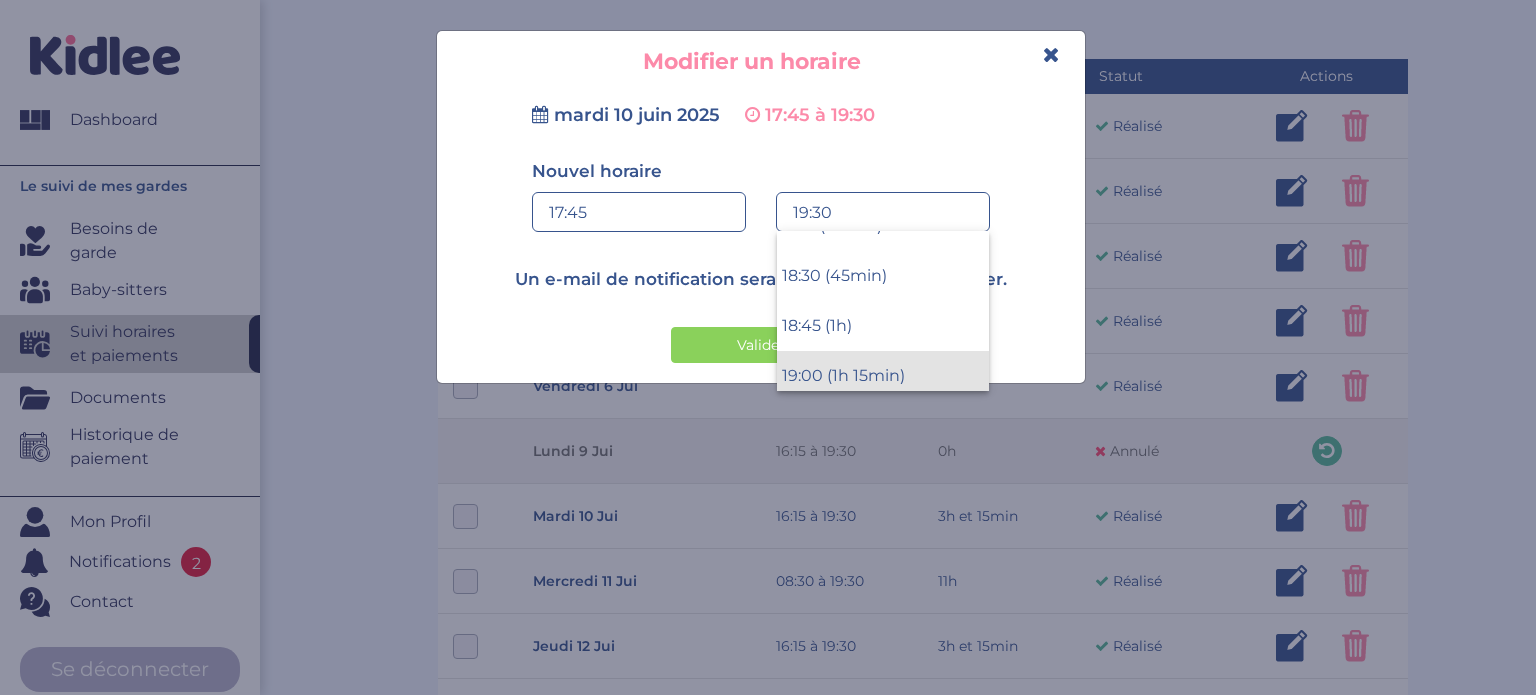 click on "19:00  (1h 15min)" at bounding box center [883, 376] 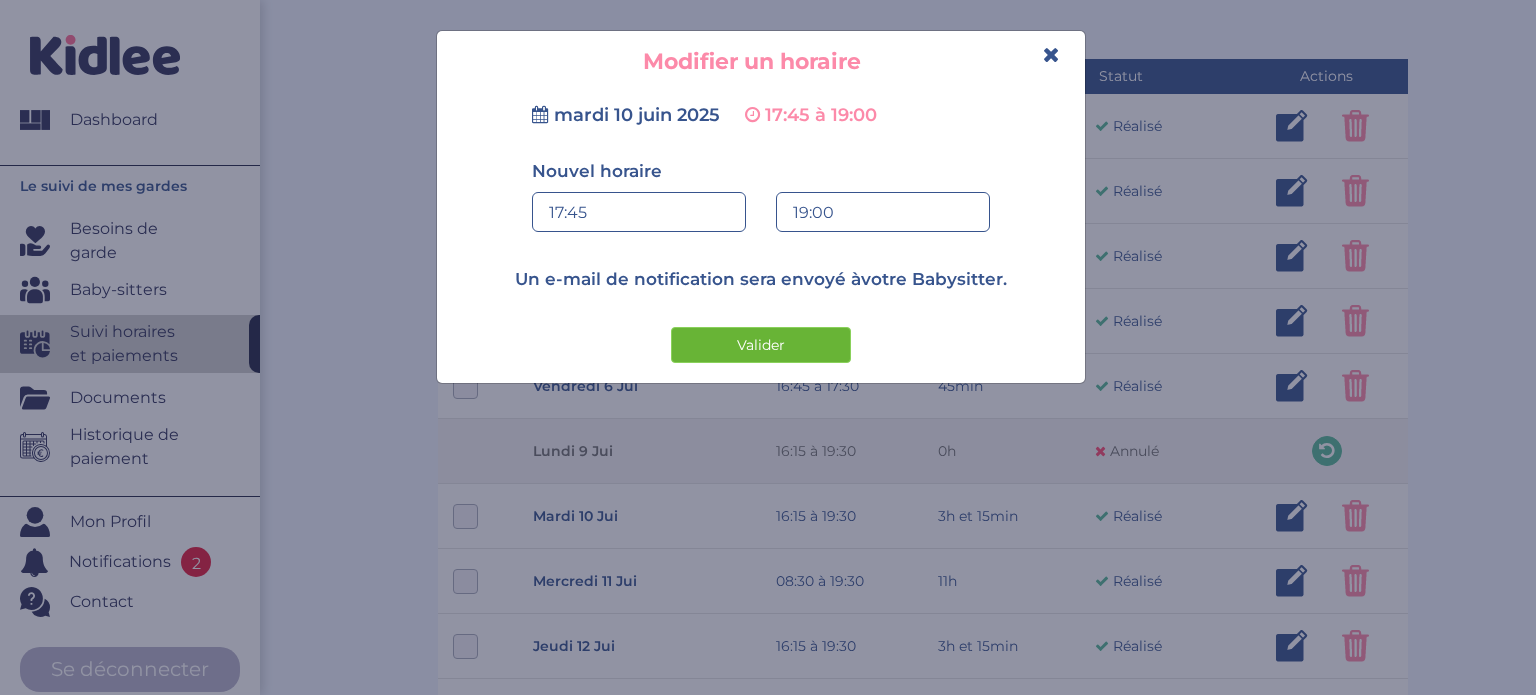 click on "Valider" at bounding box center [761, 345] 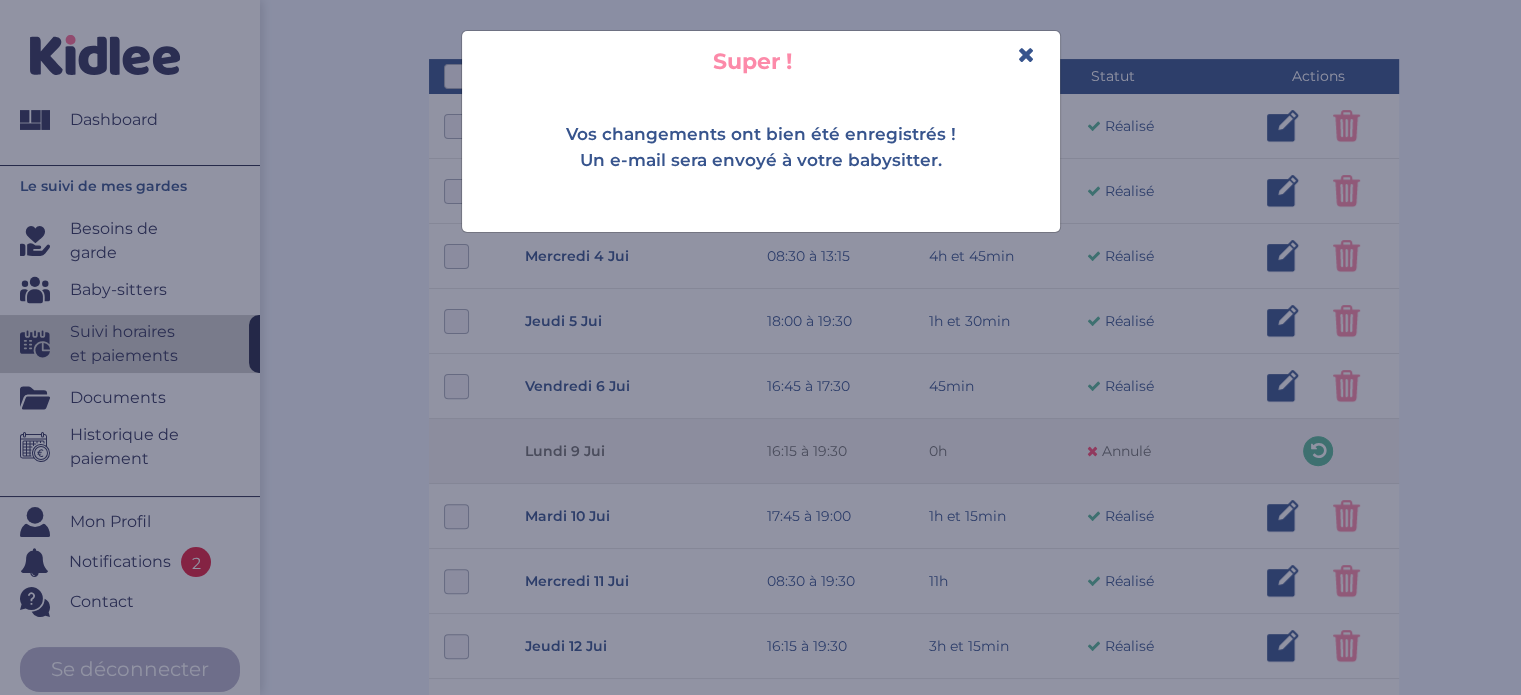 click at bounding box center (1026, 54) 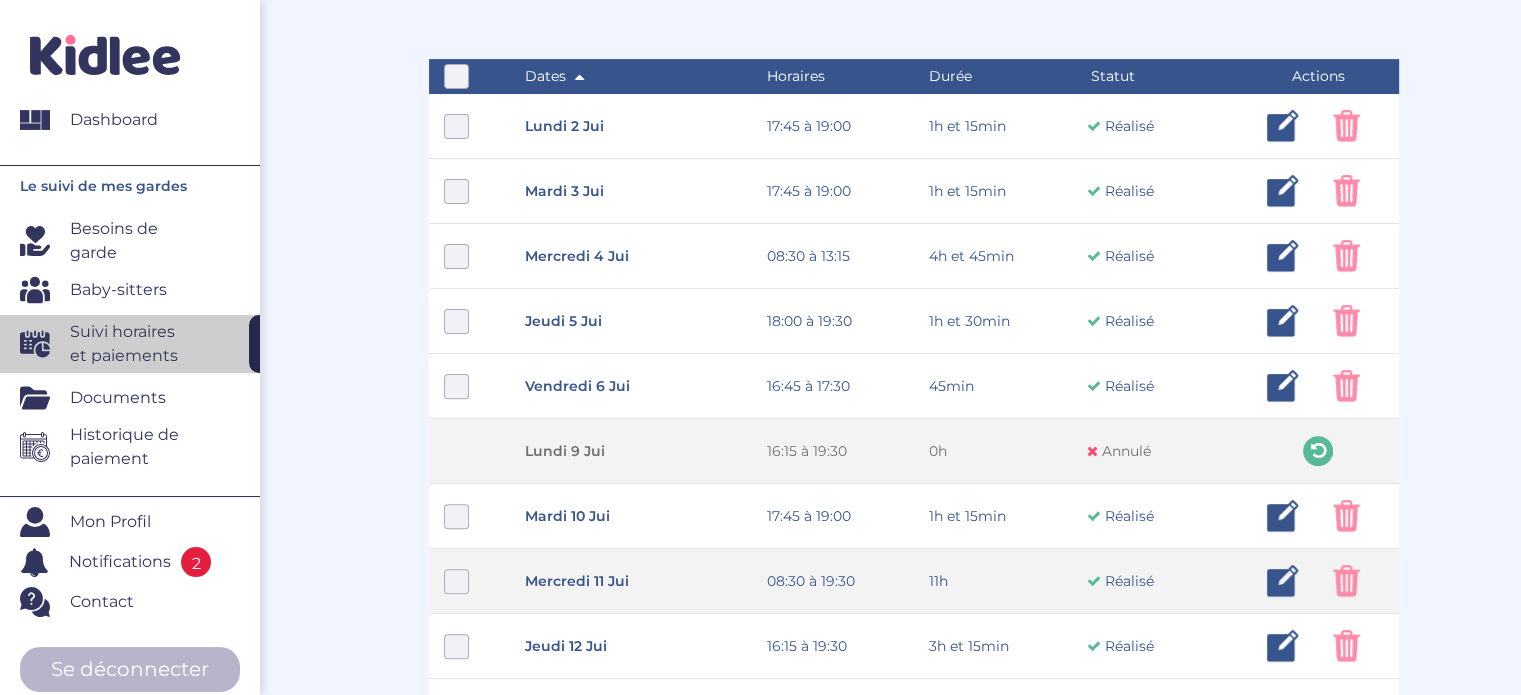 click at bounding box center [1283, 581] 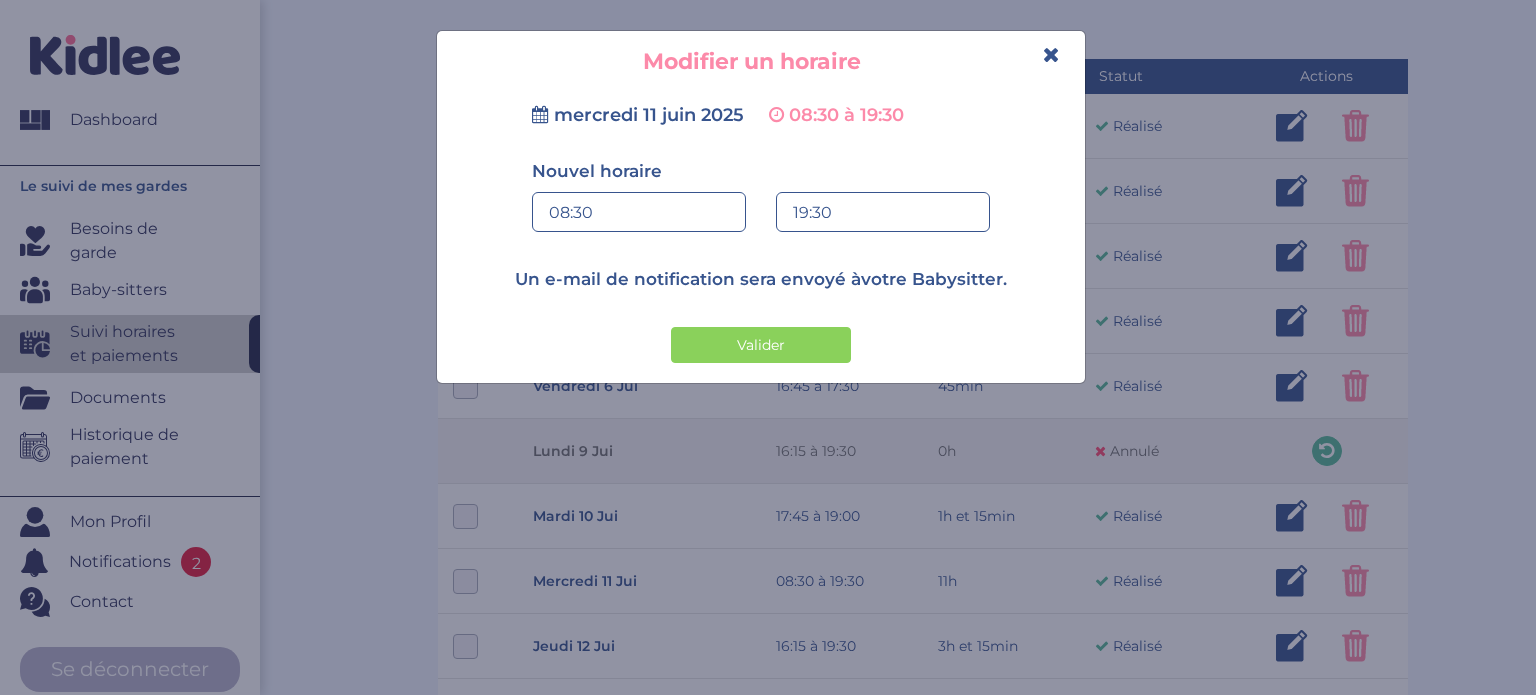 click on "19:30" at bounding box center [883, 213] 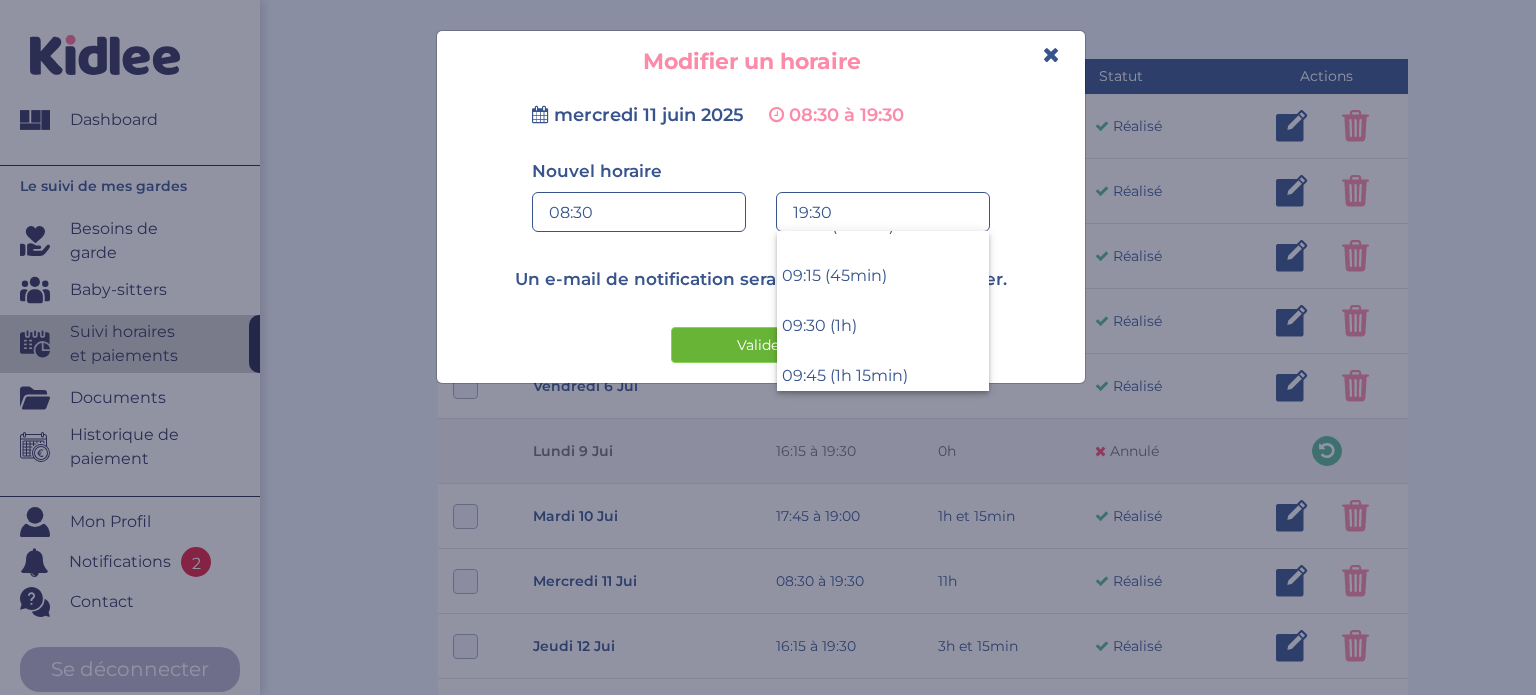 click on "Valider" at bounding box center [761, 345] 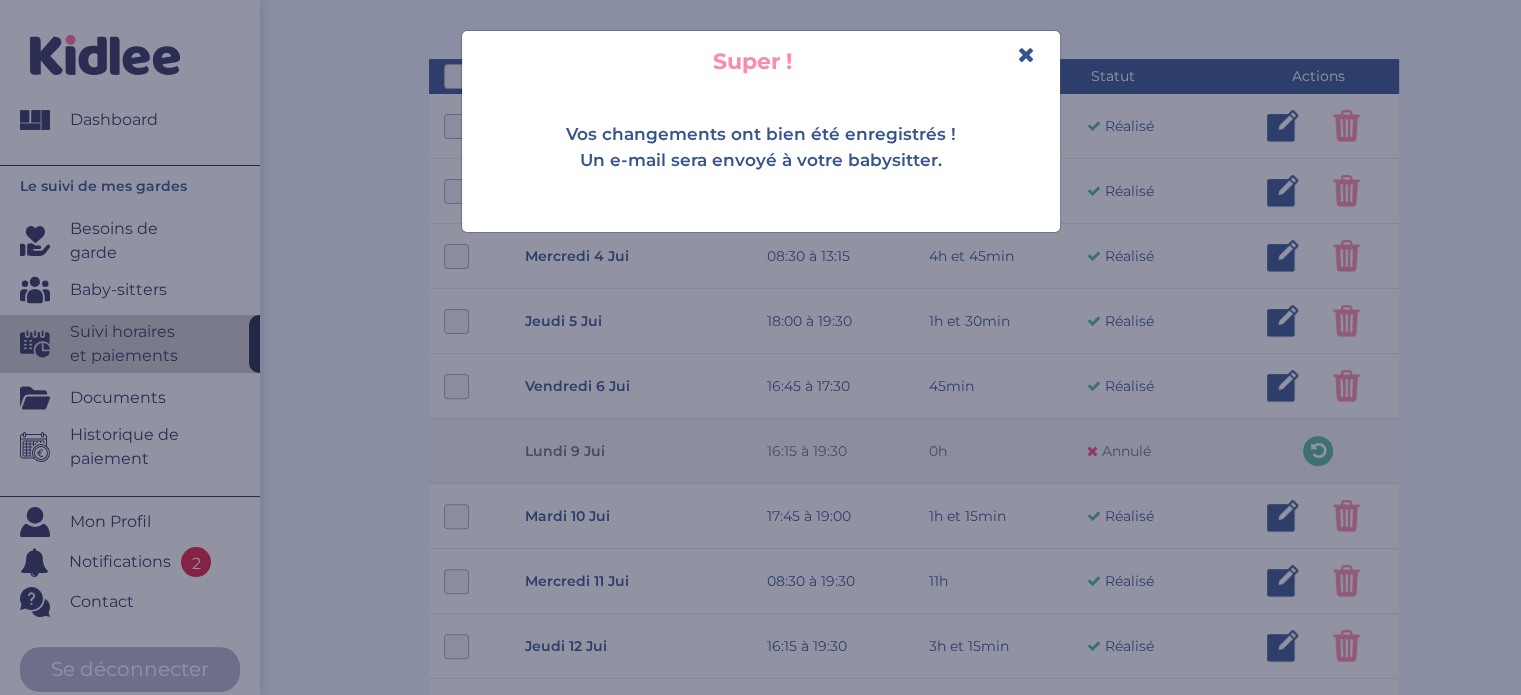 click at bounding box center [1026, 54] 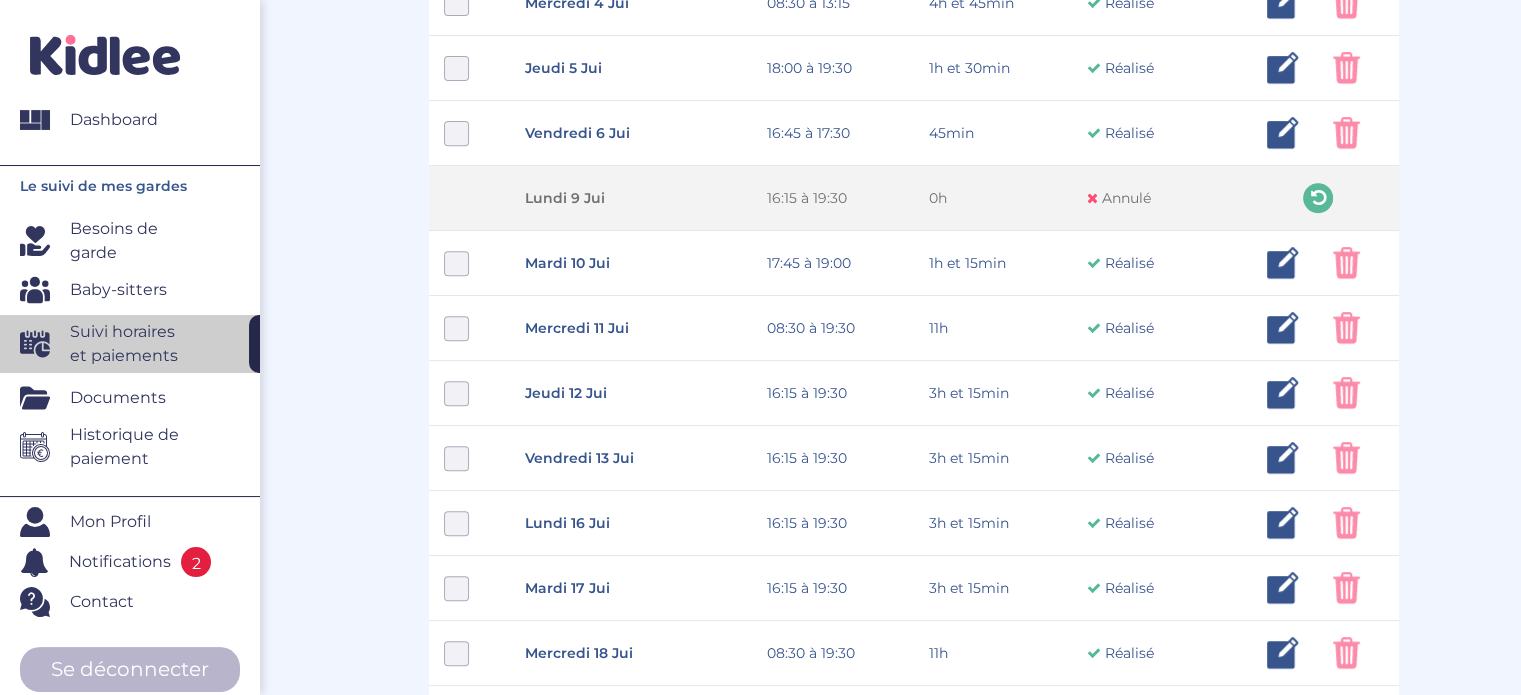 scroll, scrollTop: 840, scrollLeft: 0, axis: vertical 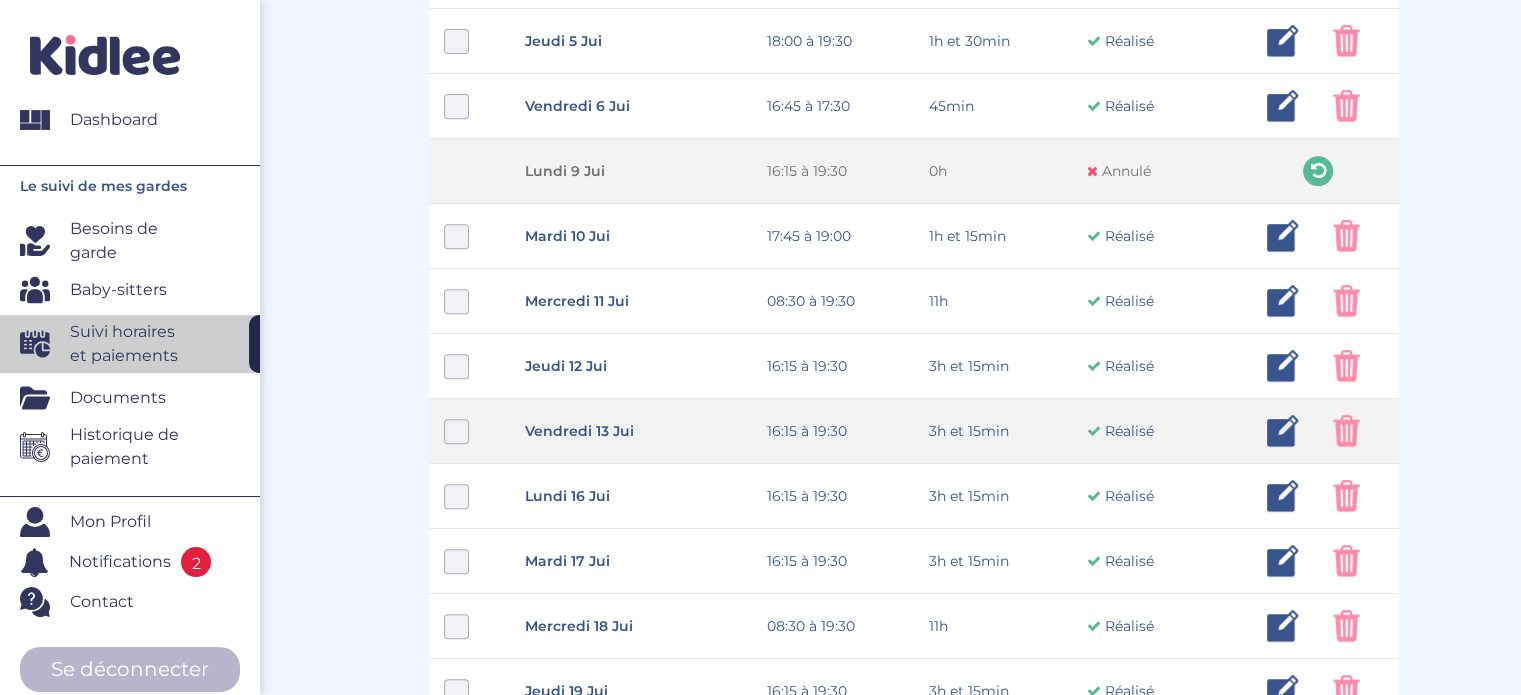 click at bounding box center [1283, 431] 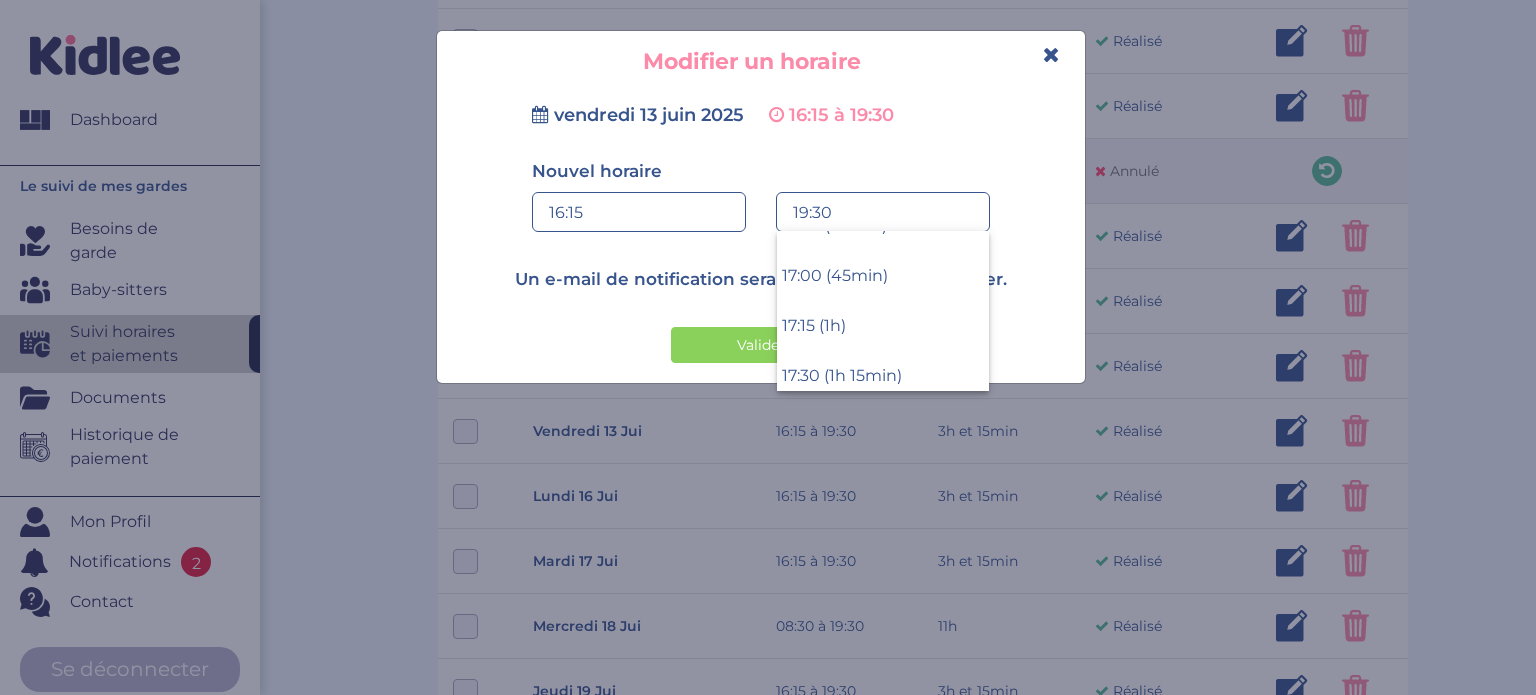 click on "16:15" at bounding box center [639, 213] 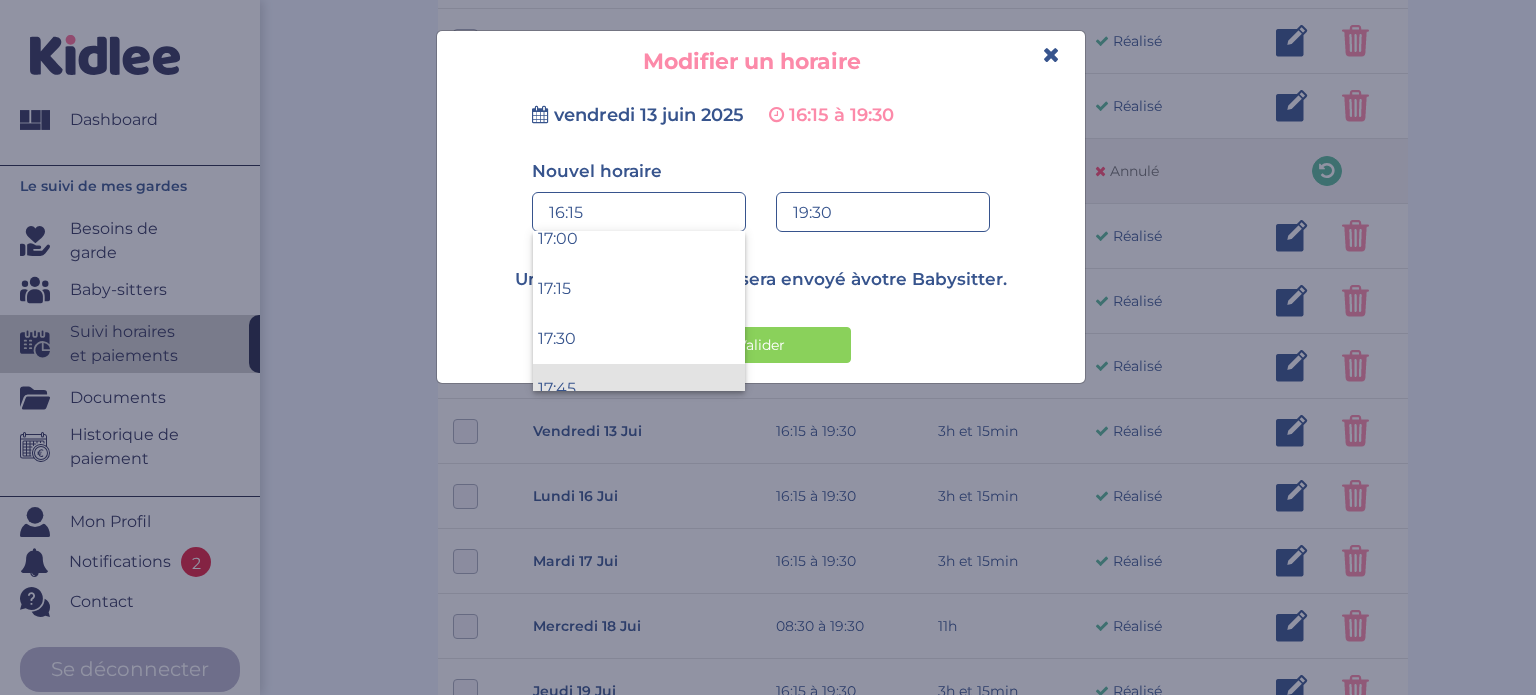 click on "17:45" at bounding box center (639, 389) 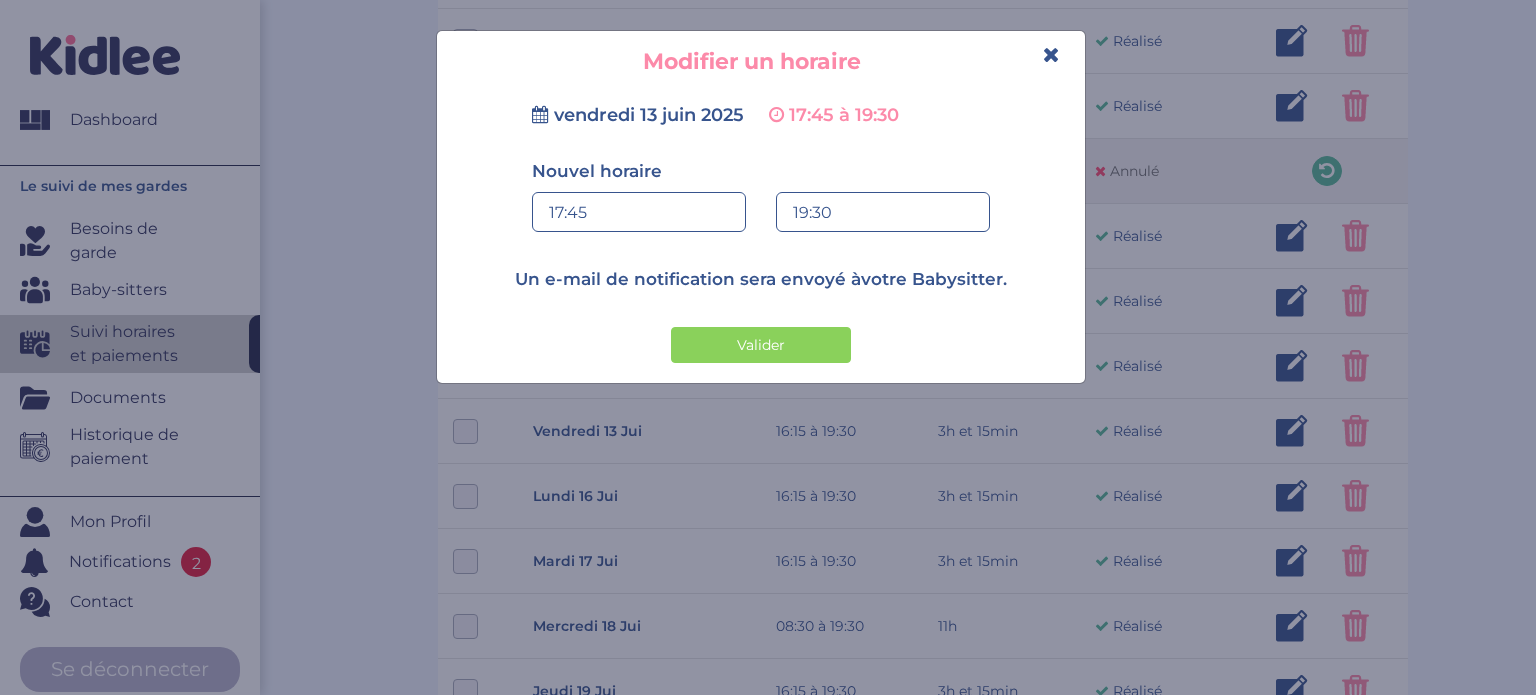 click on "19:30" at bounding box center [883, 213] 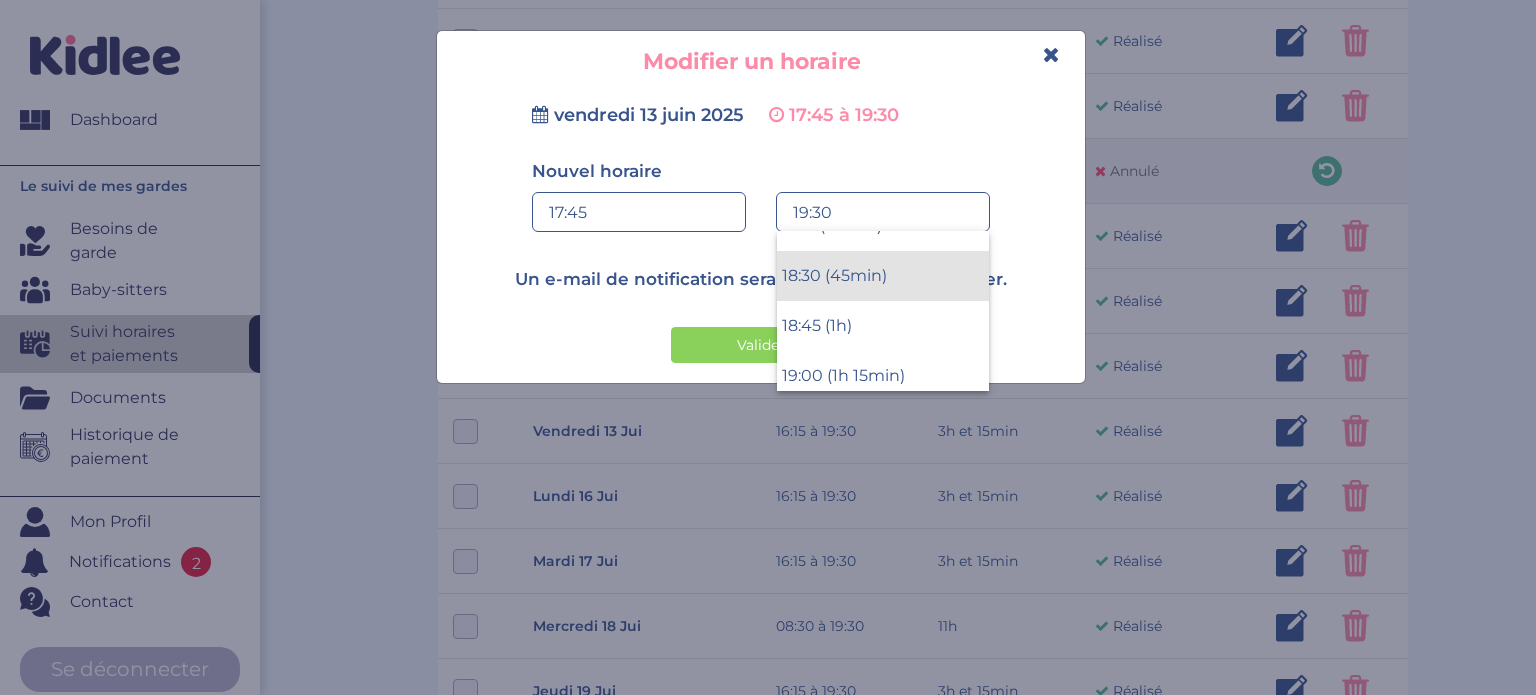 click on "18:30  (45min)" at bounding box center (883, 276) 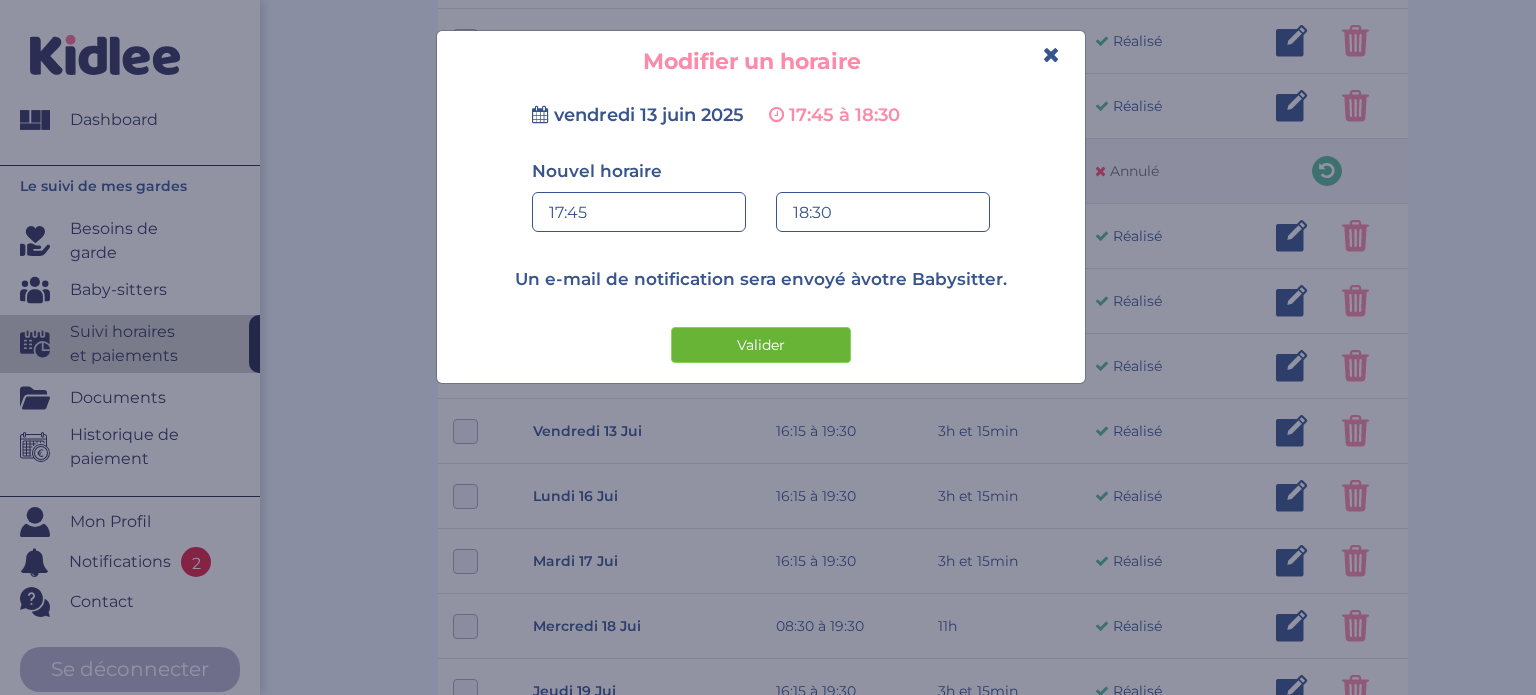 click on "Valider" at bounding box center [761, 345] 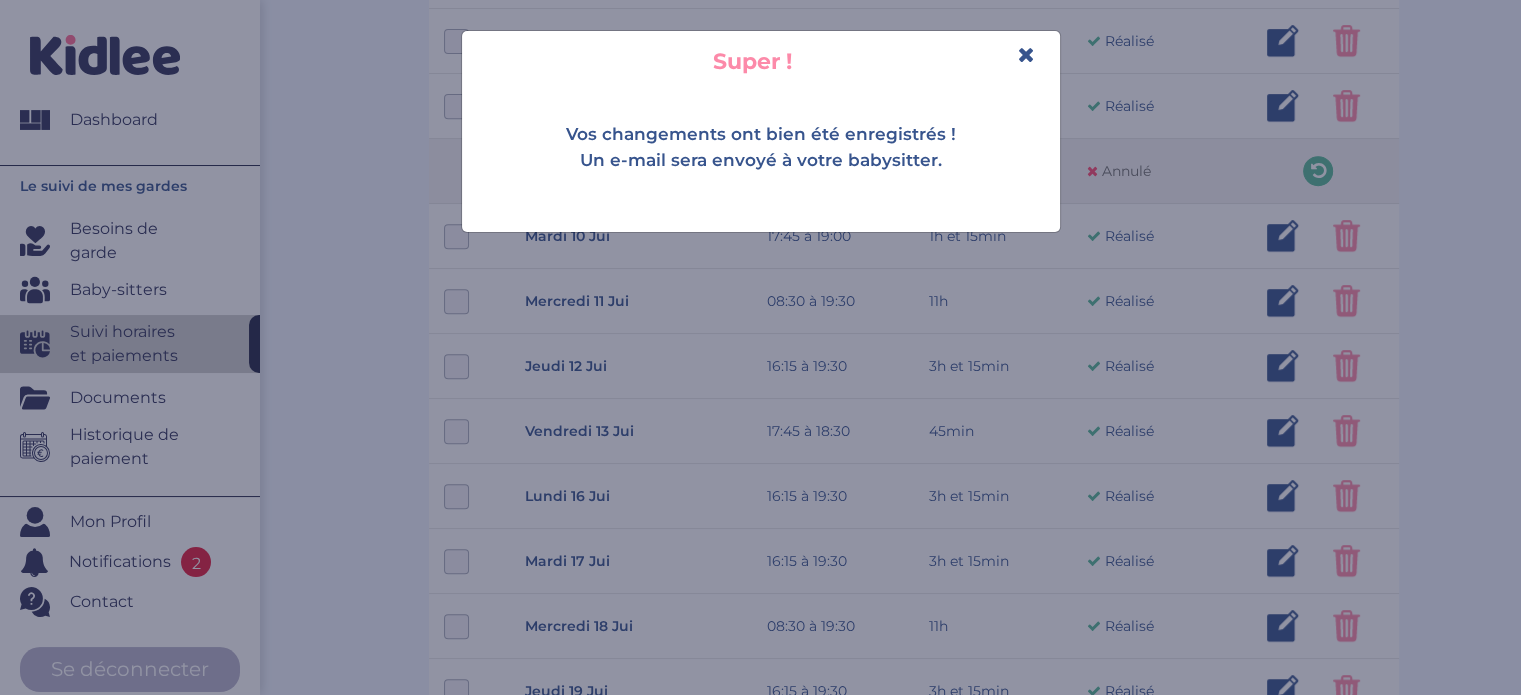 click at bounding box center [1026, 54] 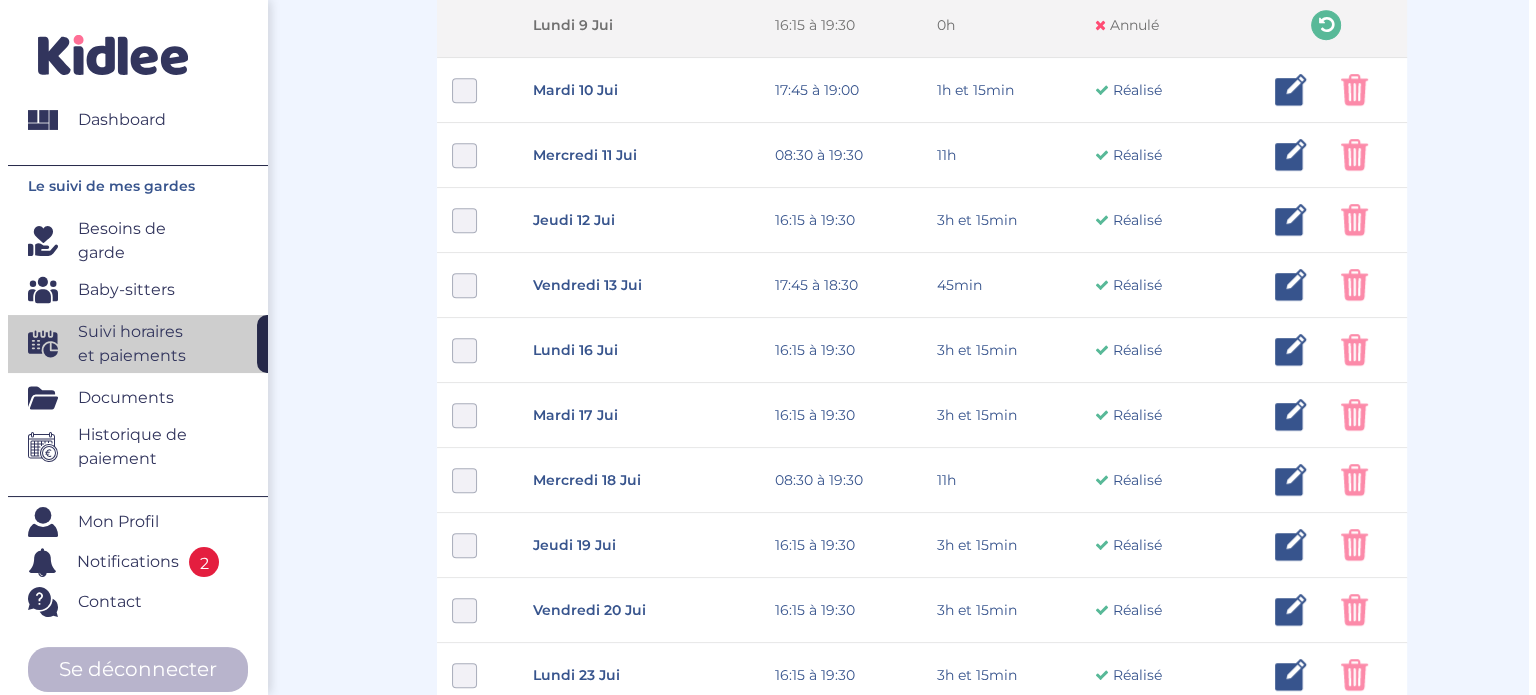 scroll, scrollTop: 1000, scrollLeft: 0, axis: vertical 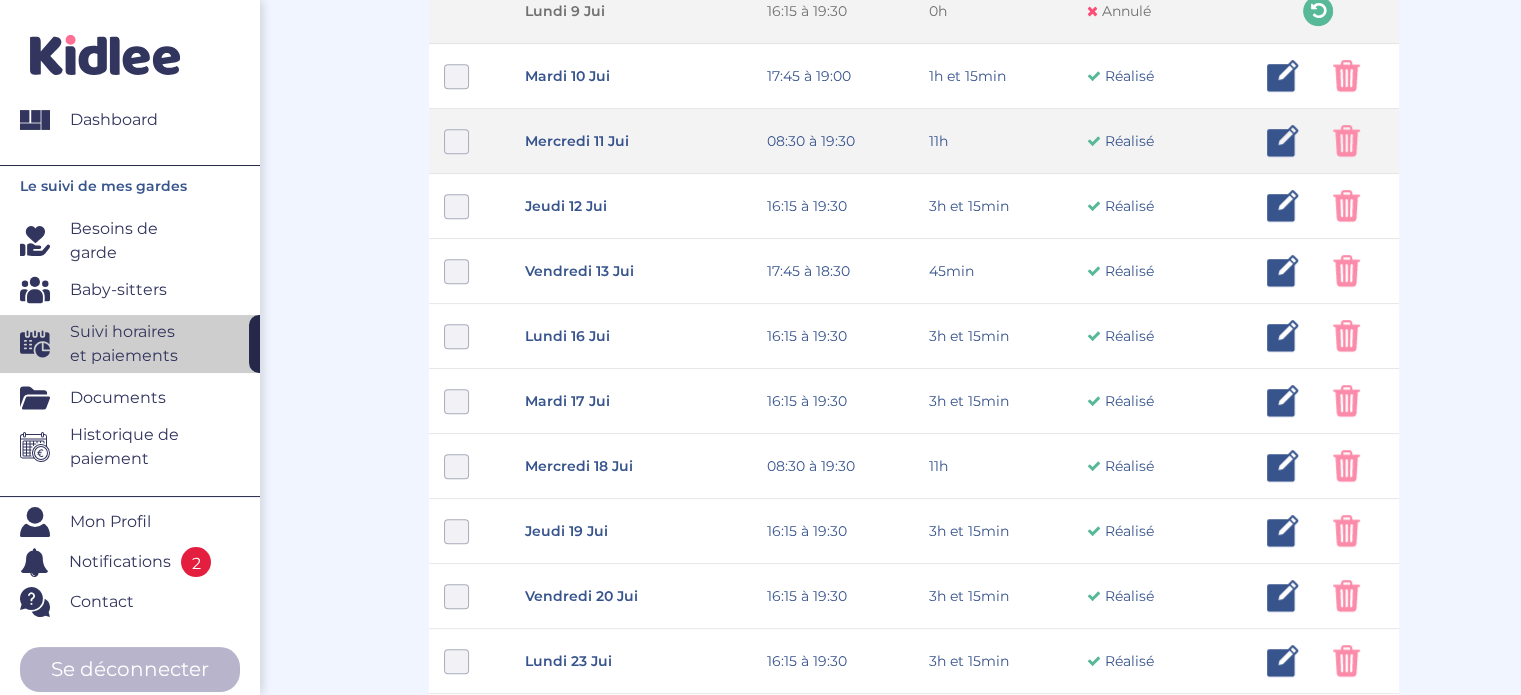 click at bounding box center (1283, 141) 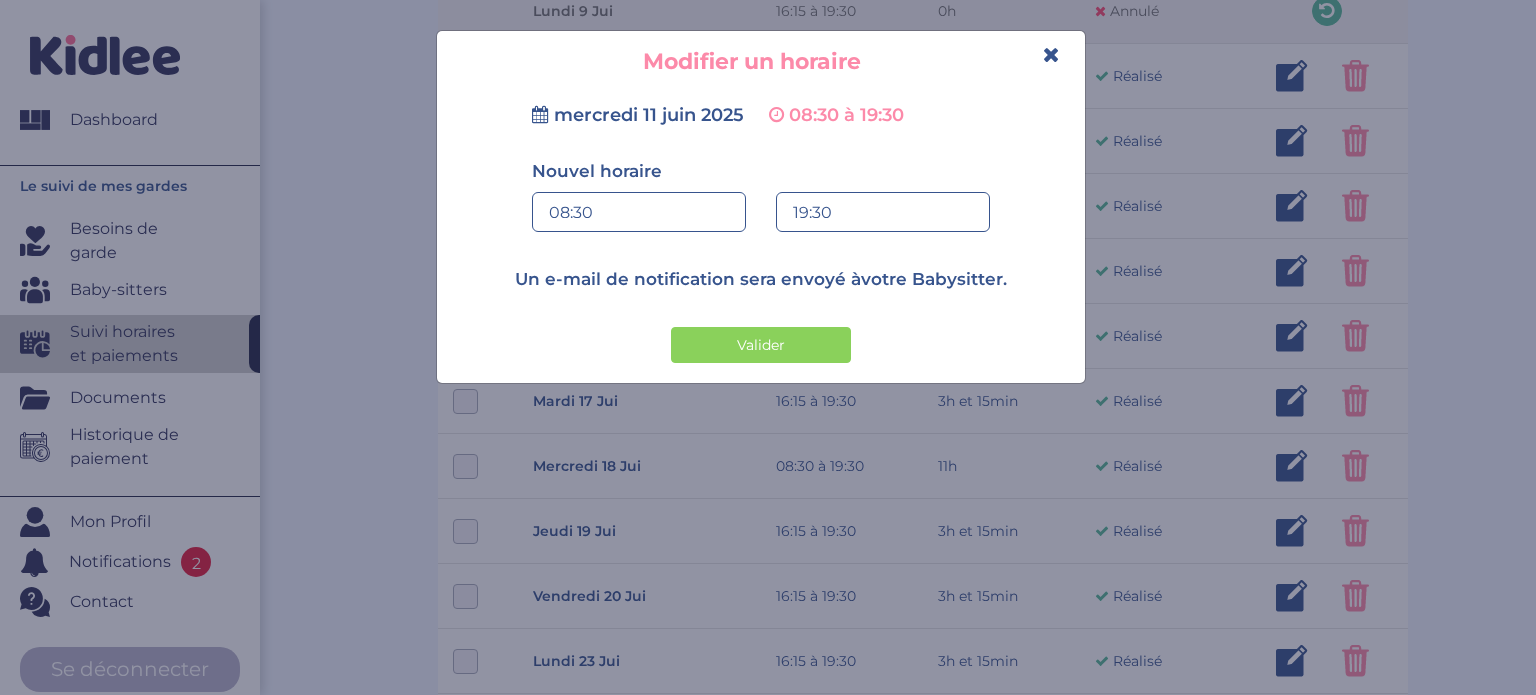 click on "19:30" at bounding box center [883, 213] 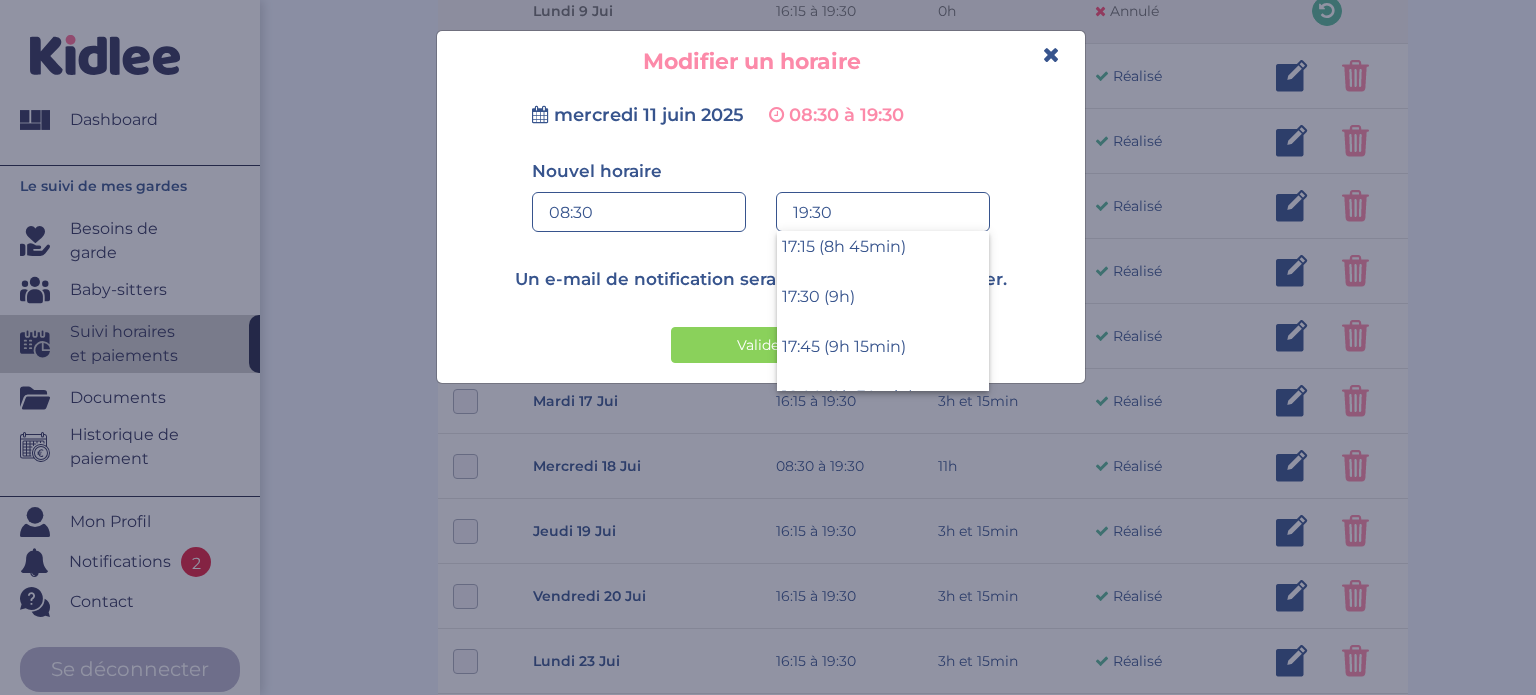 scroll, scrollTop: 1760, scrollLeft: 0, axis: vertical 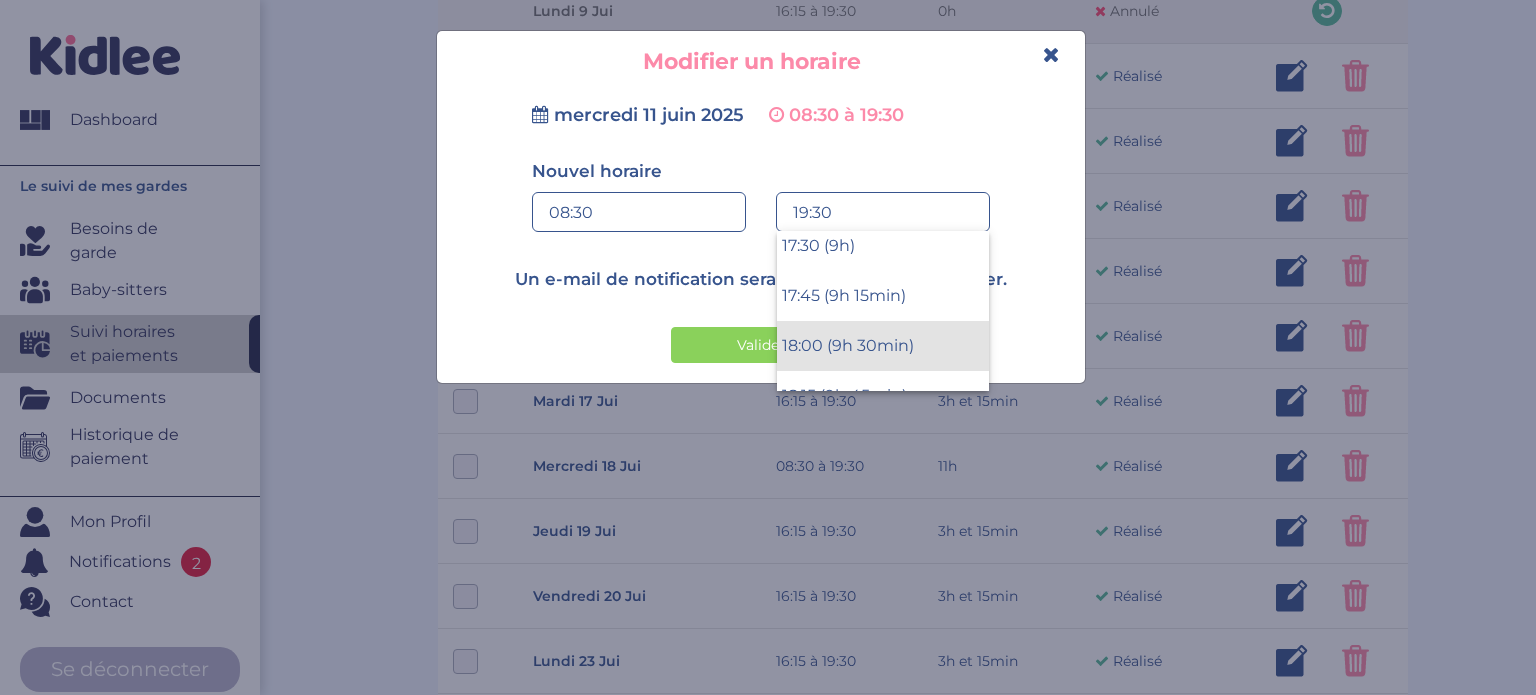 click on "18:00  (9h 30min)" at bounding box center [883, 346] 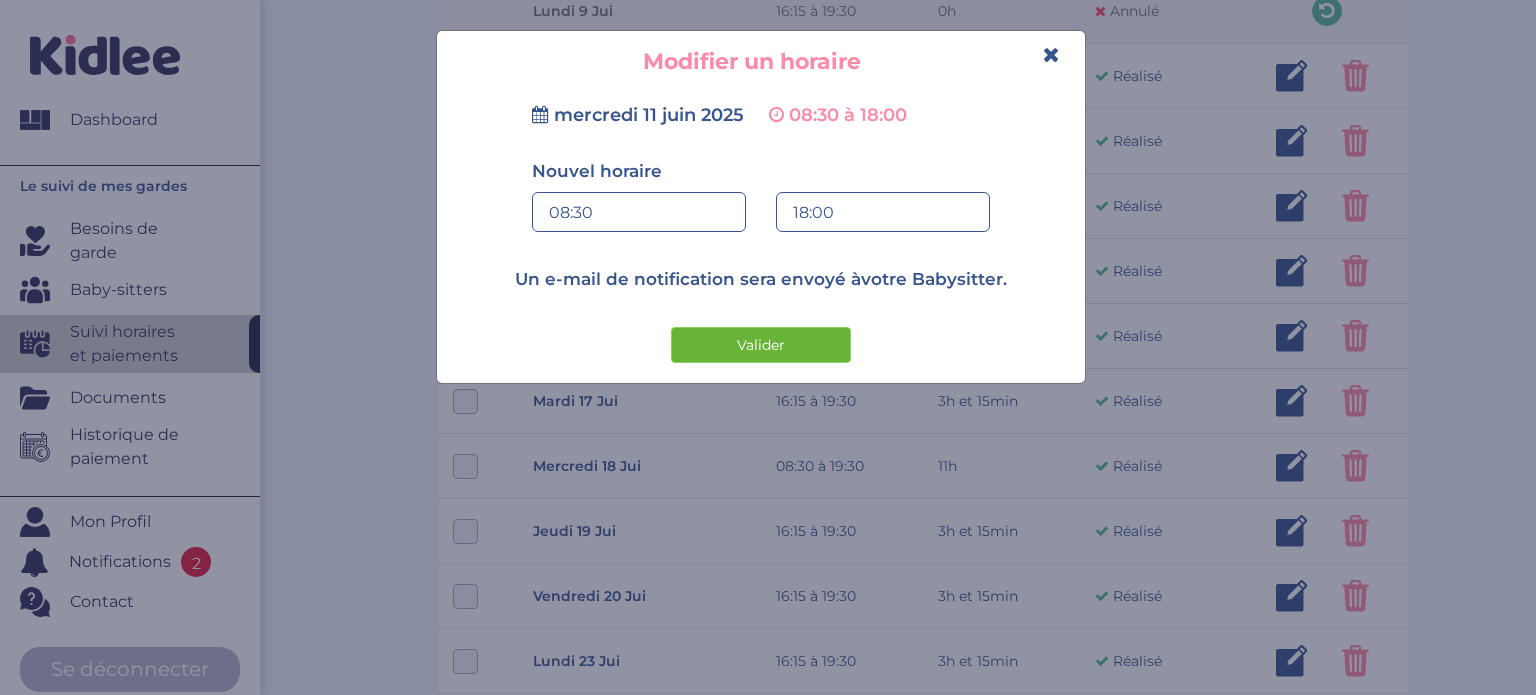 click on "Valider" at bounding box center [761, 345] 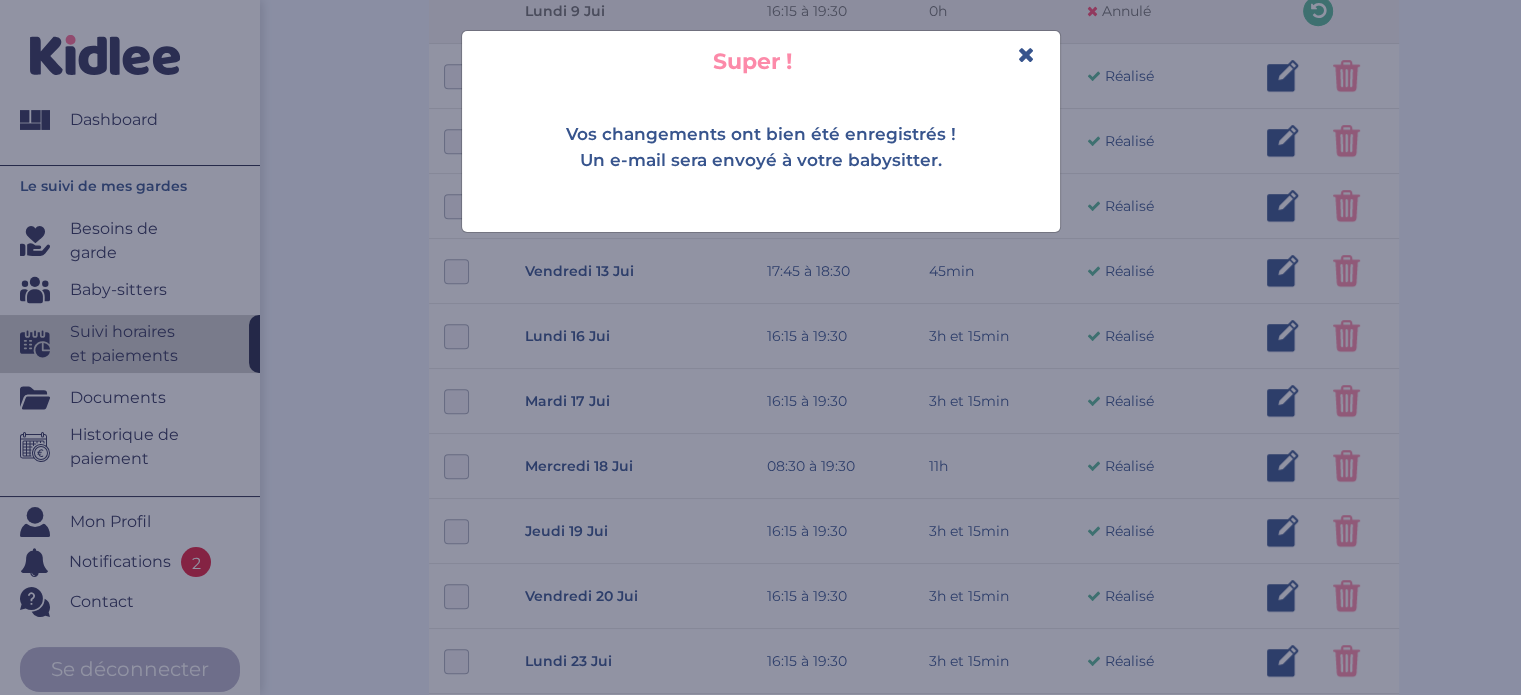 click at bounding box center (1026, 54) 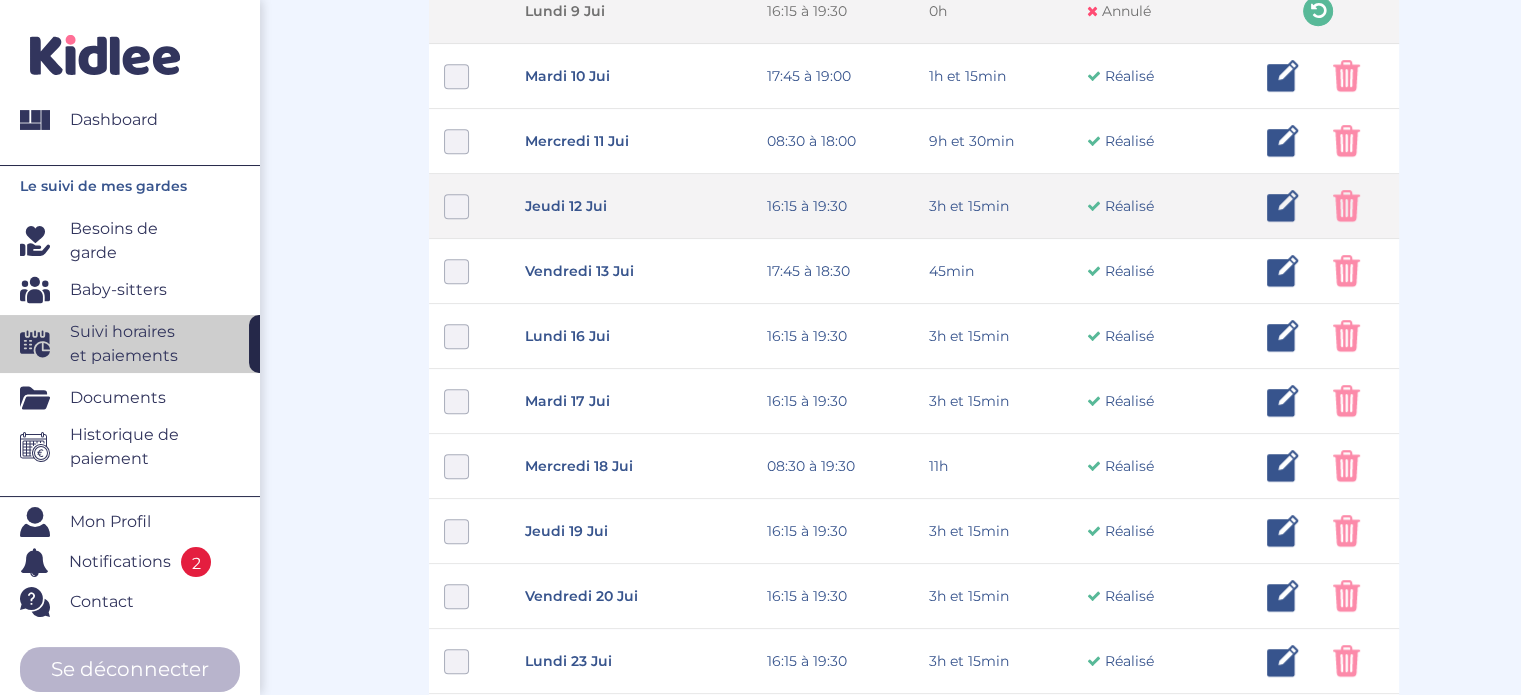 click at bounding box center [1283, 206] 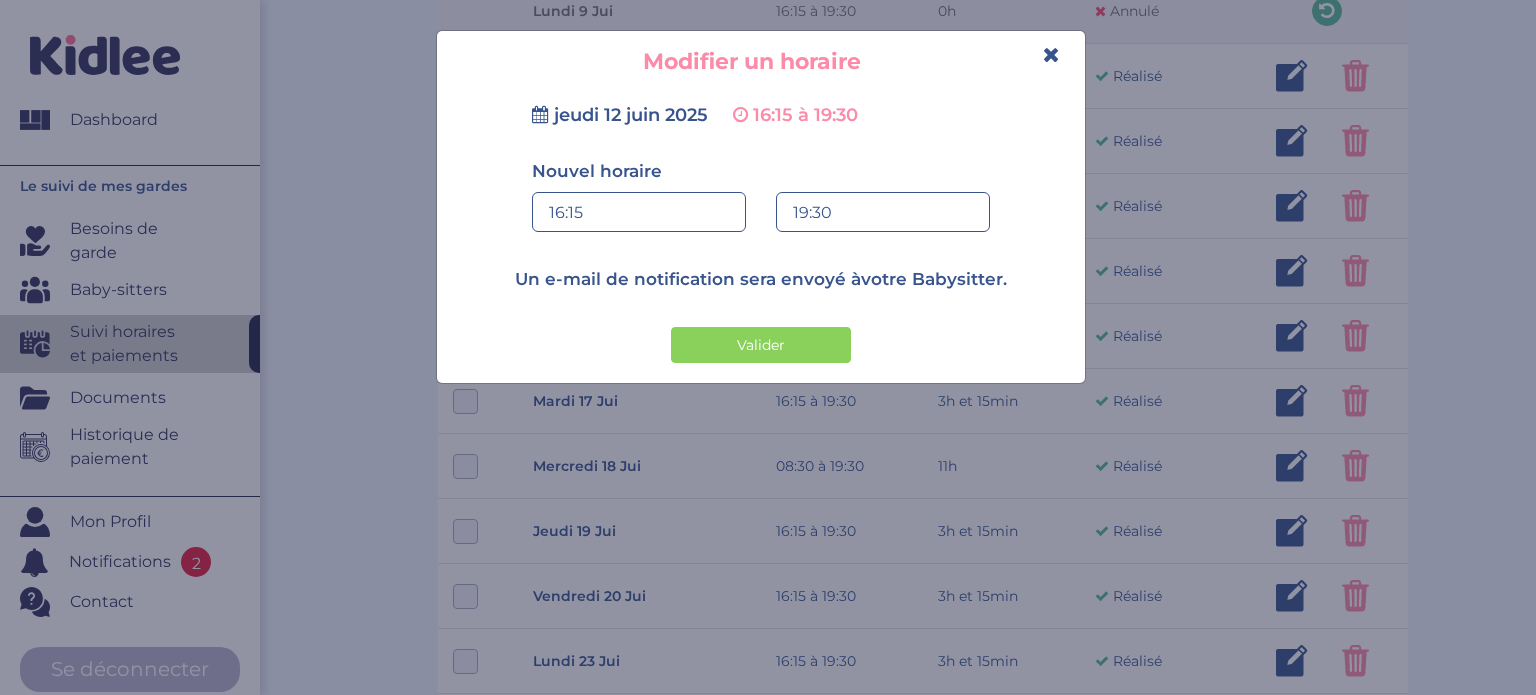 click on "16:15" at bounding box center [639, 213] 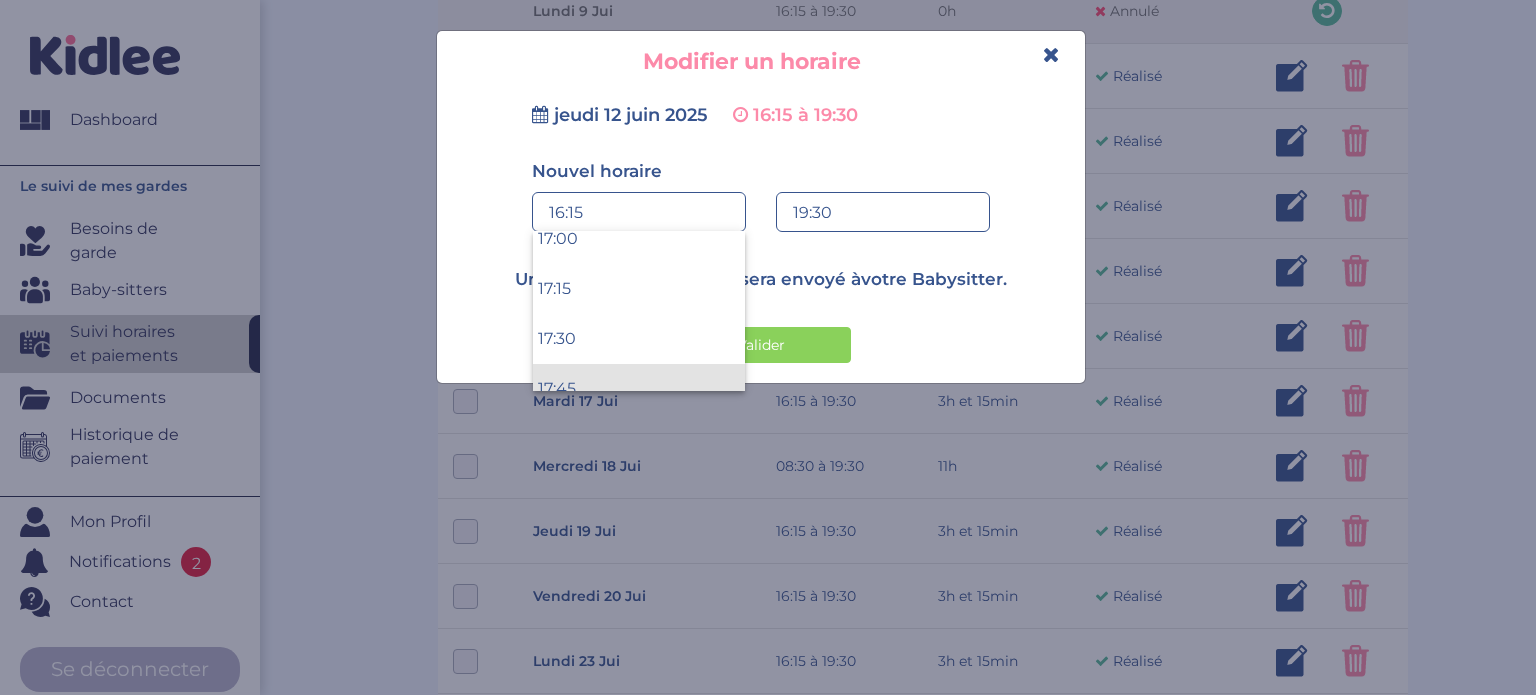 click on "17:45" at bounding box center (639, 389) 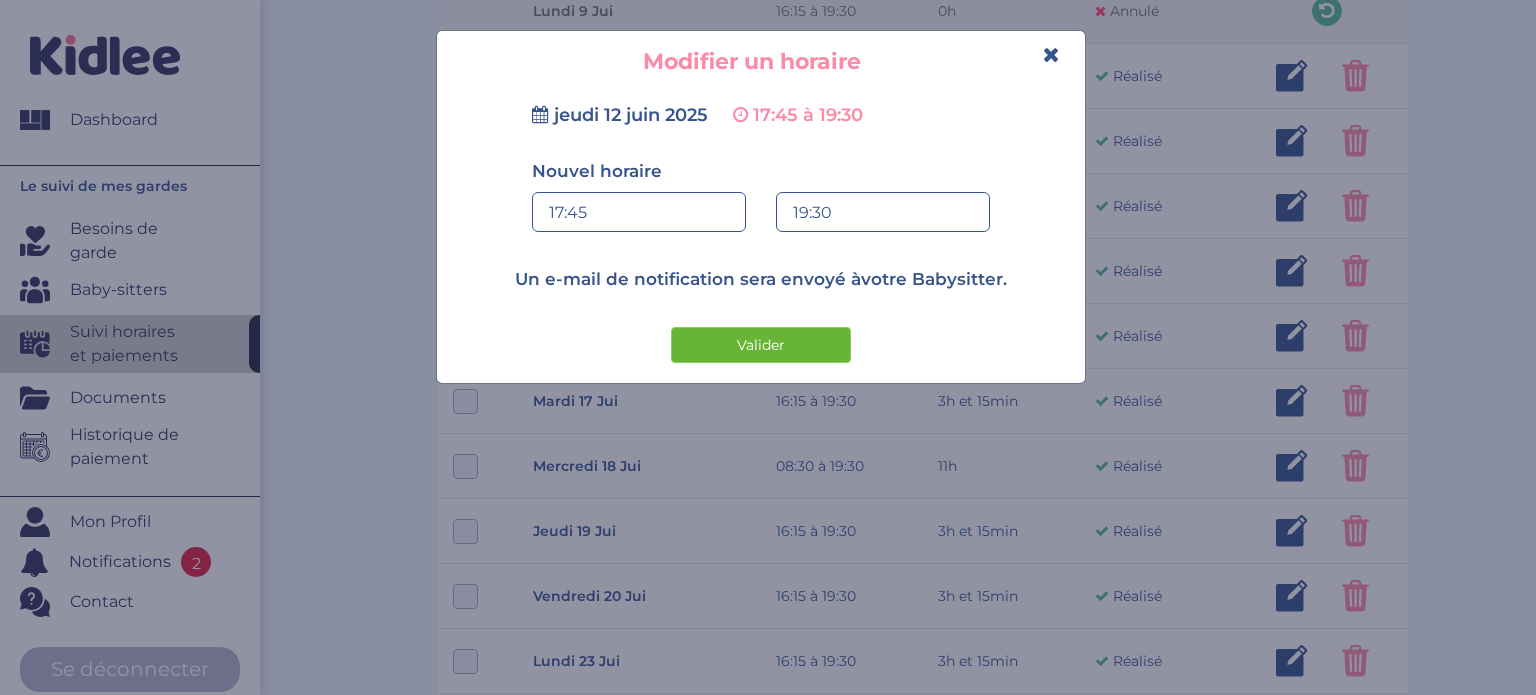 click on "Valider" at bounding box center [761, 345] 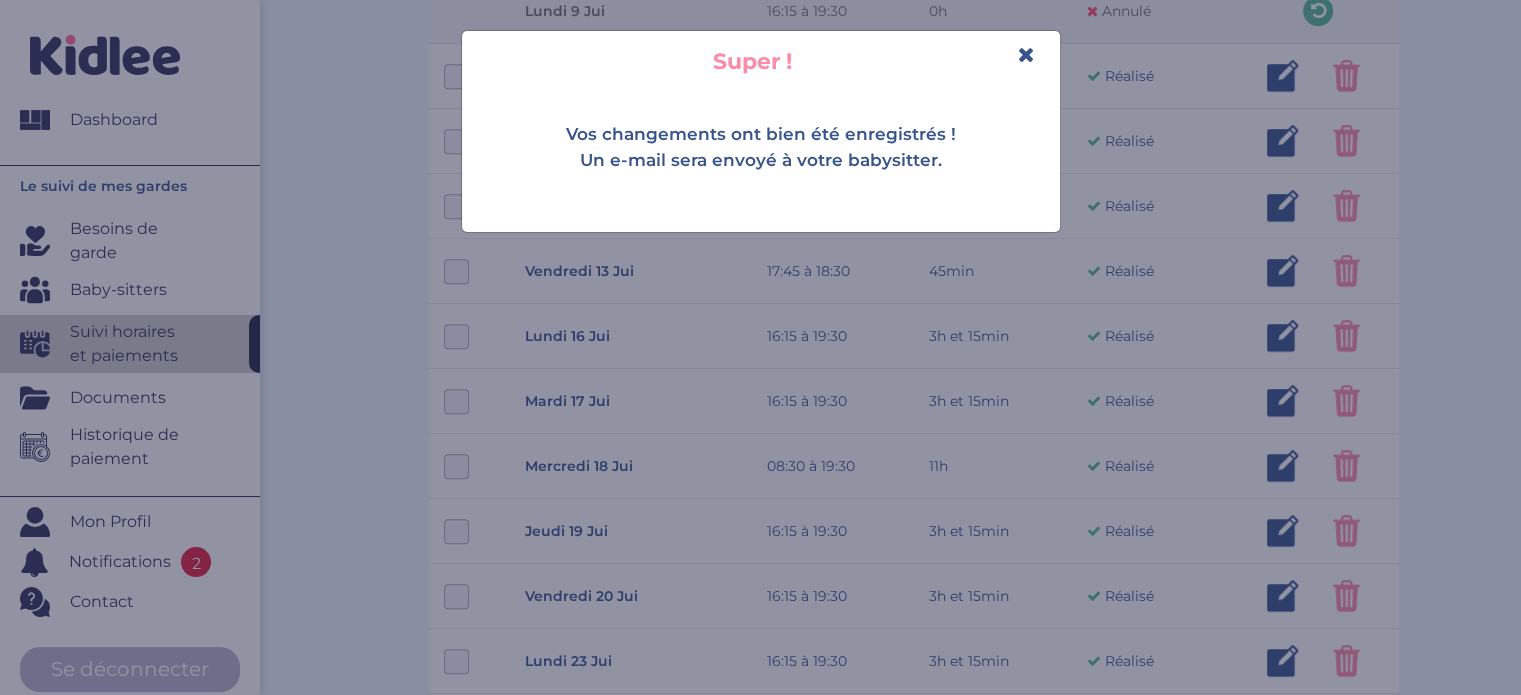 click at bounding box center (1026, 54) 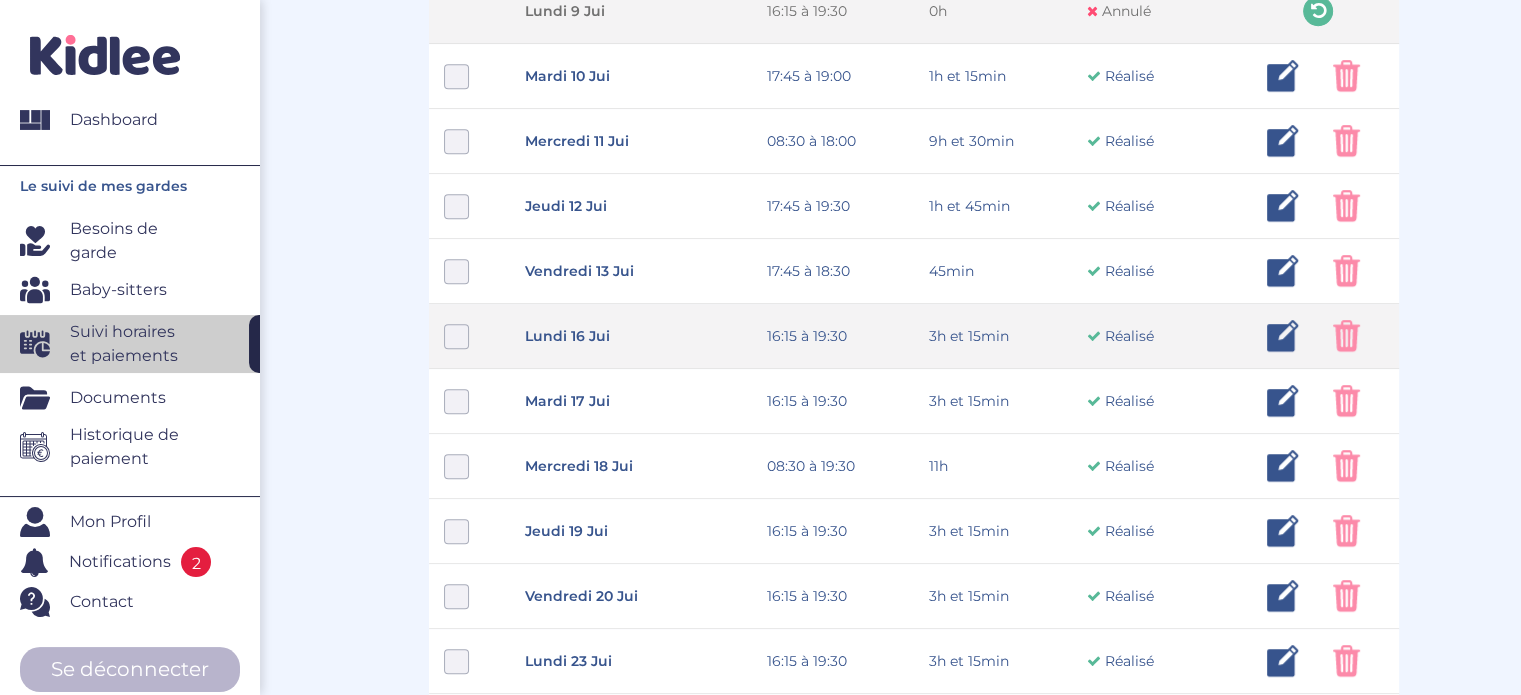 click at bounding box center (1283, 336) 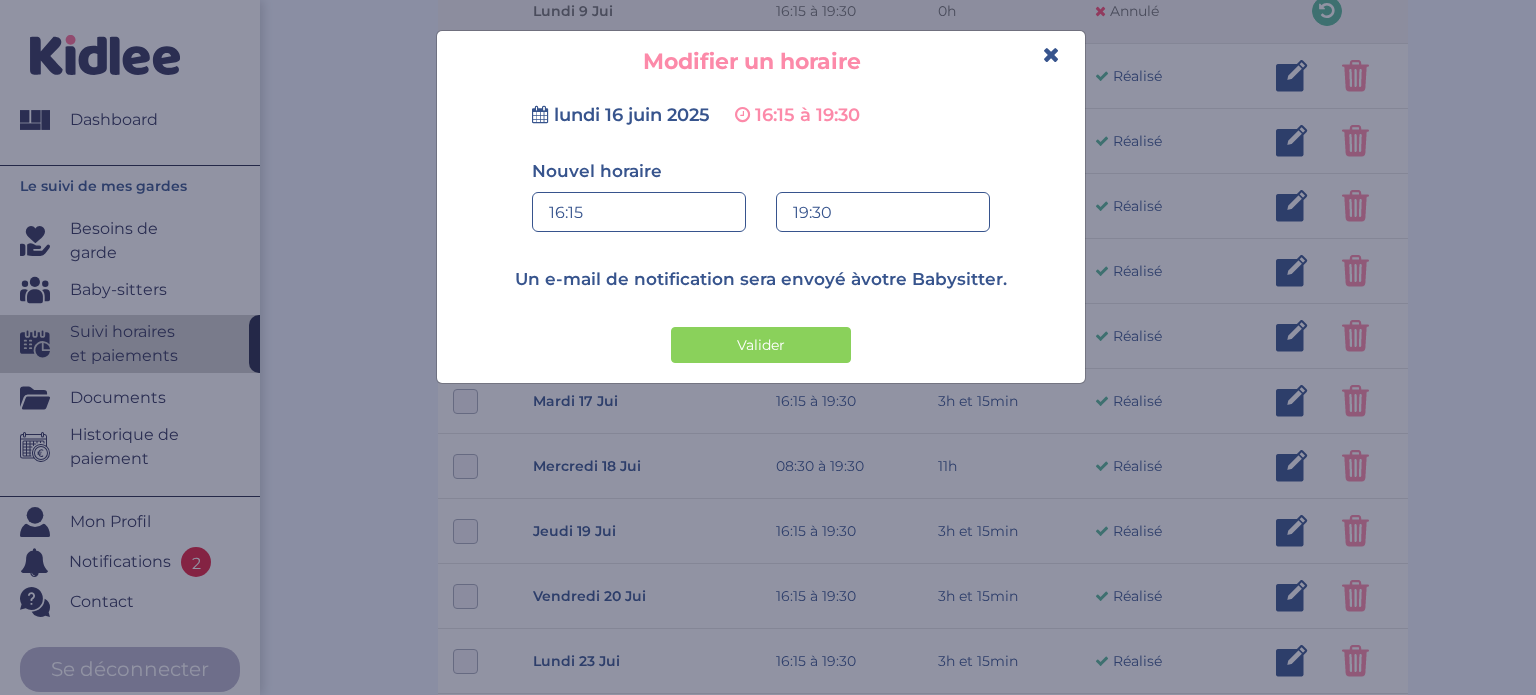 click on "16:15" at bounding box center (639, 213) 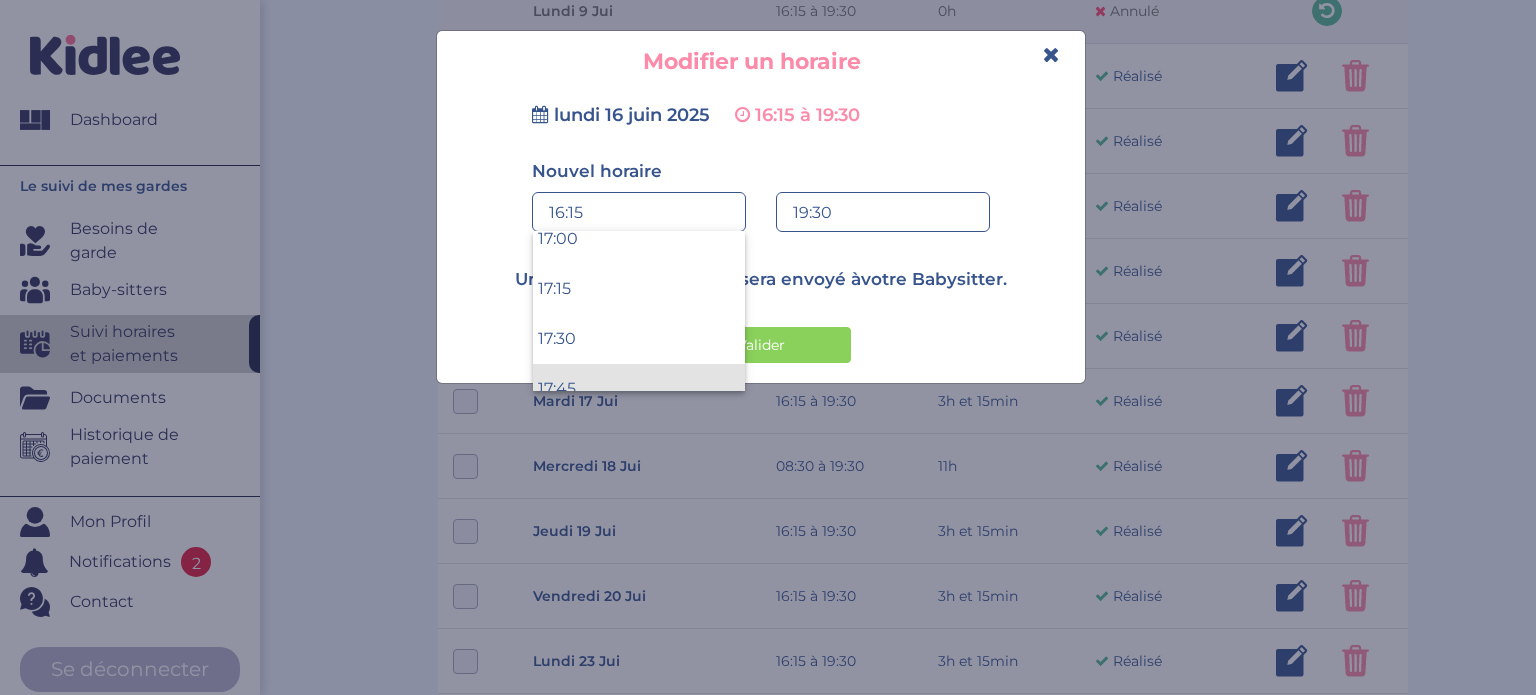 click on "17:45" at bounding box center (639, 389) 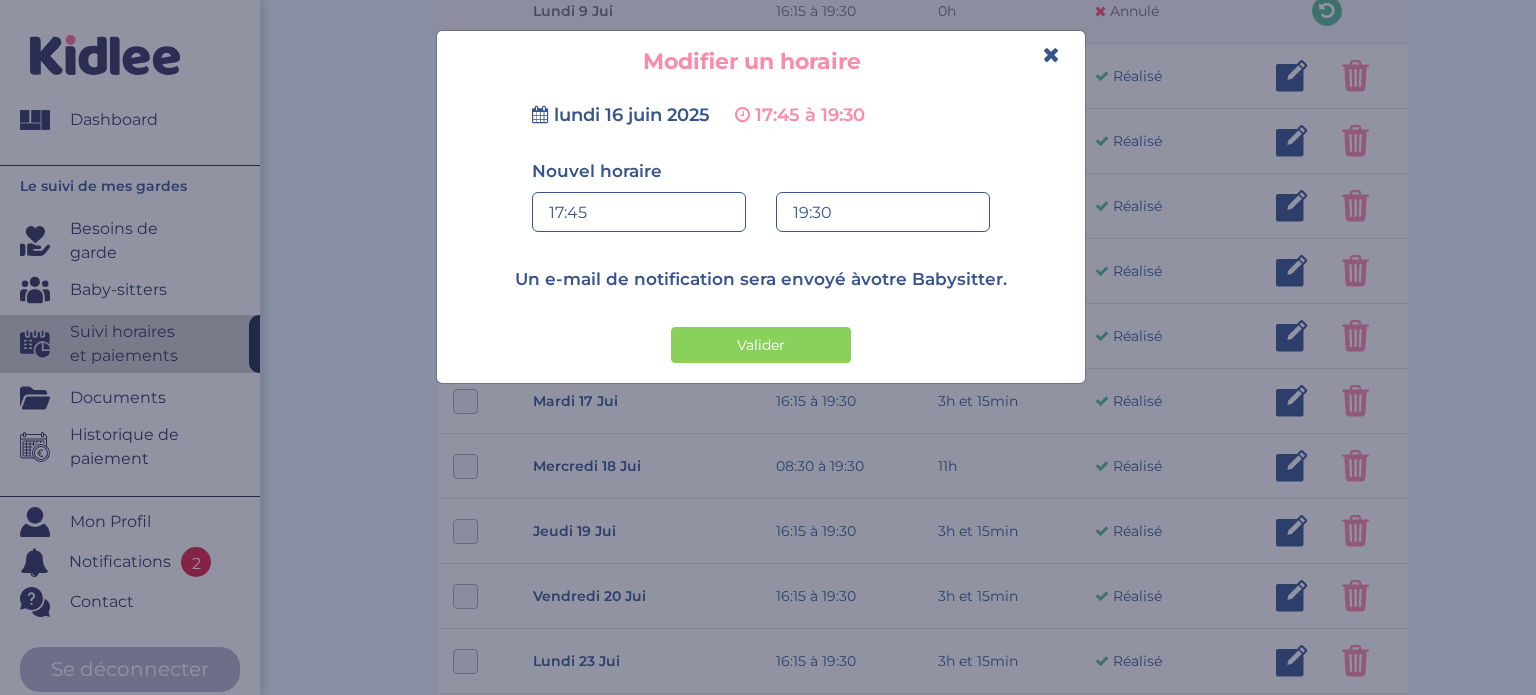 click on "19:30" at bounding box center (883, 213) 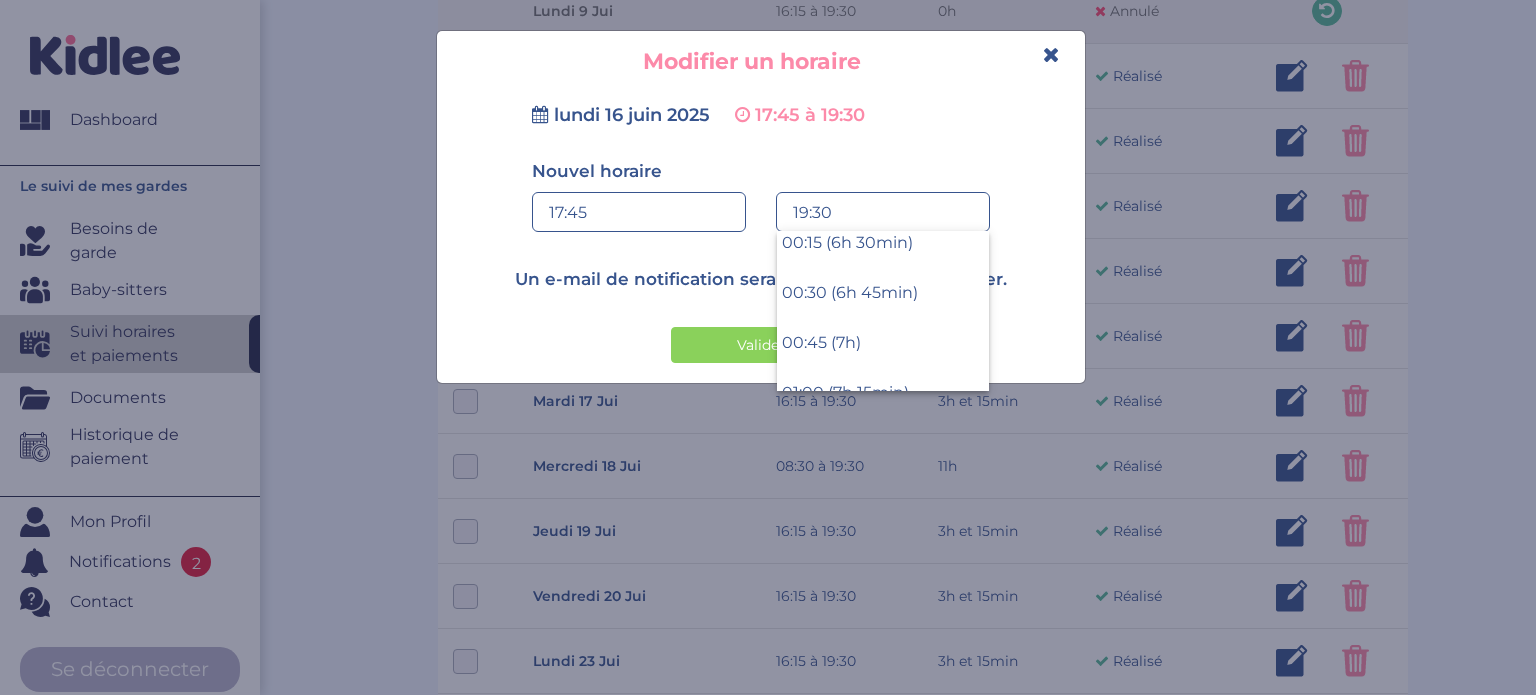scroll, scrollTop: 1200, scrollLeft: 0, axis: vertical 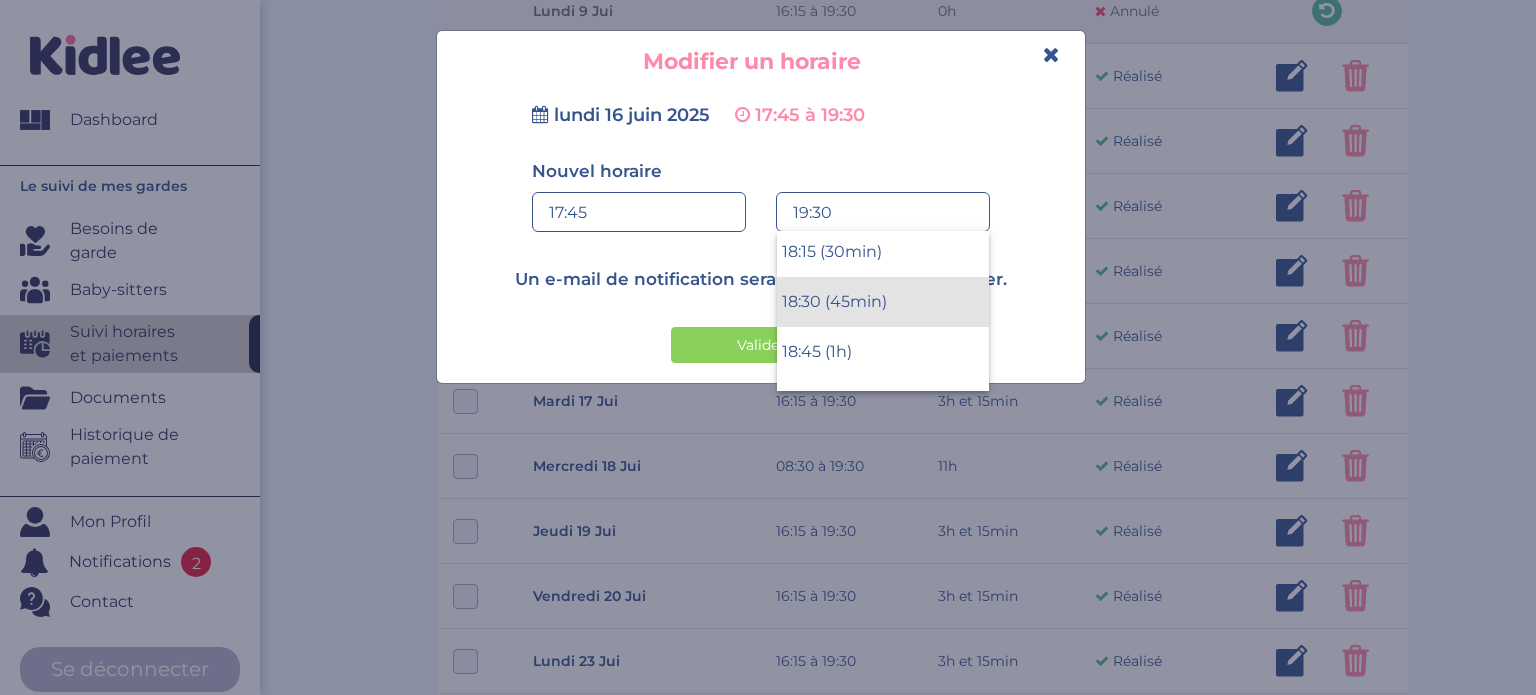 click on "18:30  (45min)" at bounding box center [883, 302] 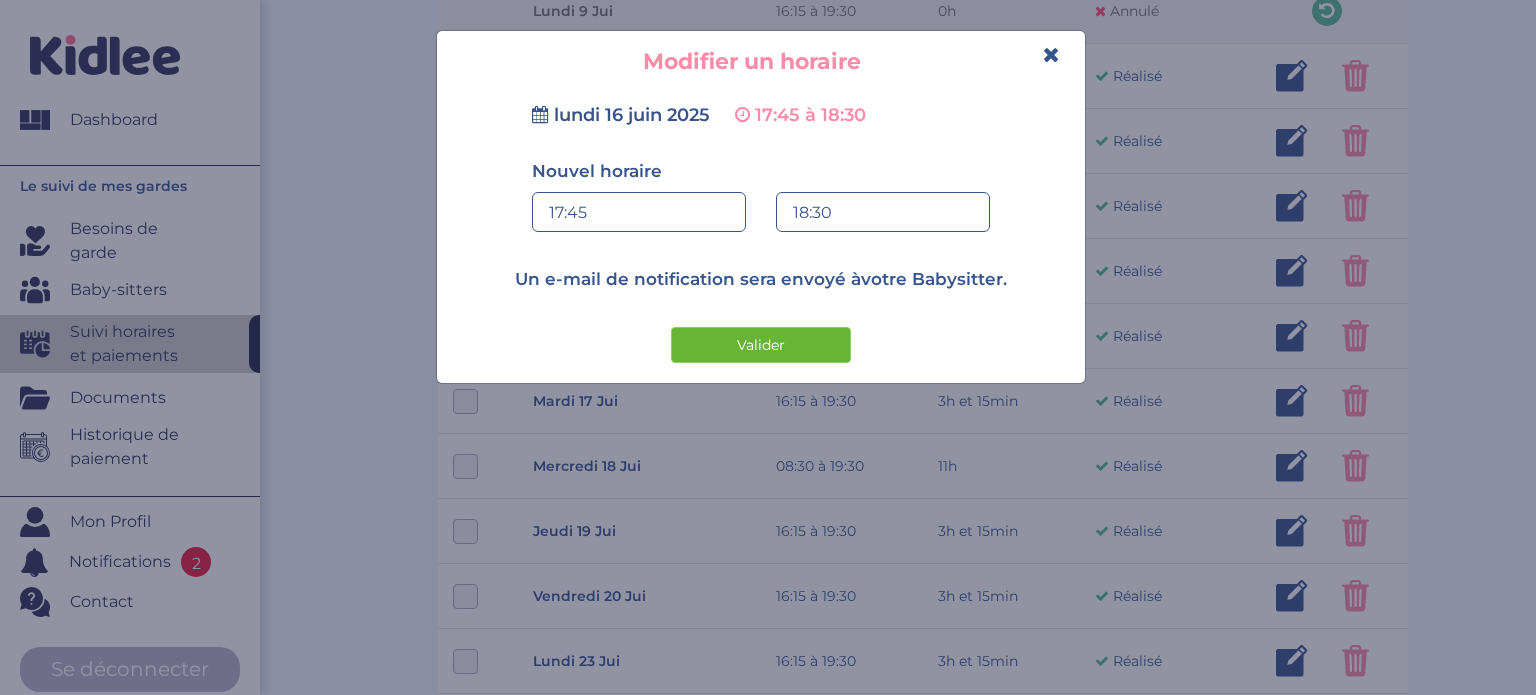 click on "Valider" at bounding box center [761, 345] 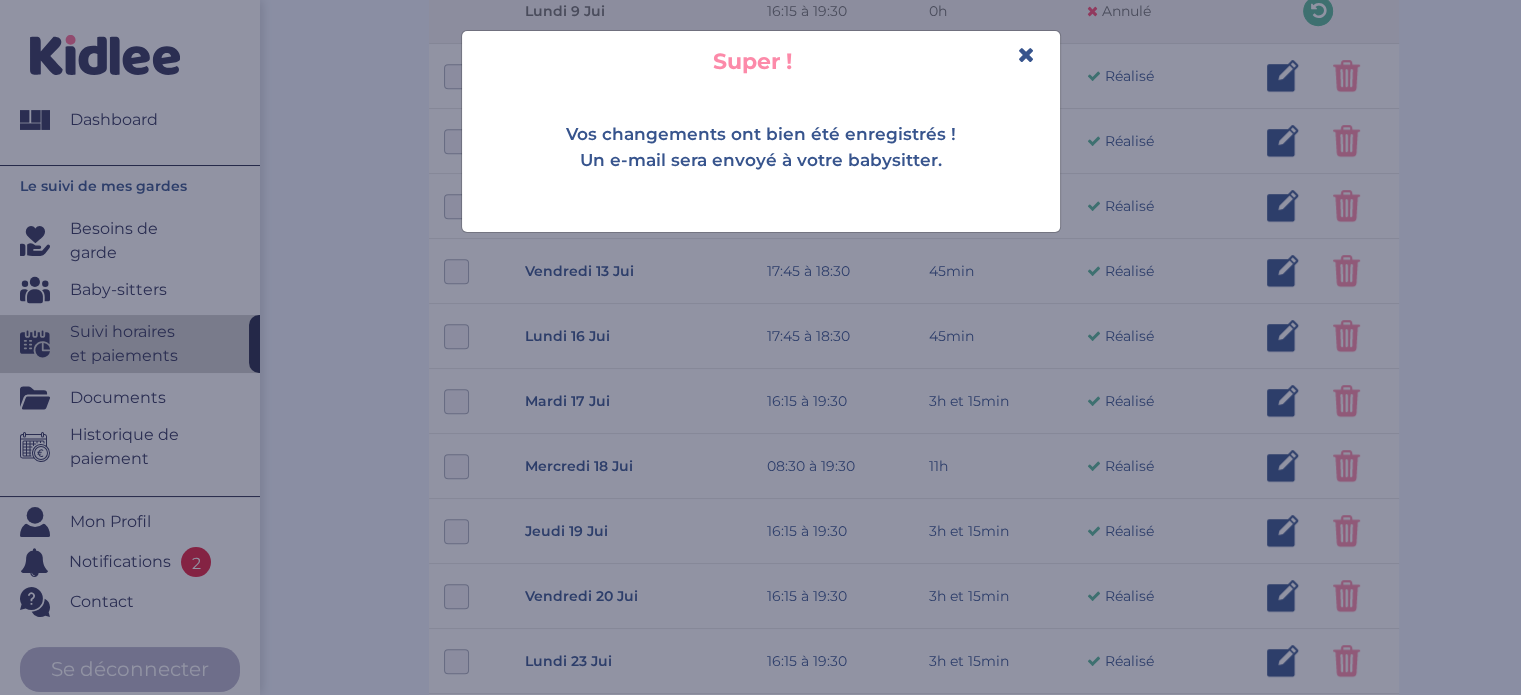 click at bounding box center [1026, 54] 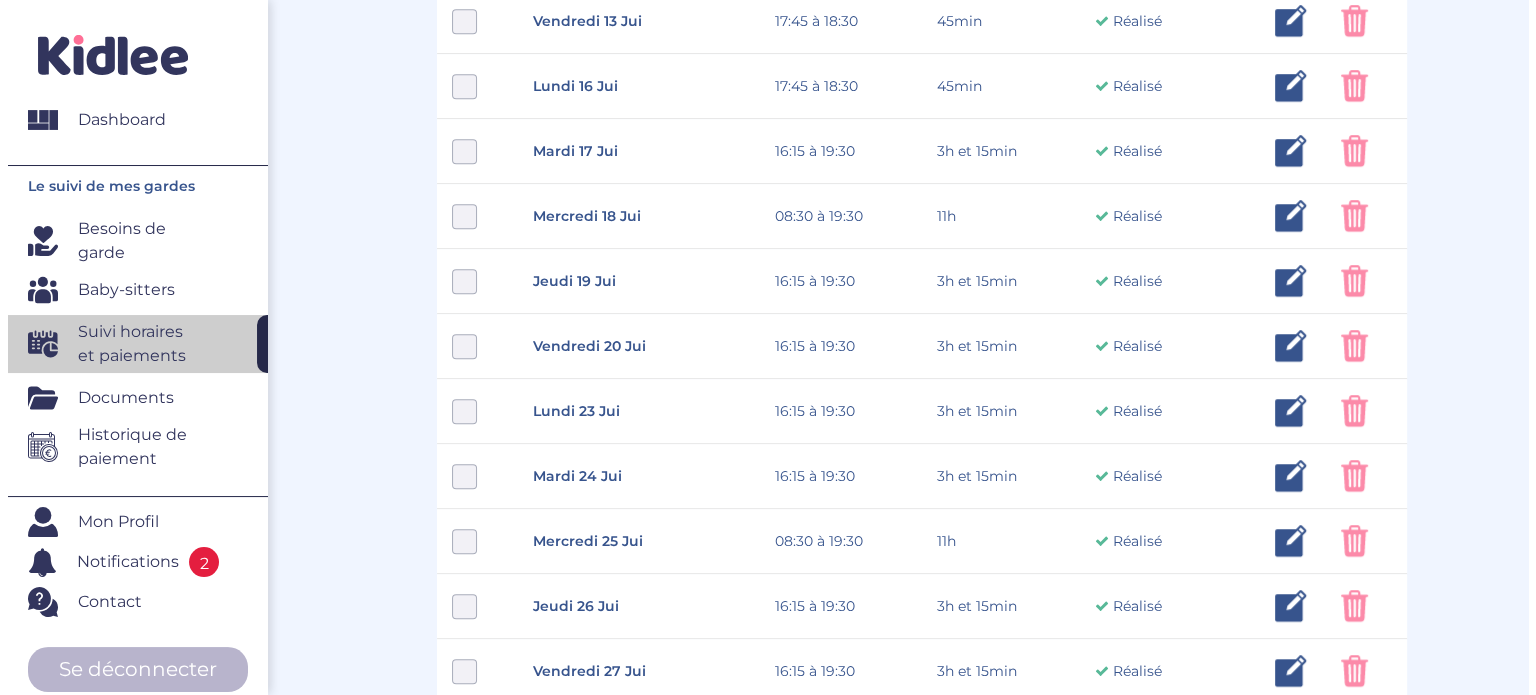 scroll, scrollTop: 1280, scrollLeft: 0, axis: vertical 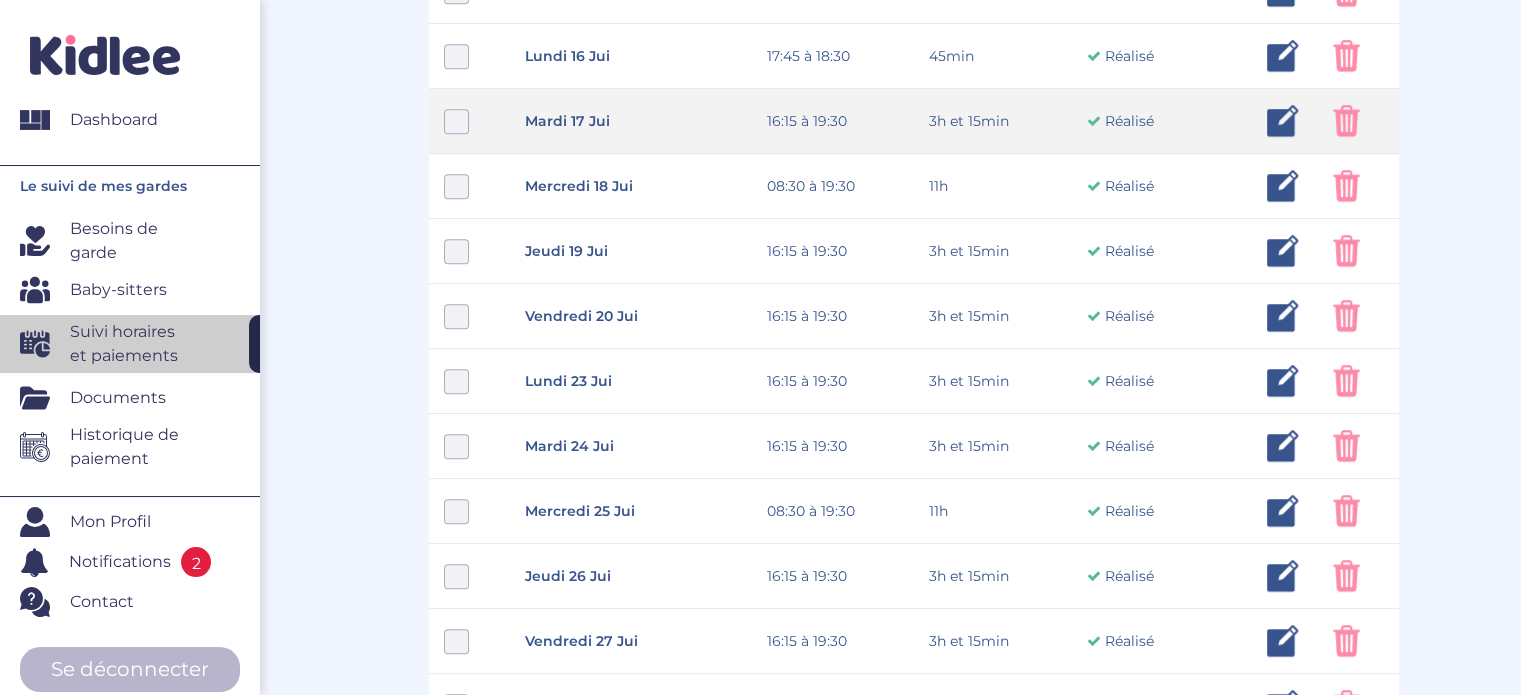 click at bounding box center (1283, 121) 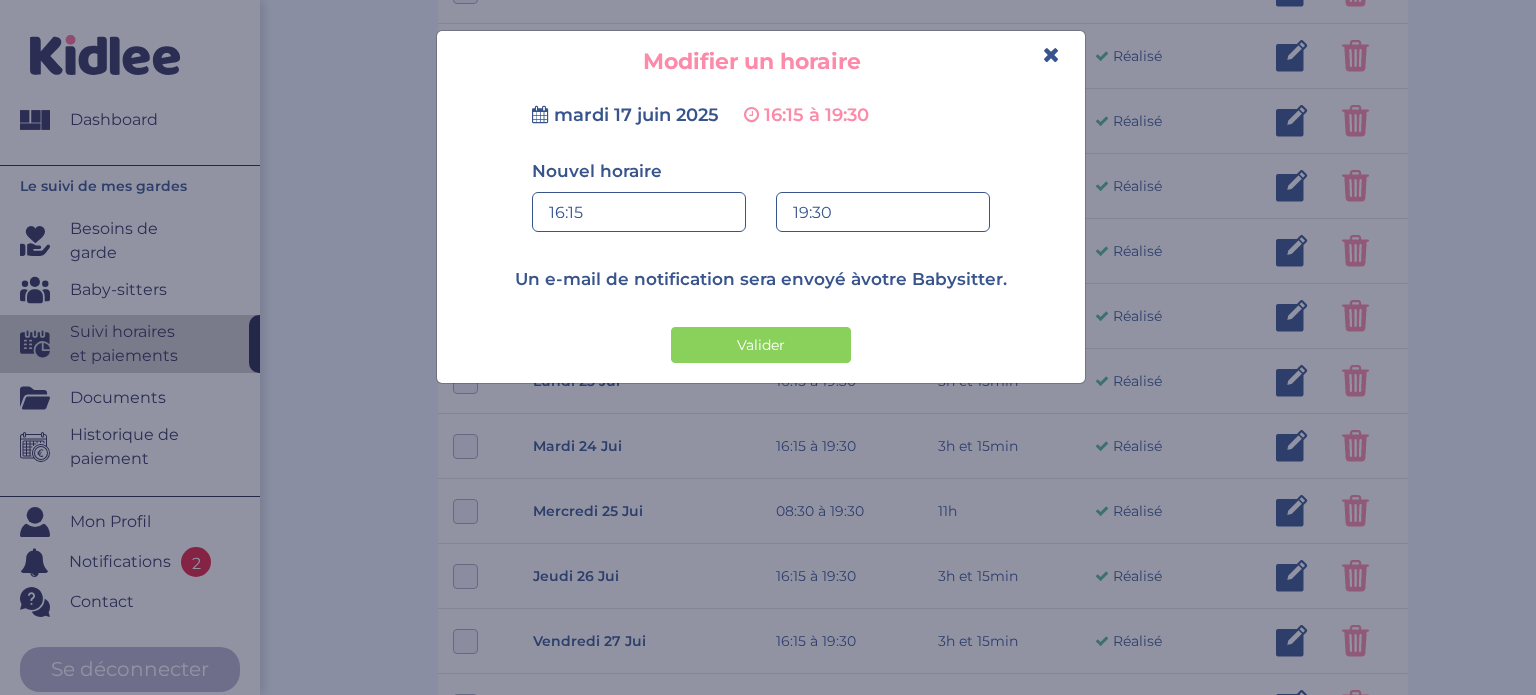 click on "16:15" at bounding box center [639, 213] 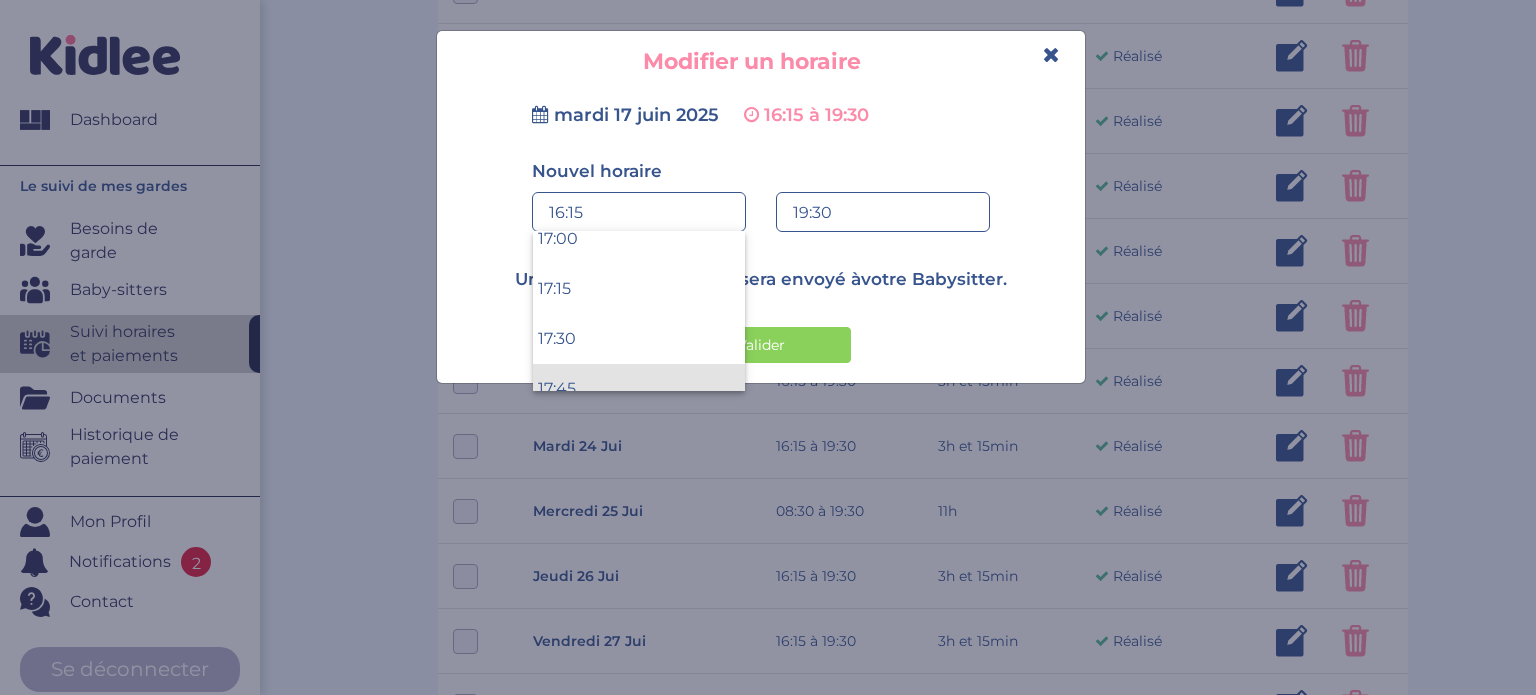 click on "17:45" at bounding box center (639, 389) 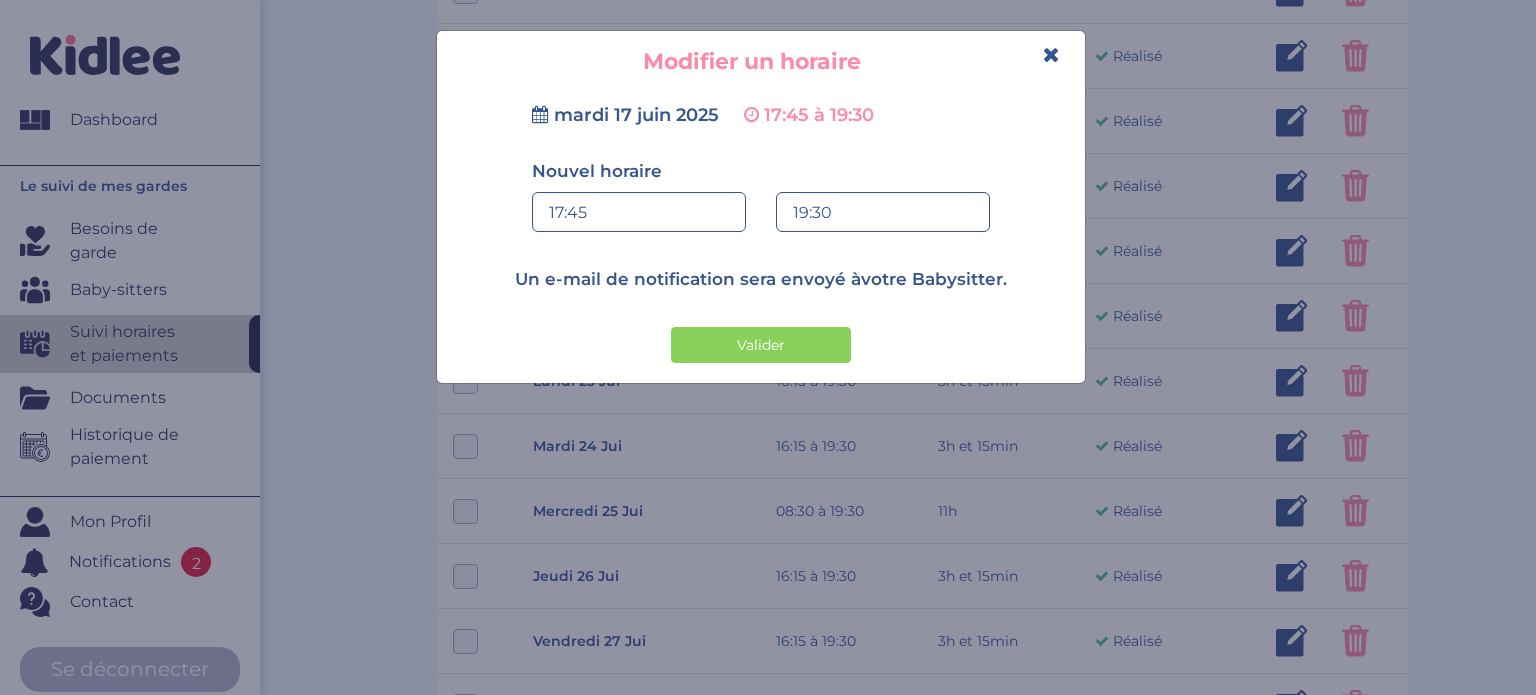 click on "19:30" at bounding box center (883, 213) 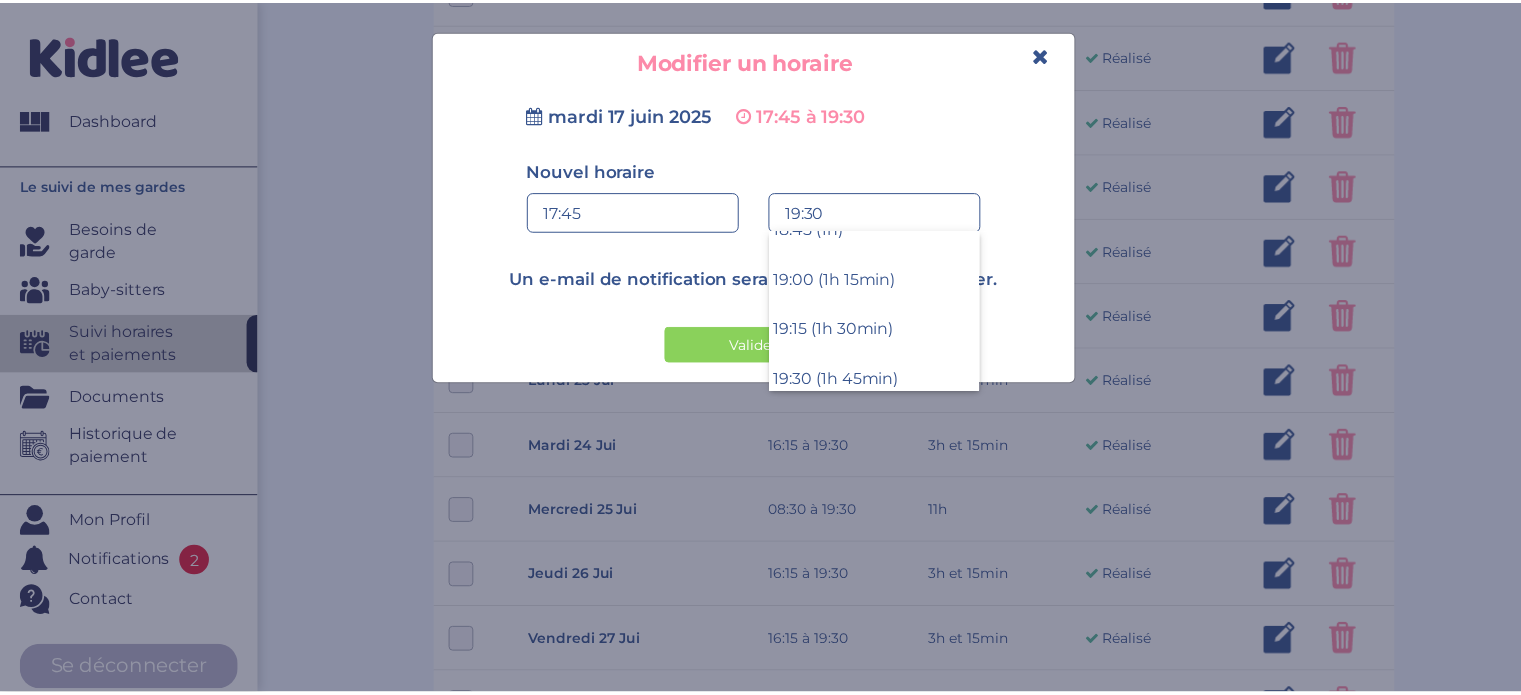scroll, scrollTop: 214, scrollLeft: 0, axis: vertical 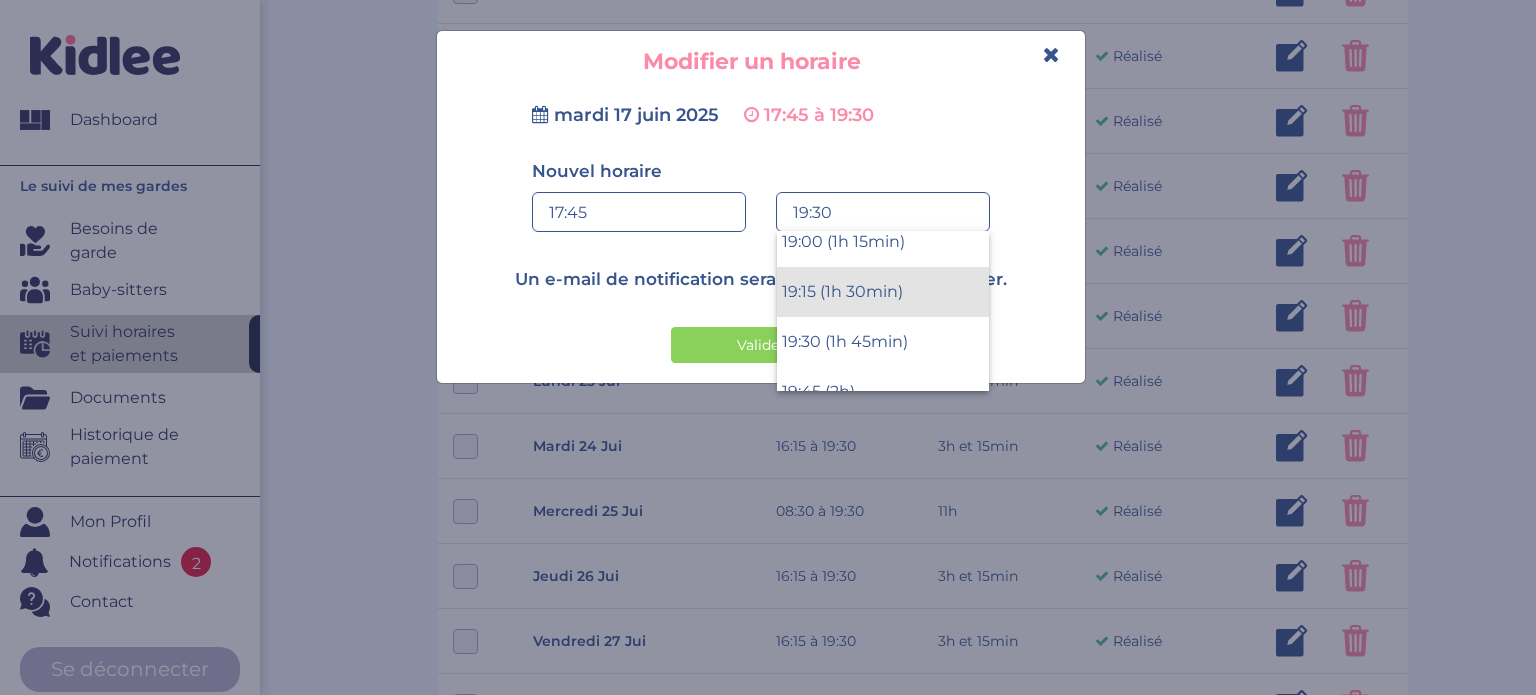click on "19:15  (1h 30min)" at bounding box center [883, 292] 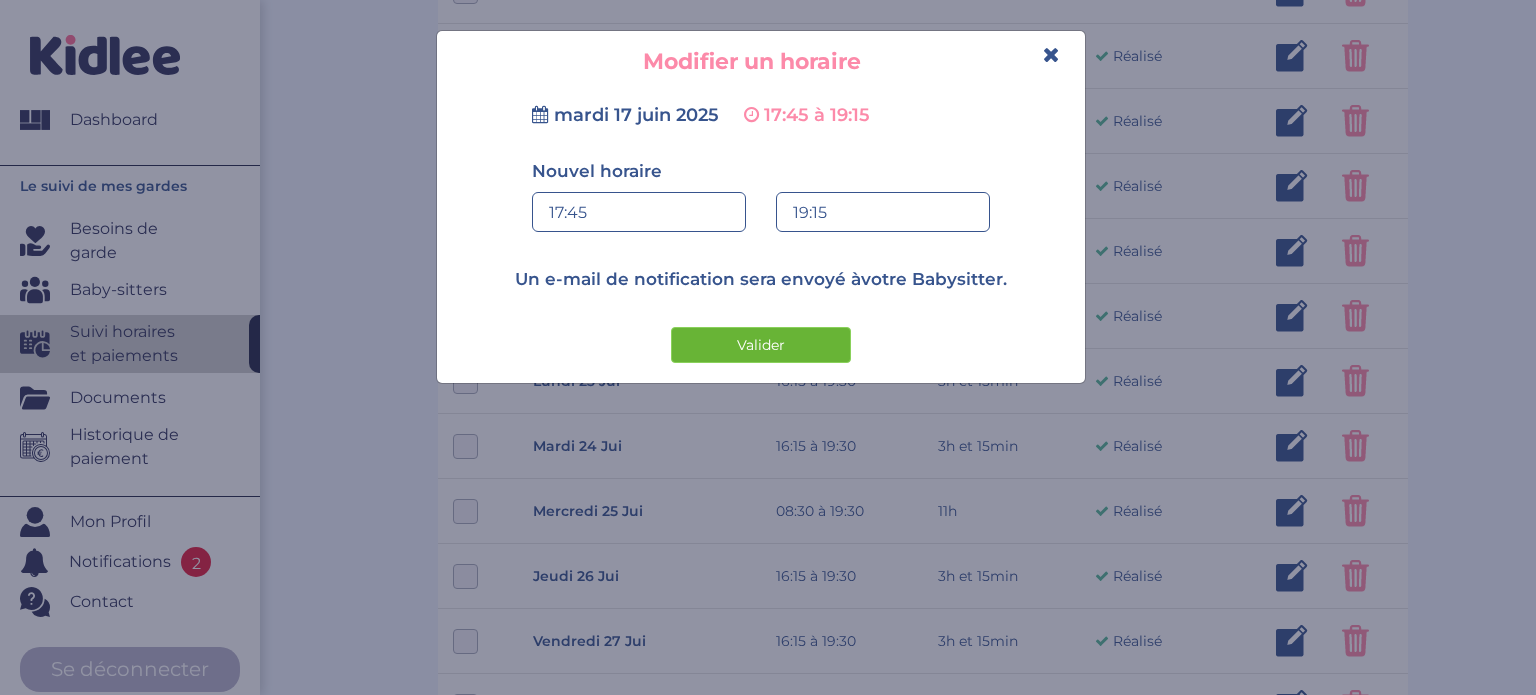 click on "Valider" at bounding box center [761, 345] 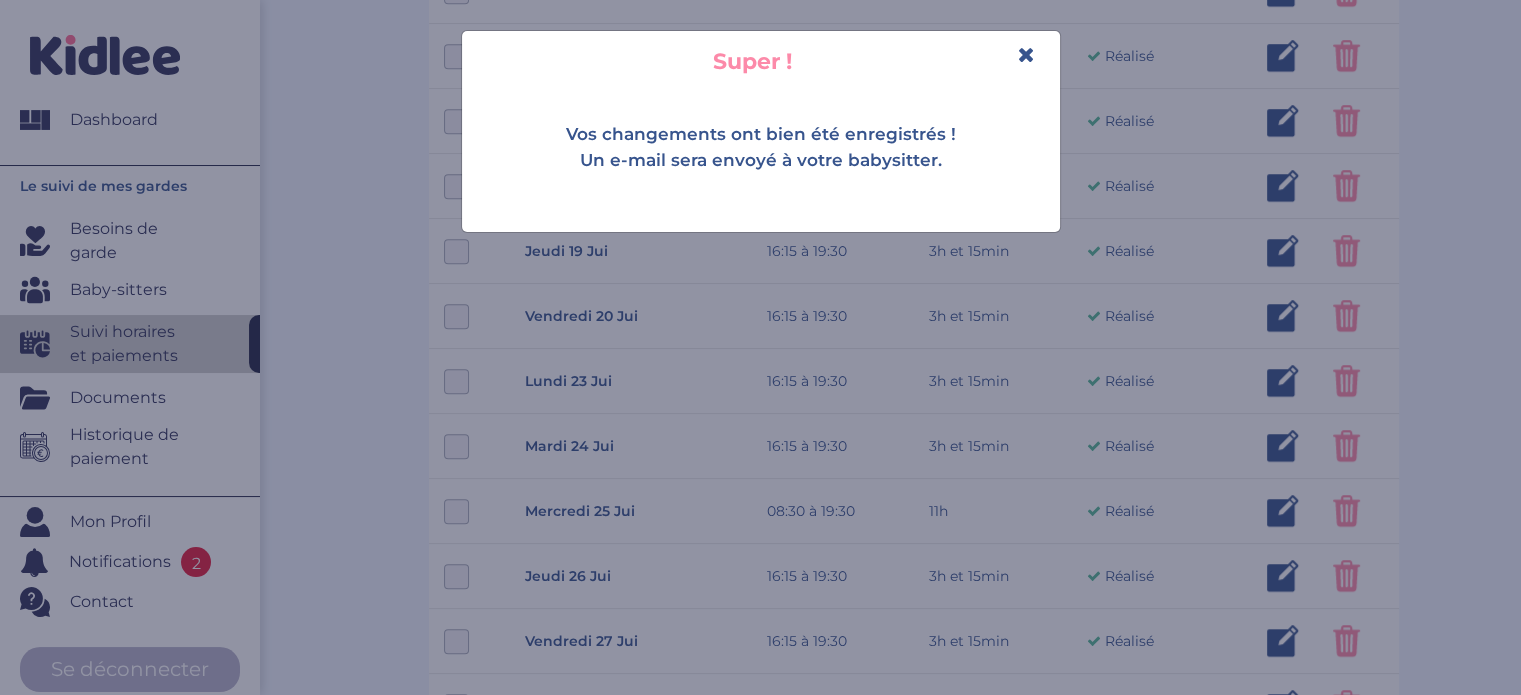 click at bounding box center (1026, 54) 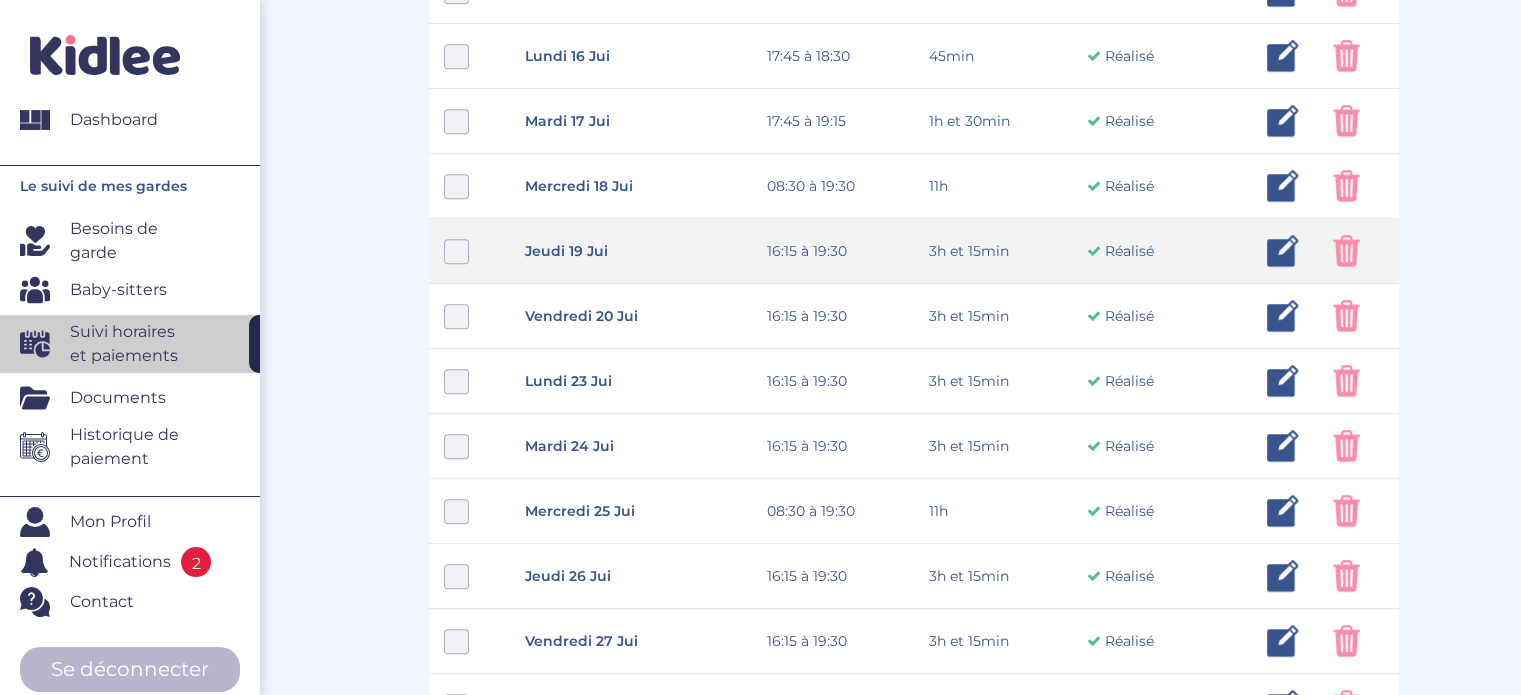 click at bounding box center [1283, 251] 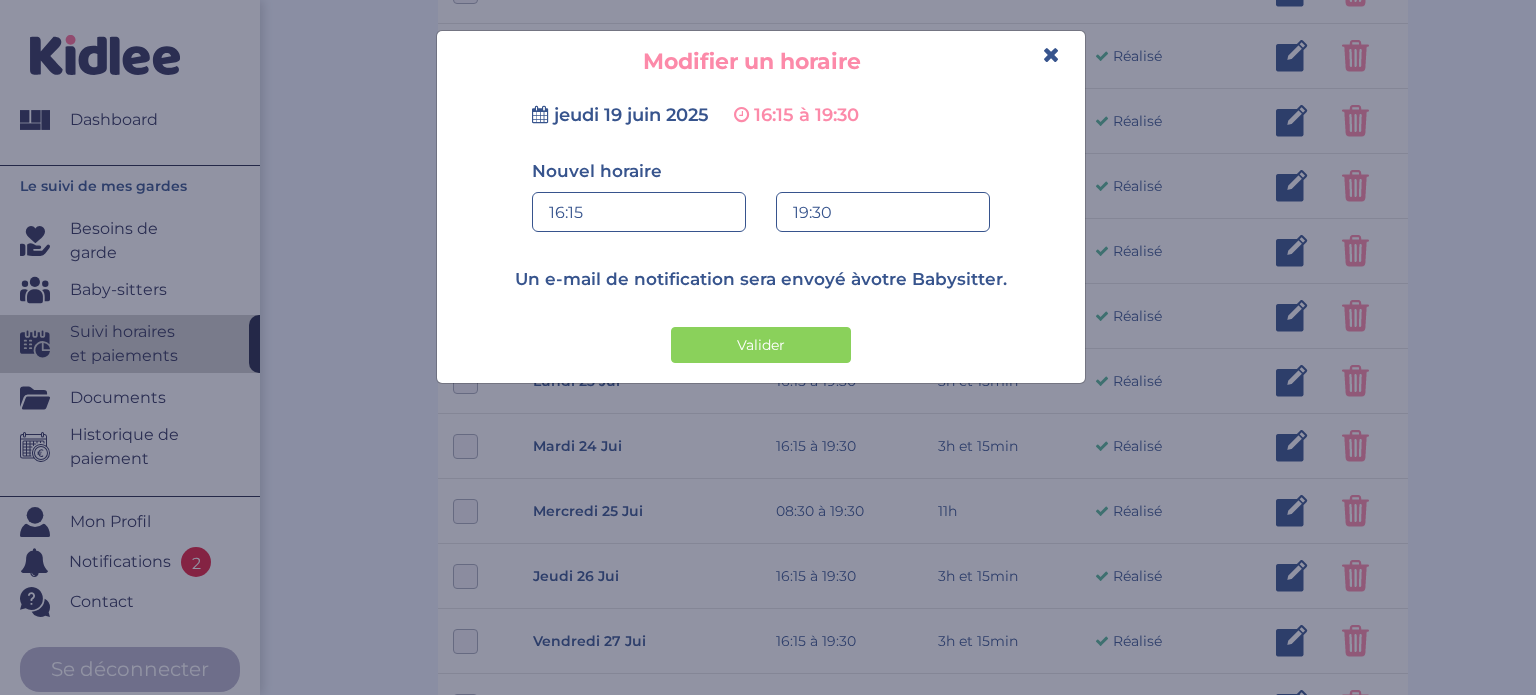 click on "16:15" at bounding box center (639, 213) 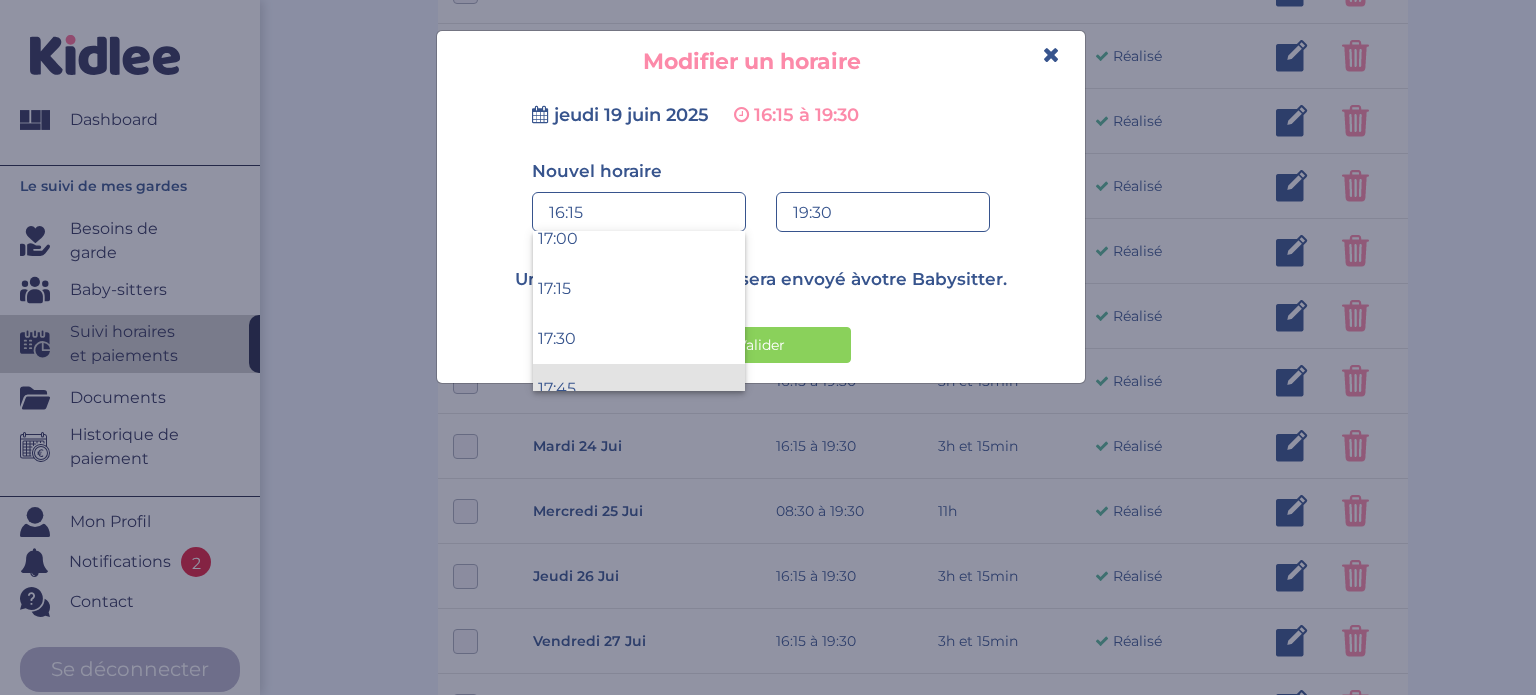 click on "17:45" at bounding box center [639, 389] 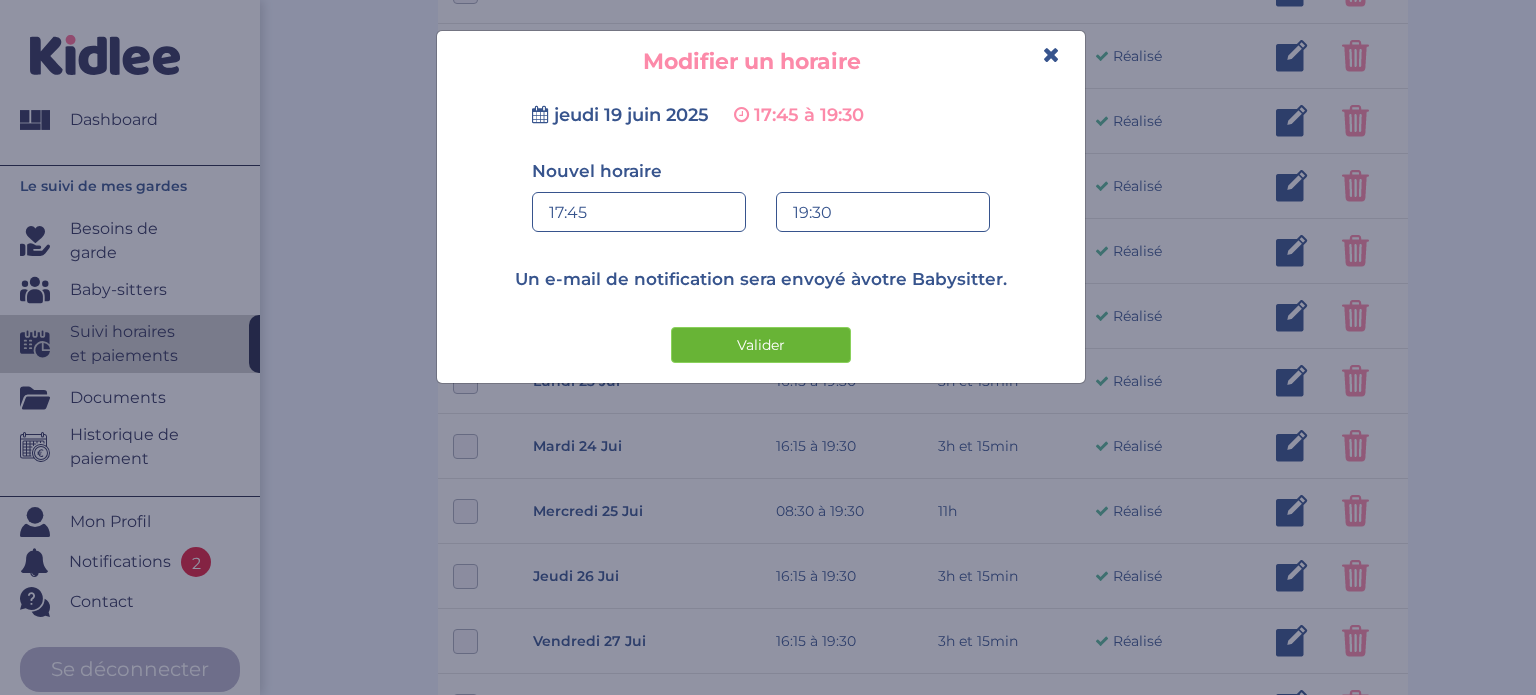 click on "Valider" at bounding box center (761, 345) 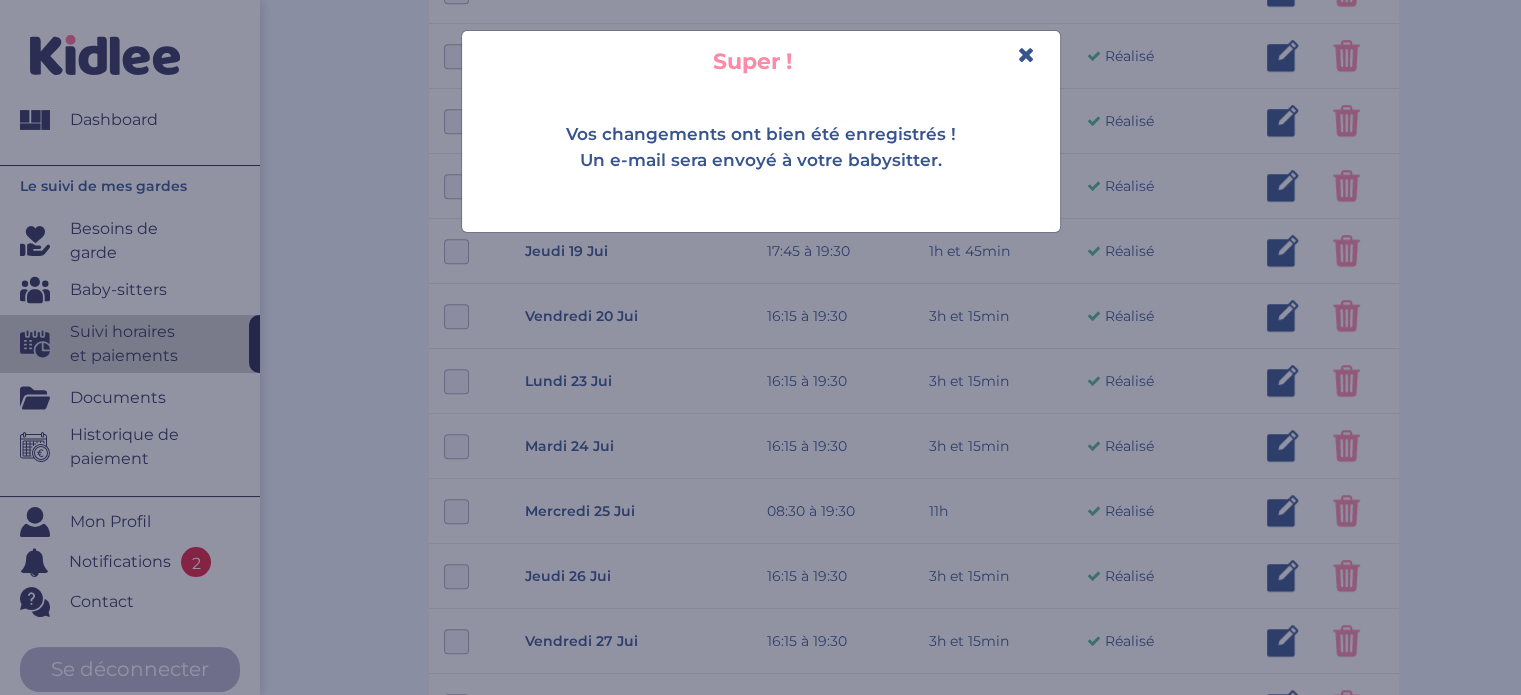 click at bounding box center [1026, 54] 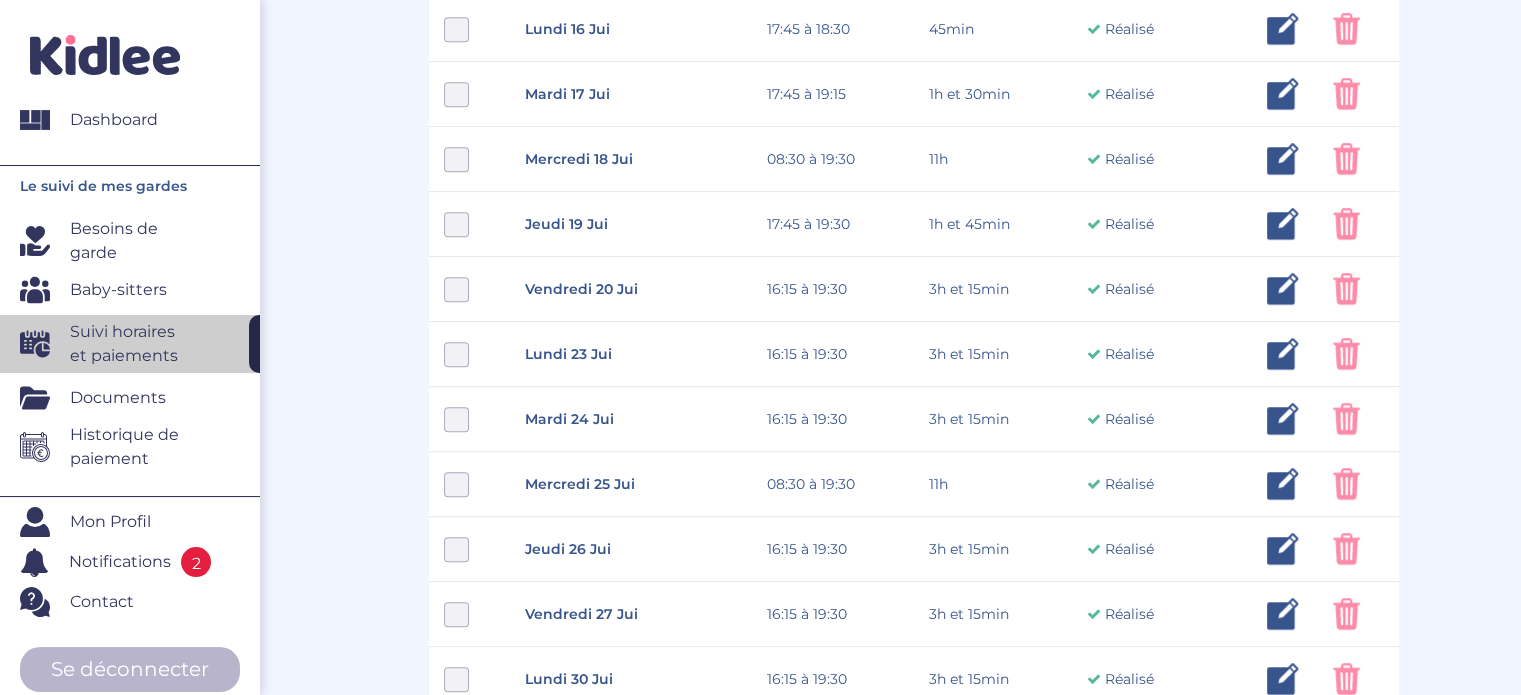 scroll, scrollTop: 1320, scrollLeft: 0, axis: vertical 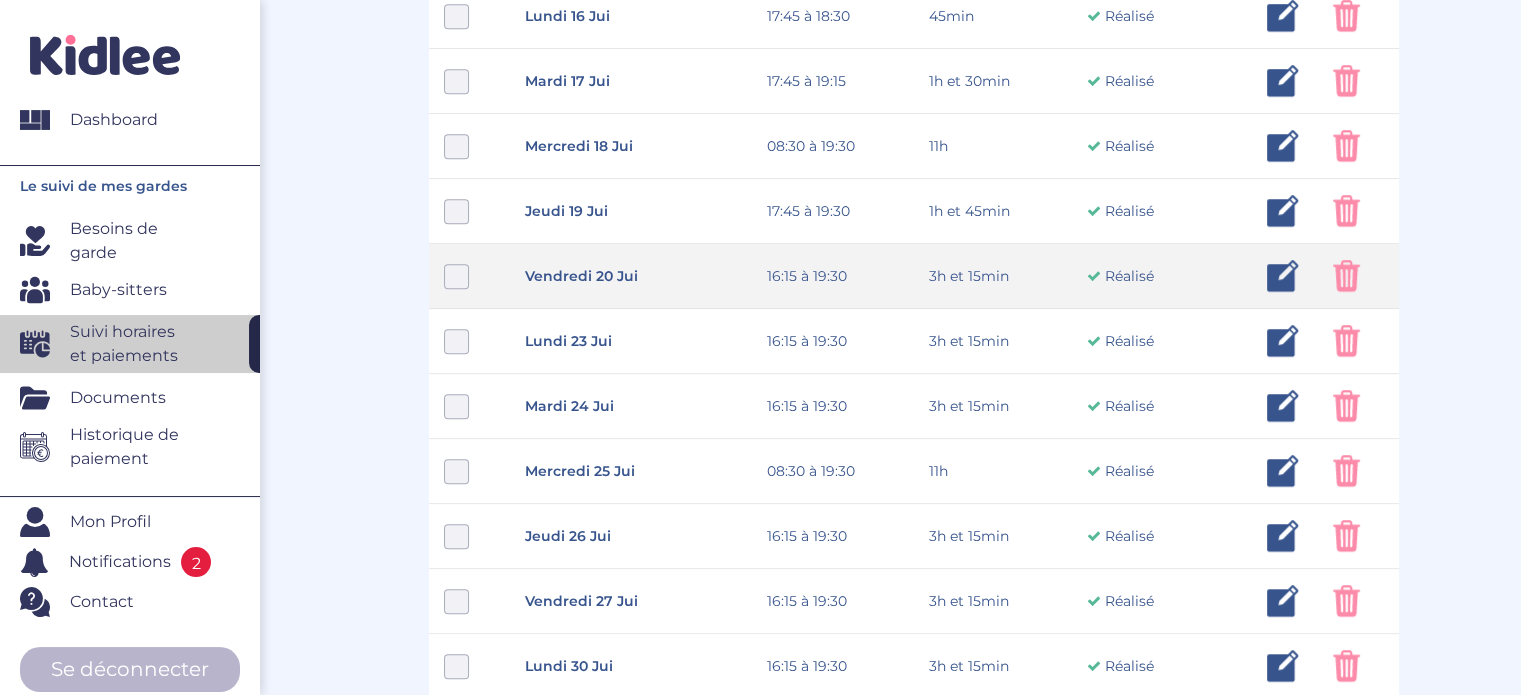 click at bounding box center (1351, 276) 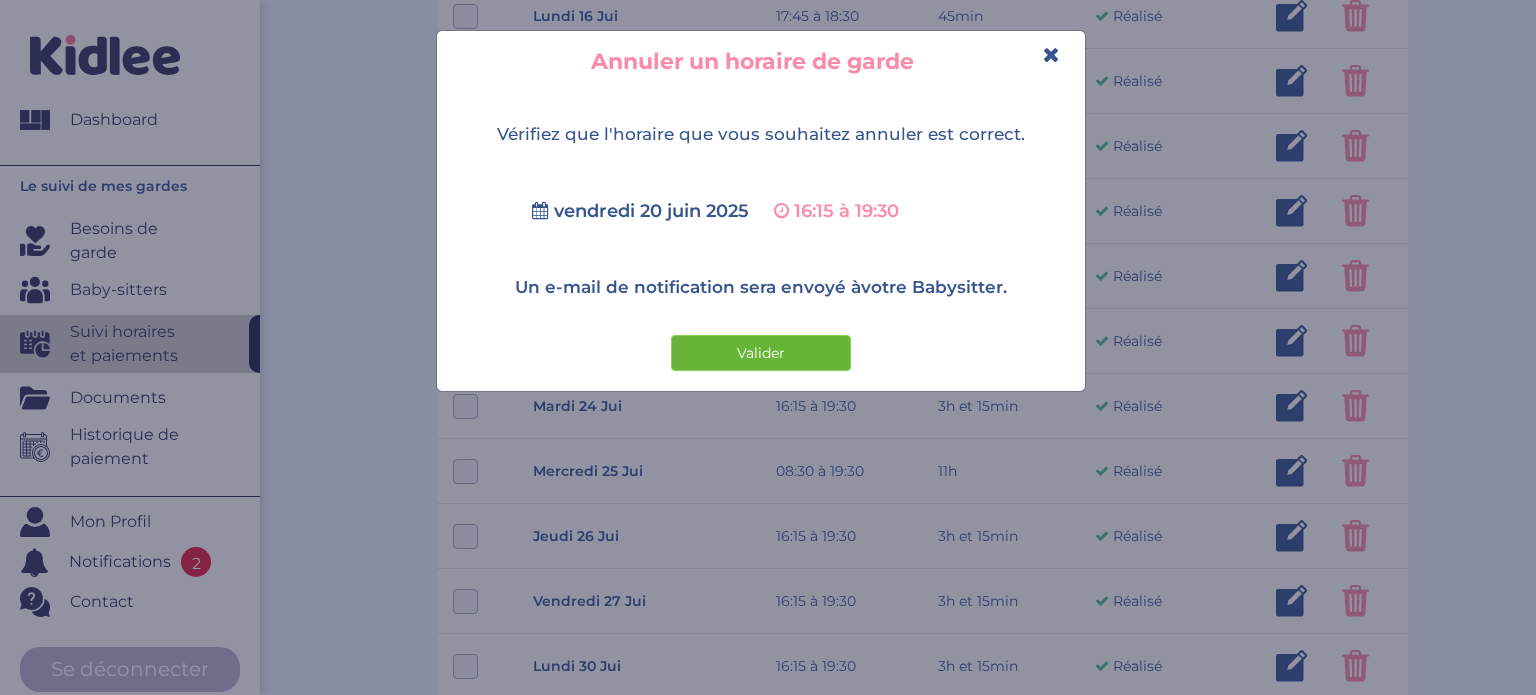 click on "Valider" at bounding box center [761, 353] 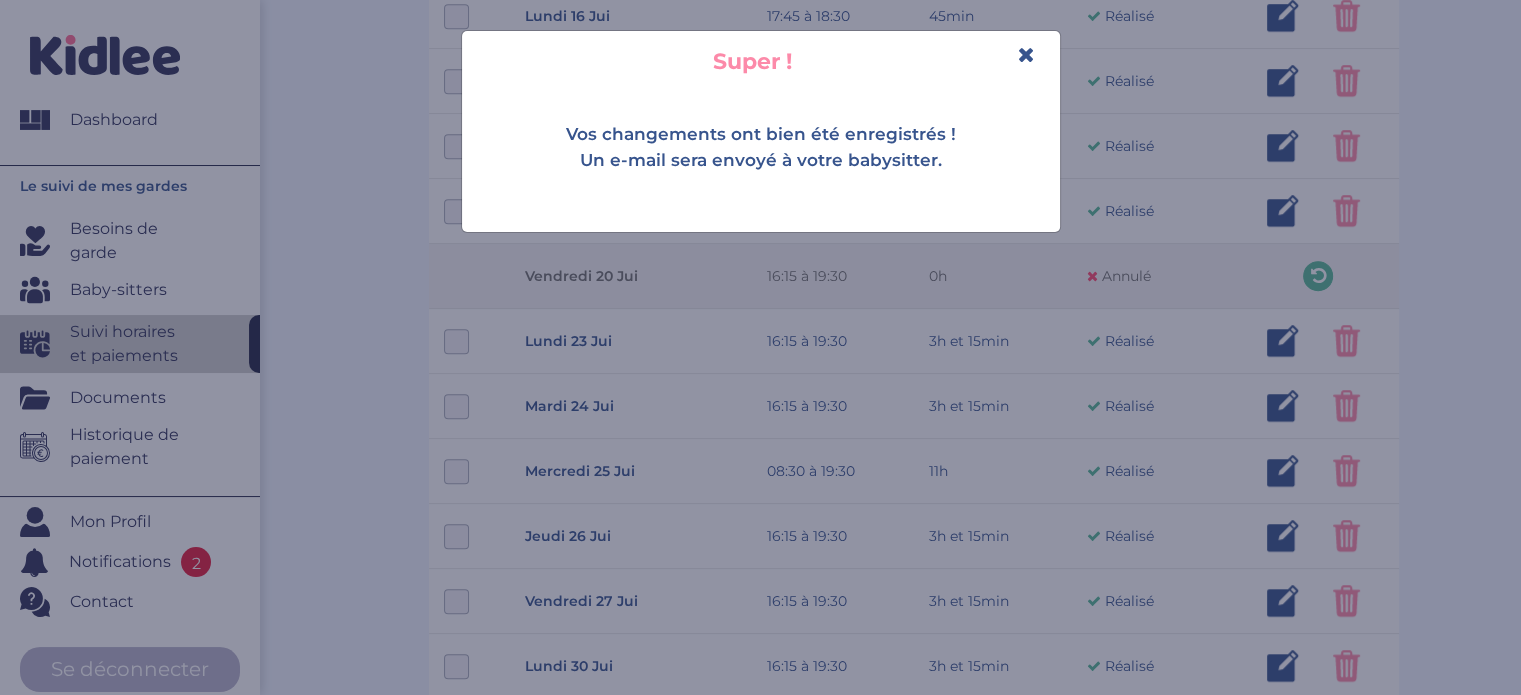 click at bounding box center (1026, 54) 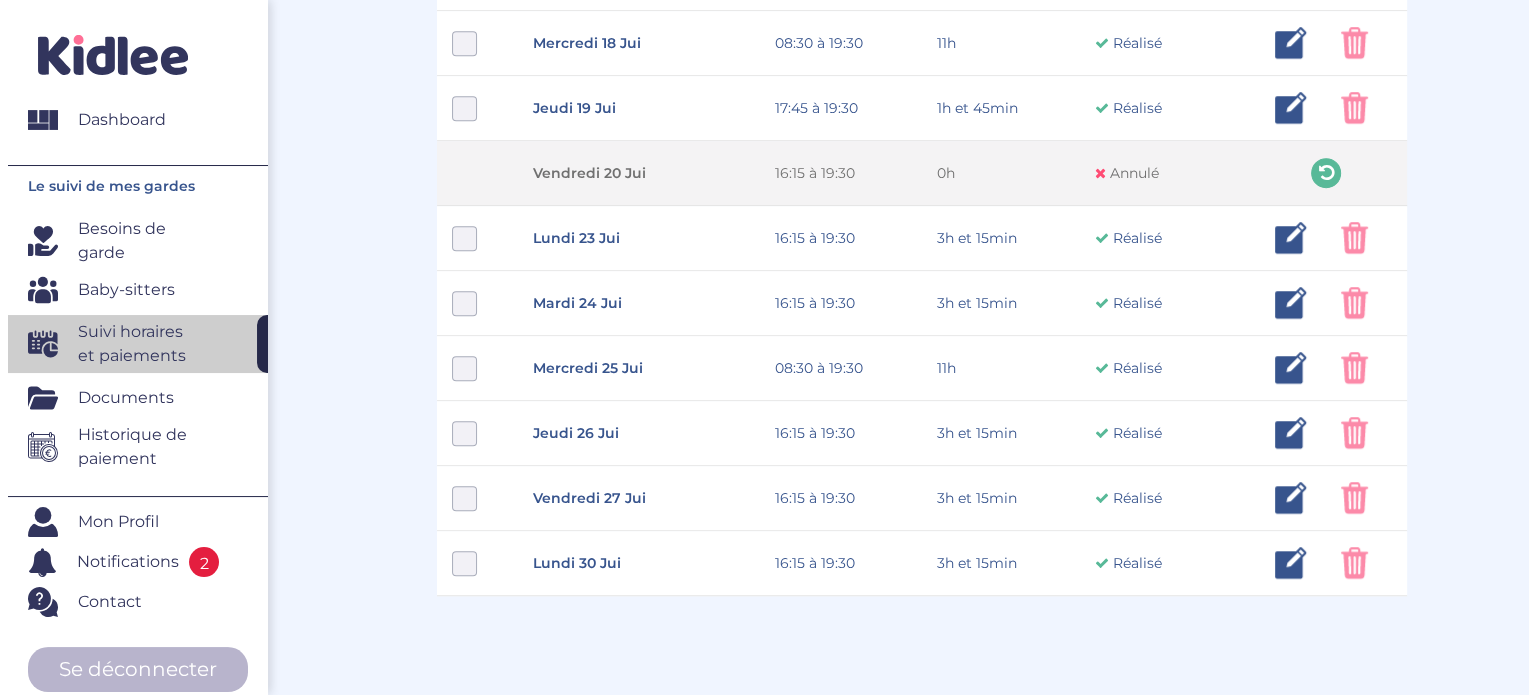 scroll, scrollTop: 1440, scrollLeft: 0, axis: vertical 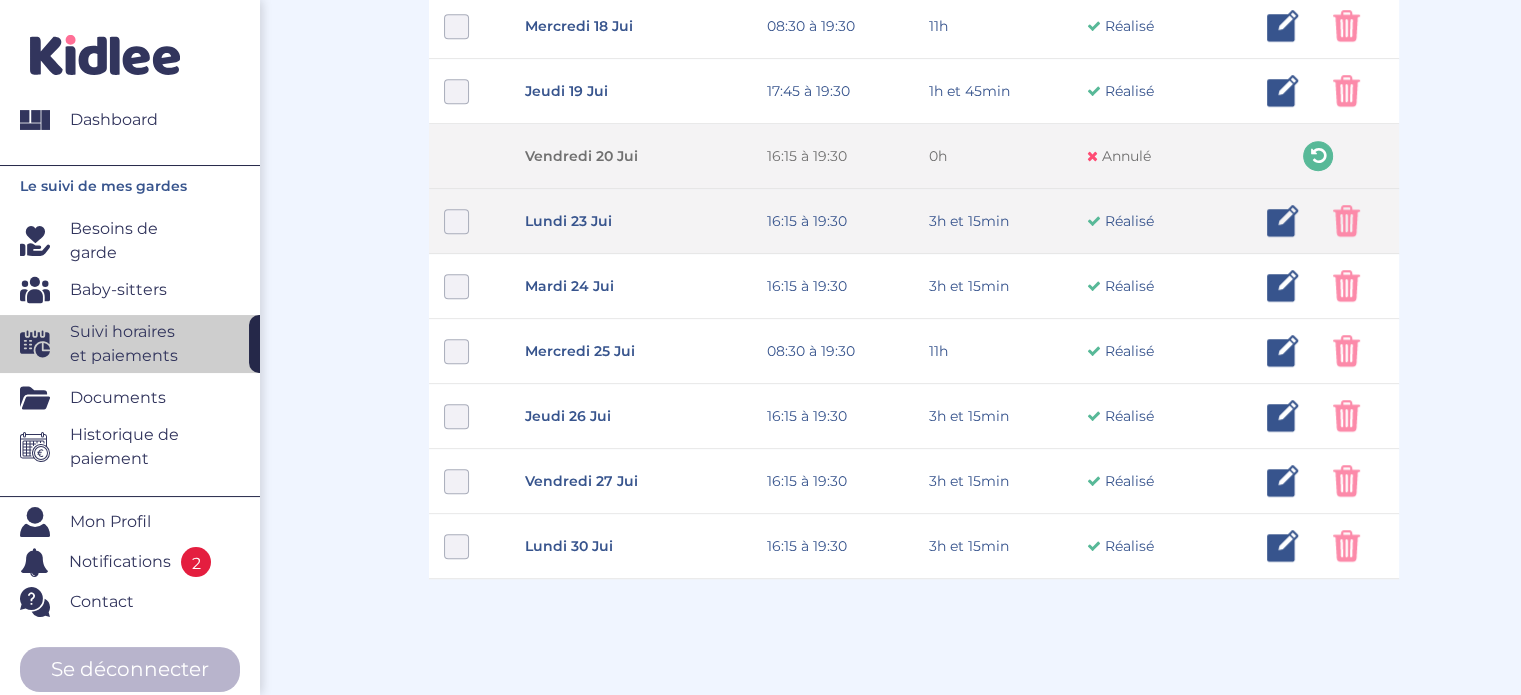 click at bounding box center [1346, 221] 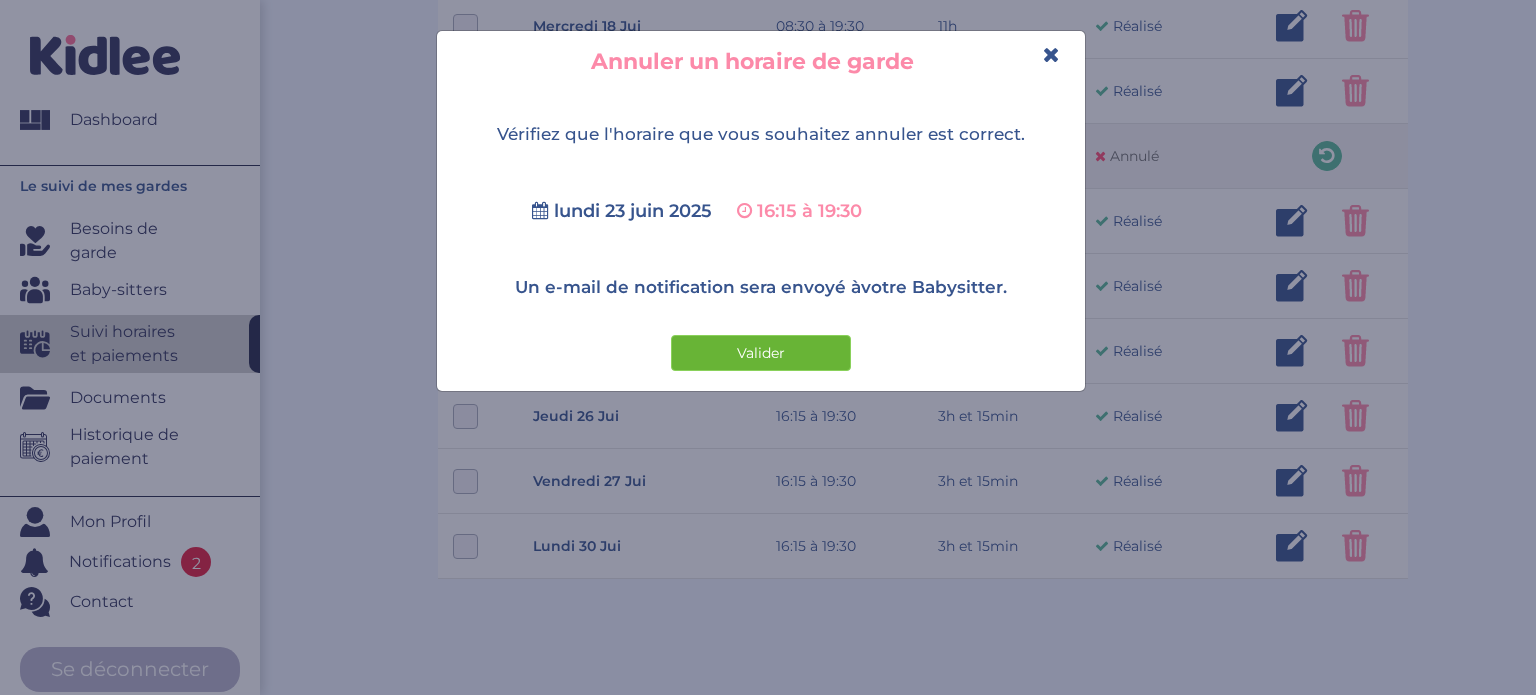 click on "Valider" at bounding box center (761, 353) 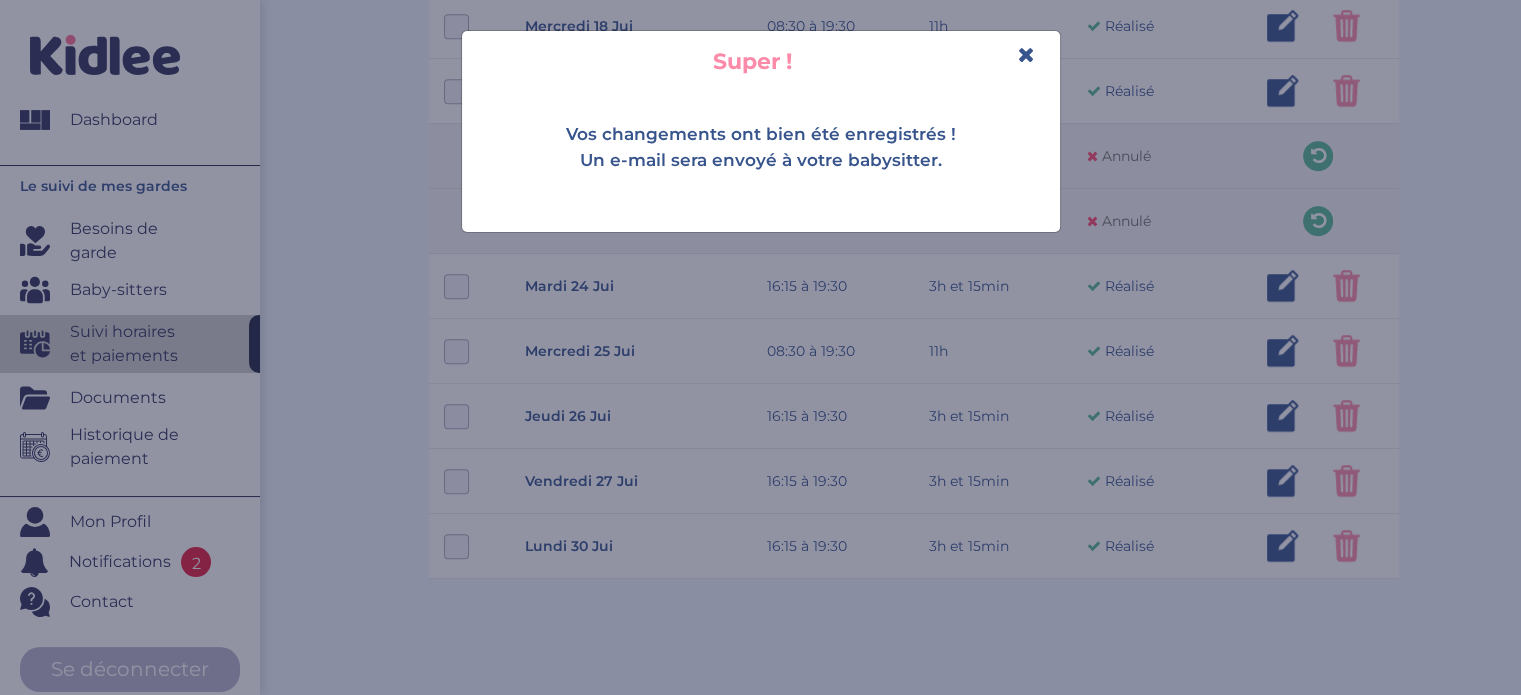 click at bounding box center [1026, 54] 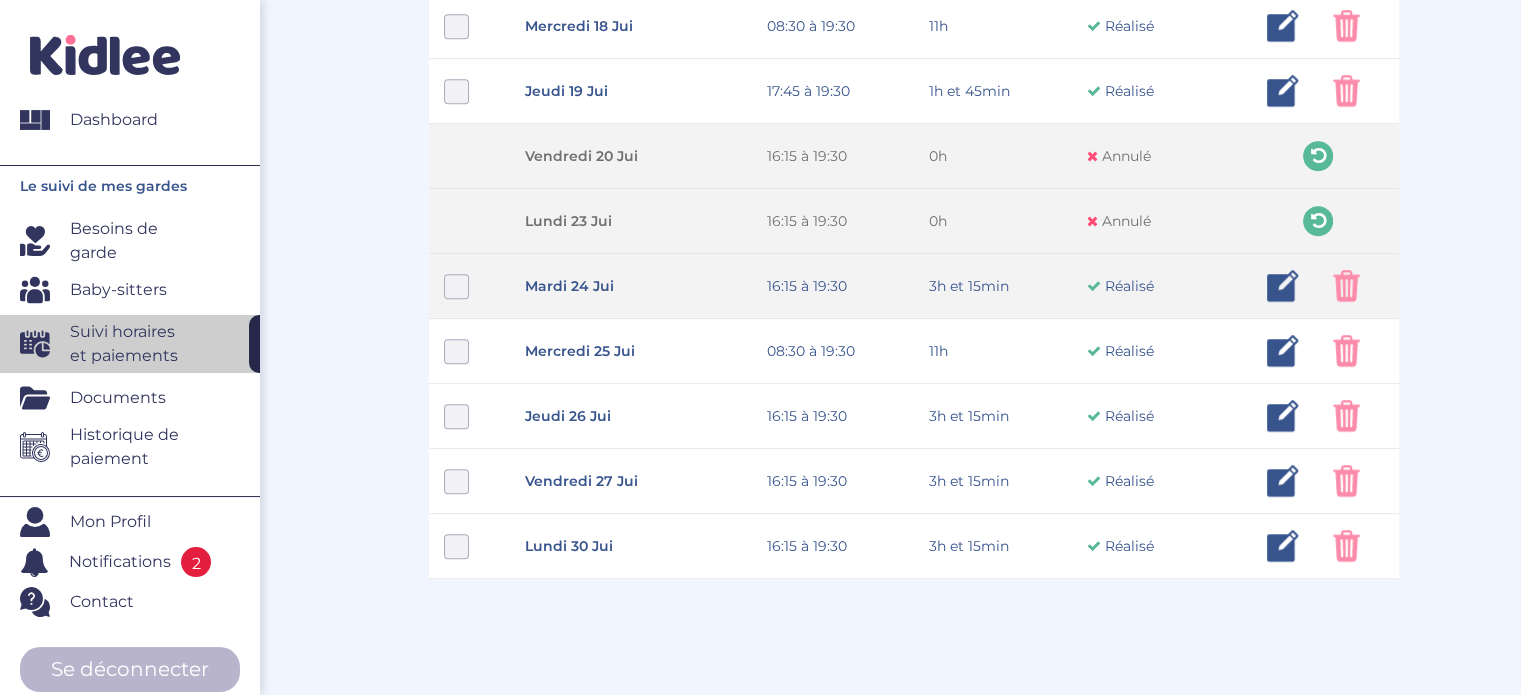 click at bounding box center [1283, 286] 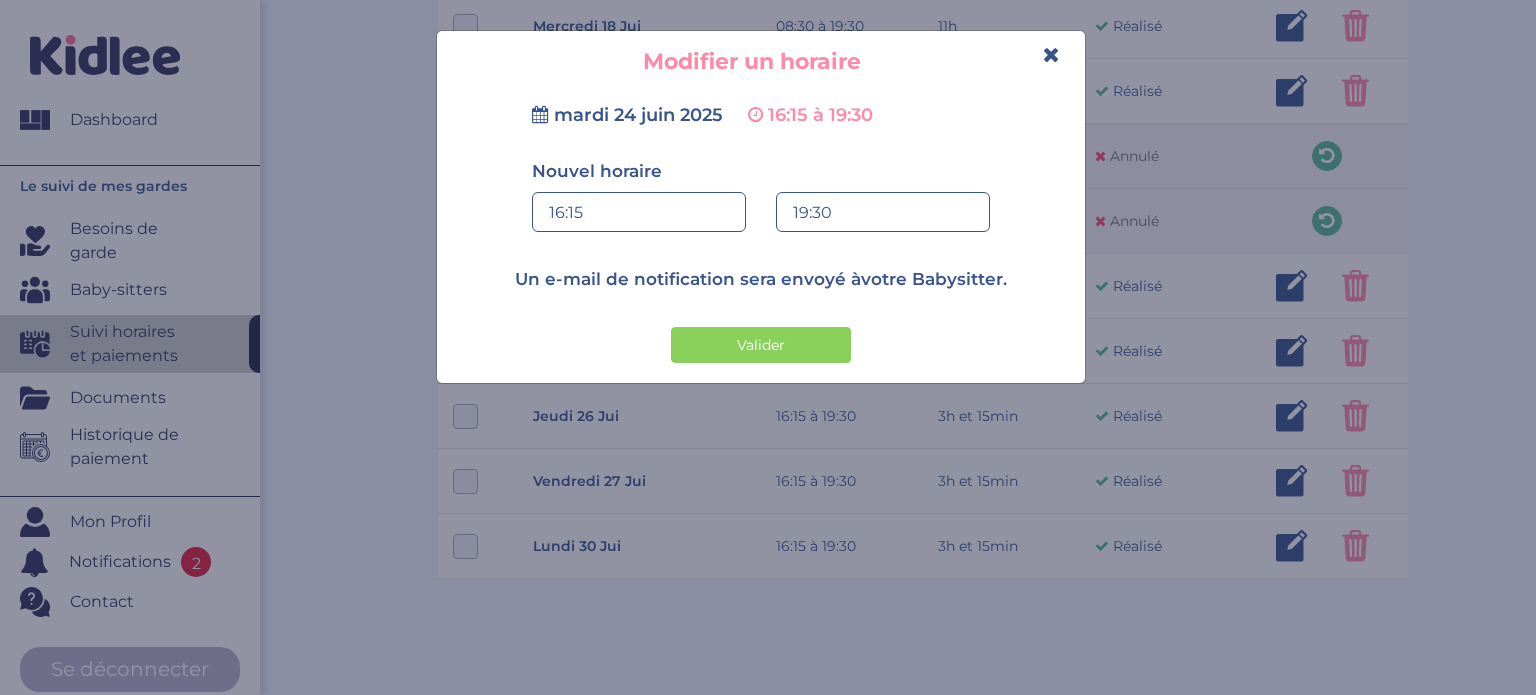 click on "16:15" at bounding box center (639, 213) 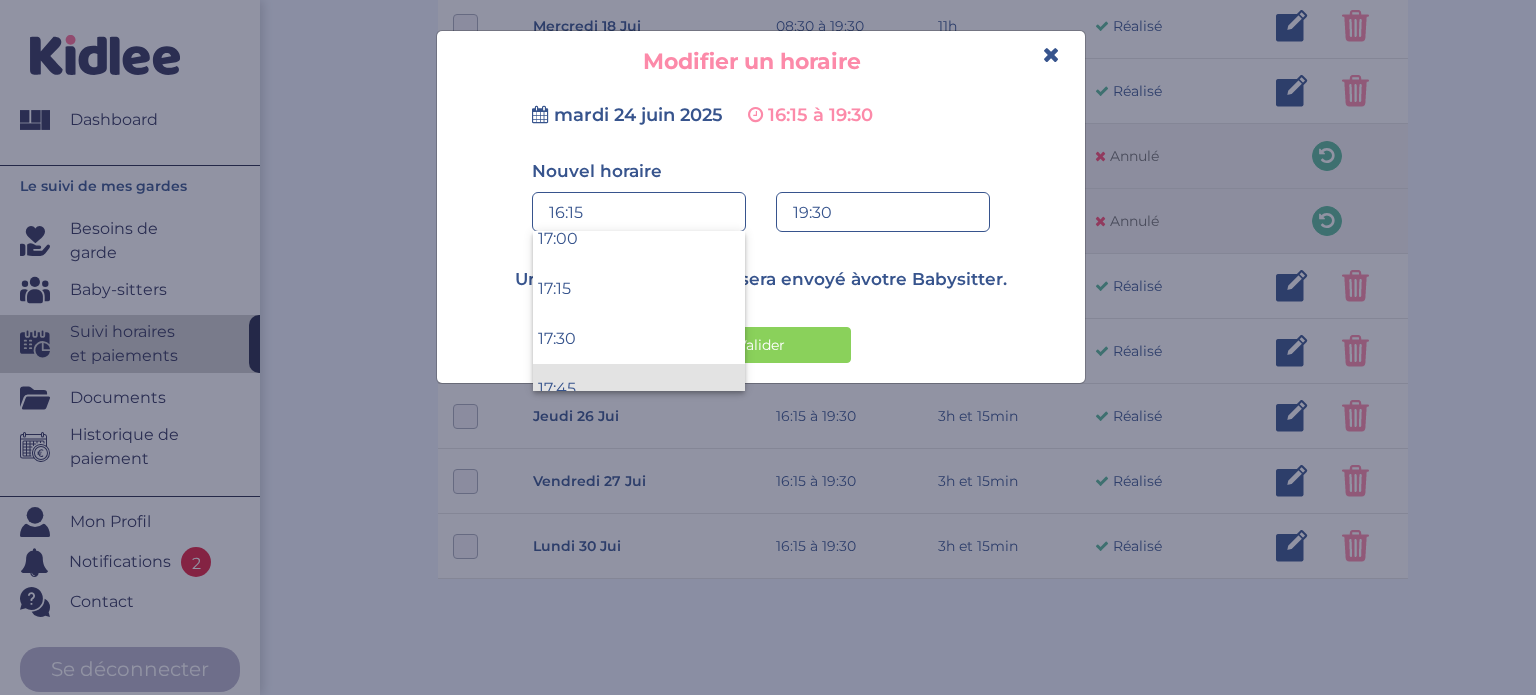 click on "17:45" at bounding box center (639, 389) 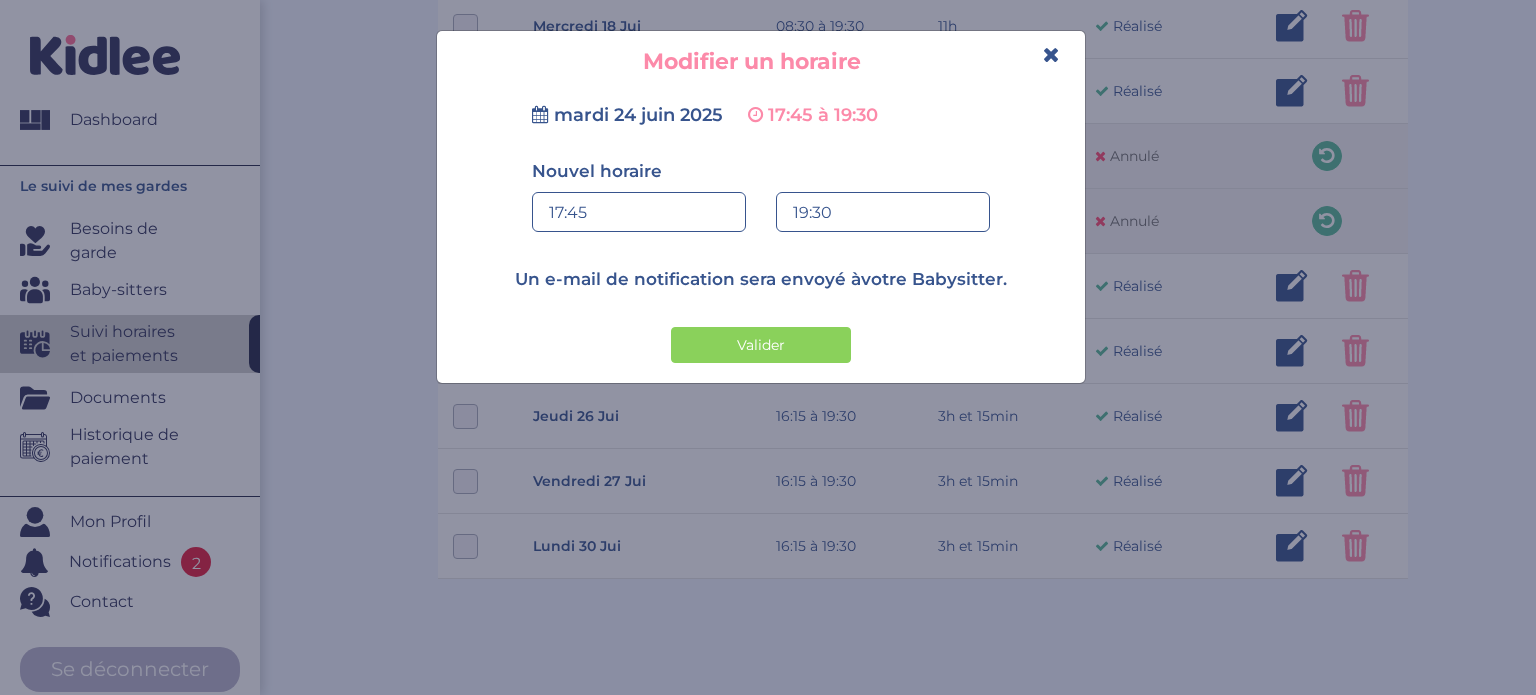 click on "19:30" at bounding box center (883, 213) 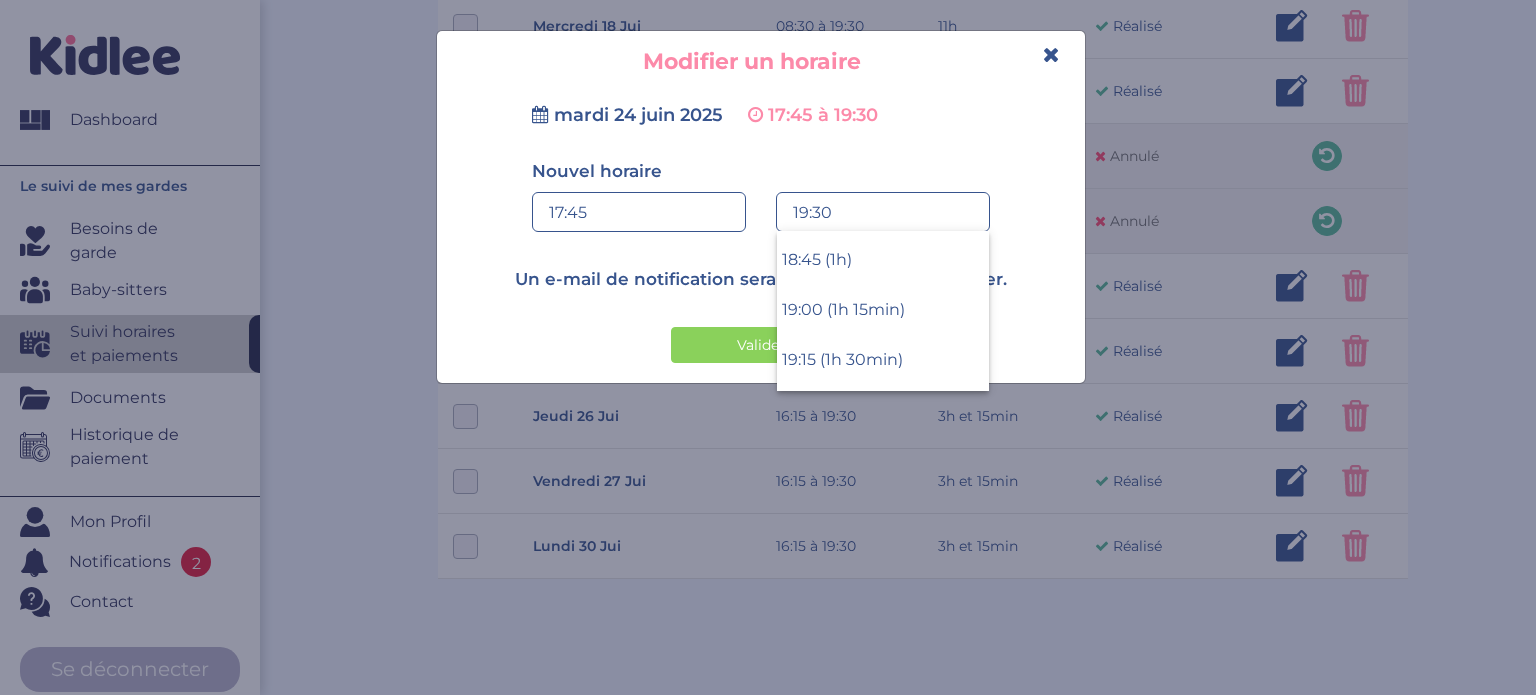 scroll, scrollTop: 134, scrollLeft: 0, axis: vertical 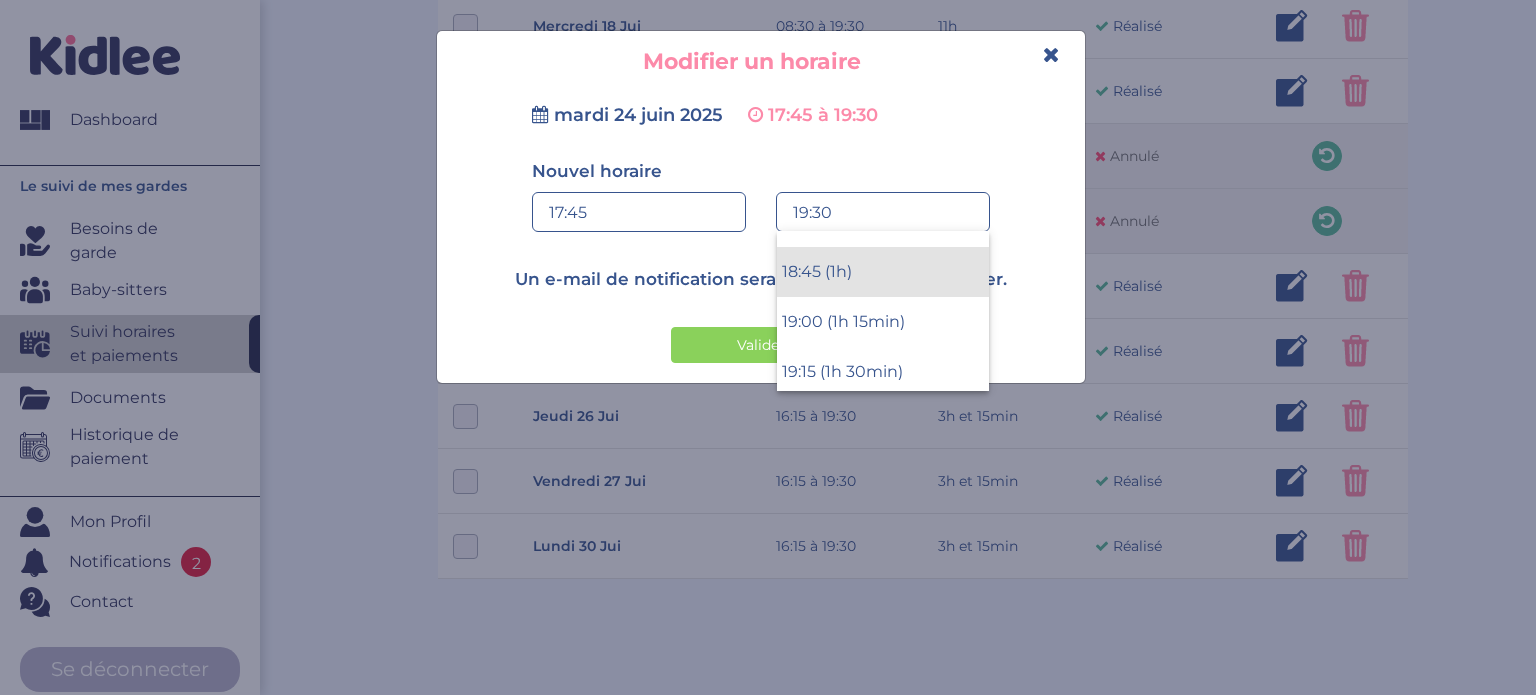 click on "18:45  (1h)" at bounding box center [883, 272] 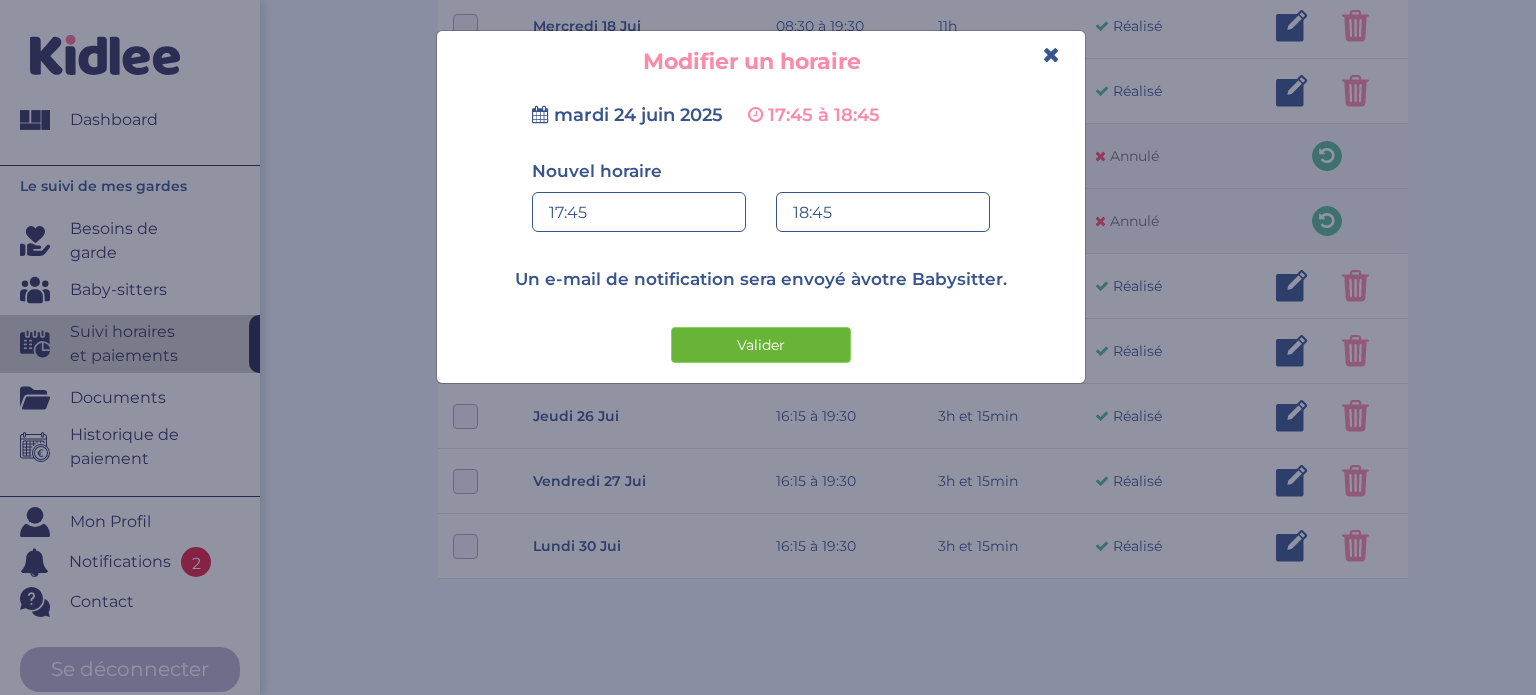 click on "Valider" at bounding box center (761, 345) 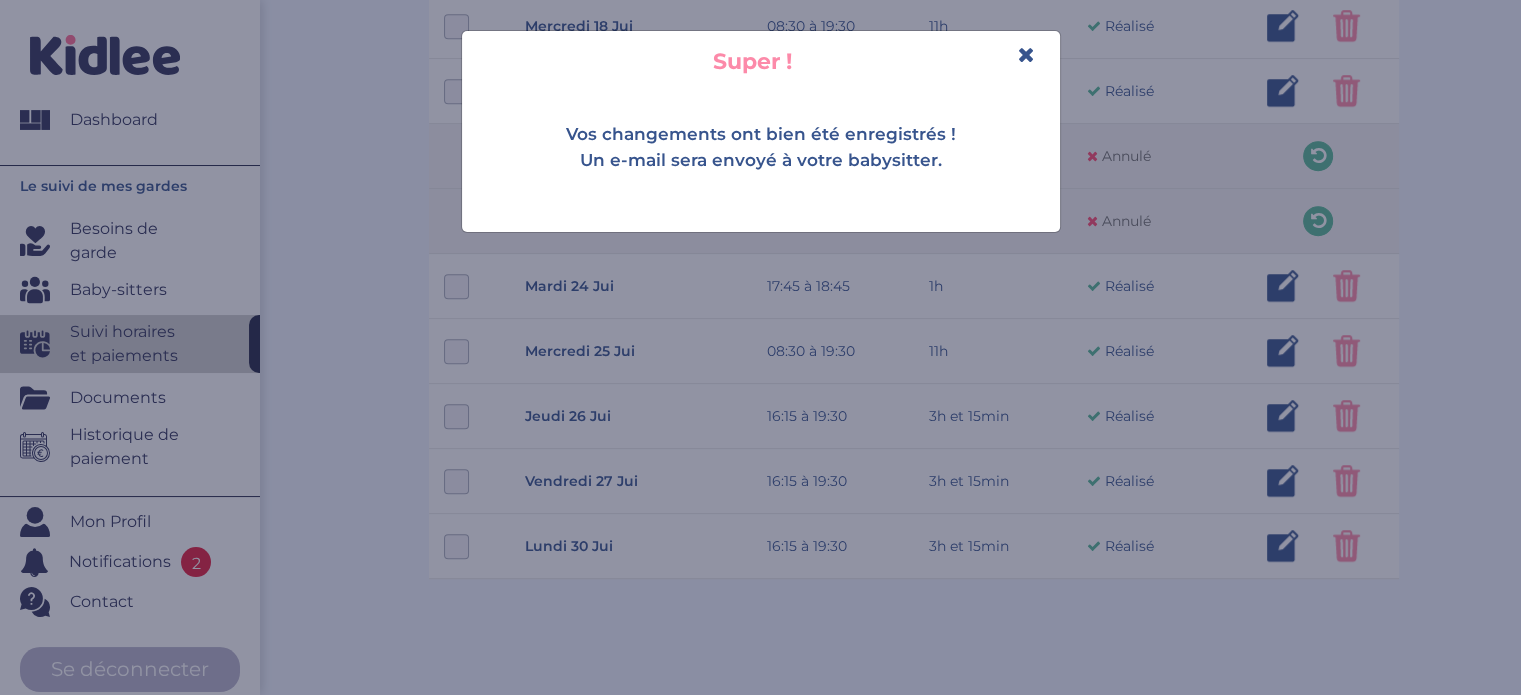 click at bounding box center (1026, 54) 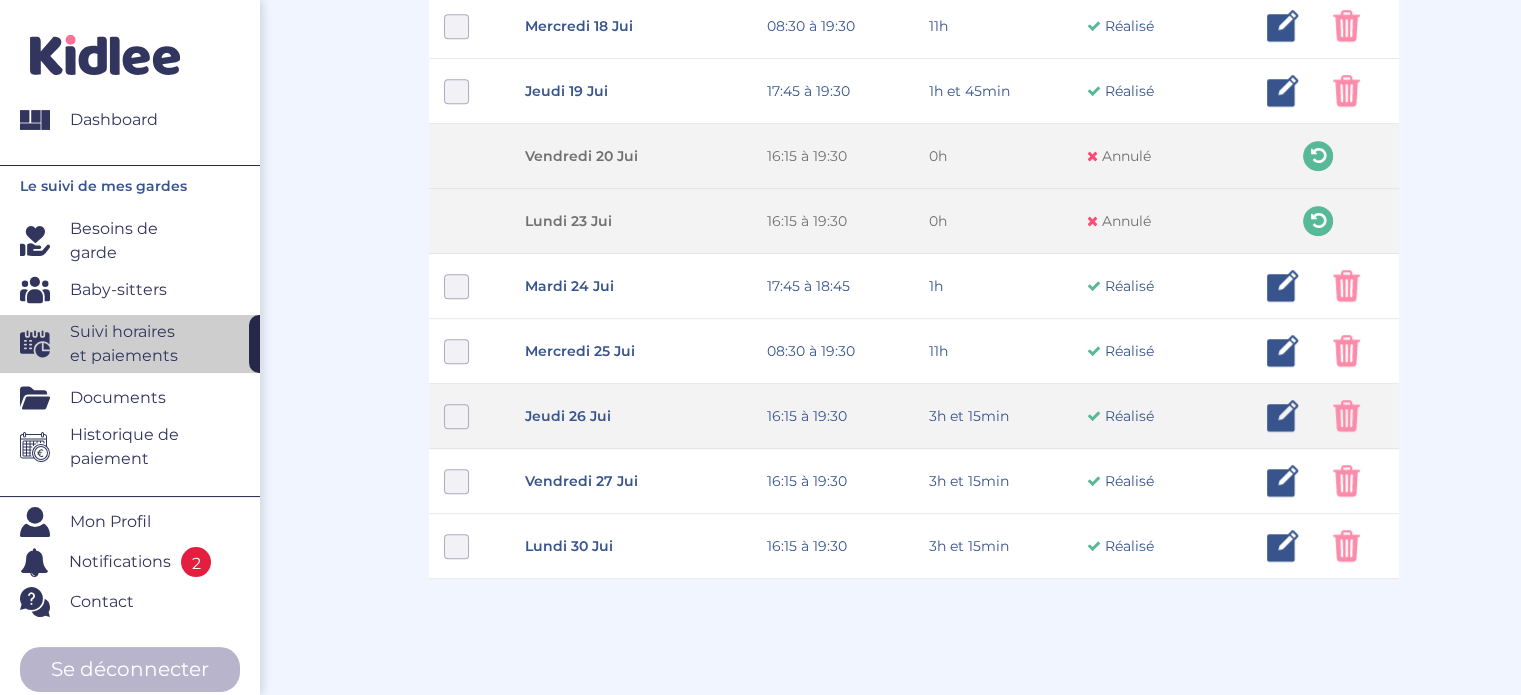click at bounding box center (1283, 416) 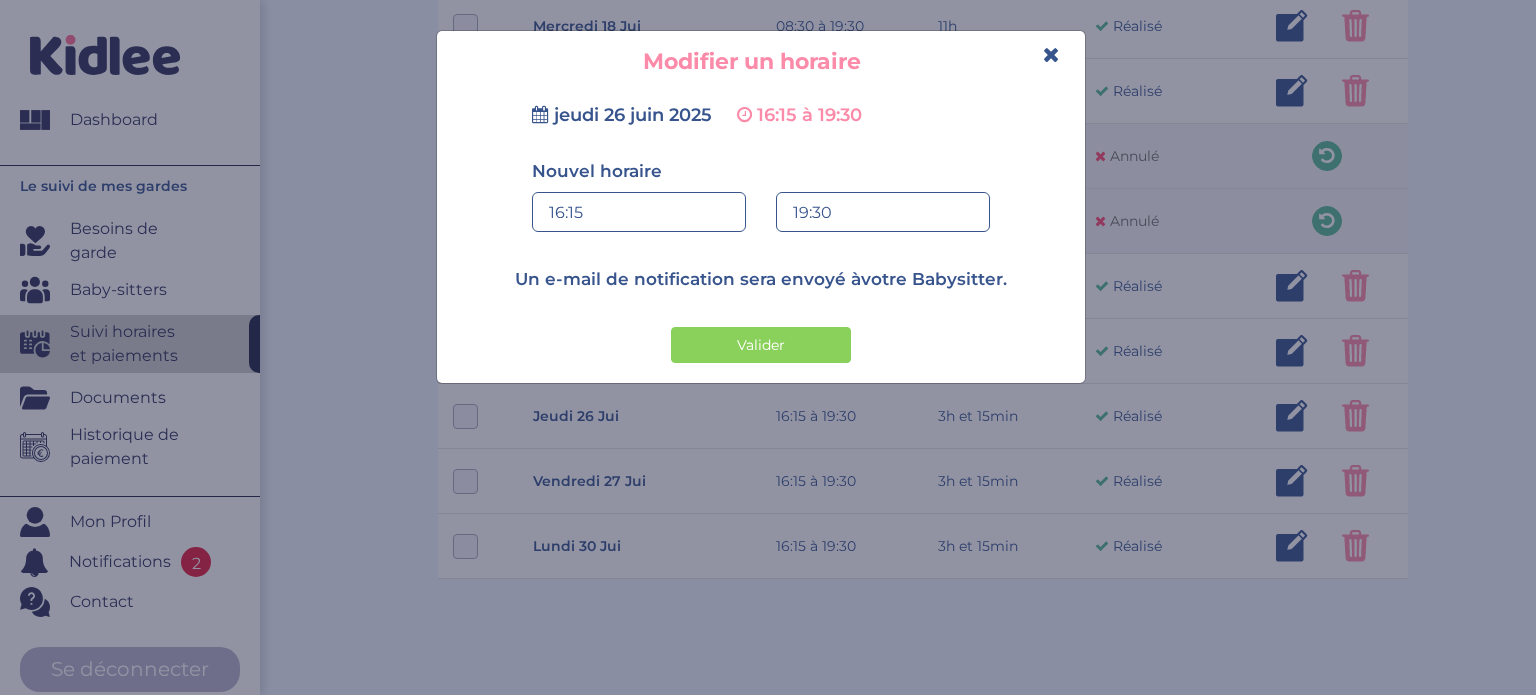 click on "16:15" at bounding box center [639, 213] 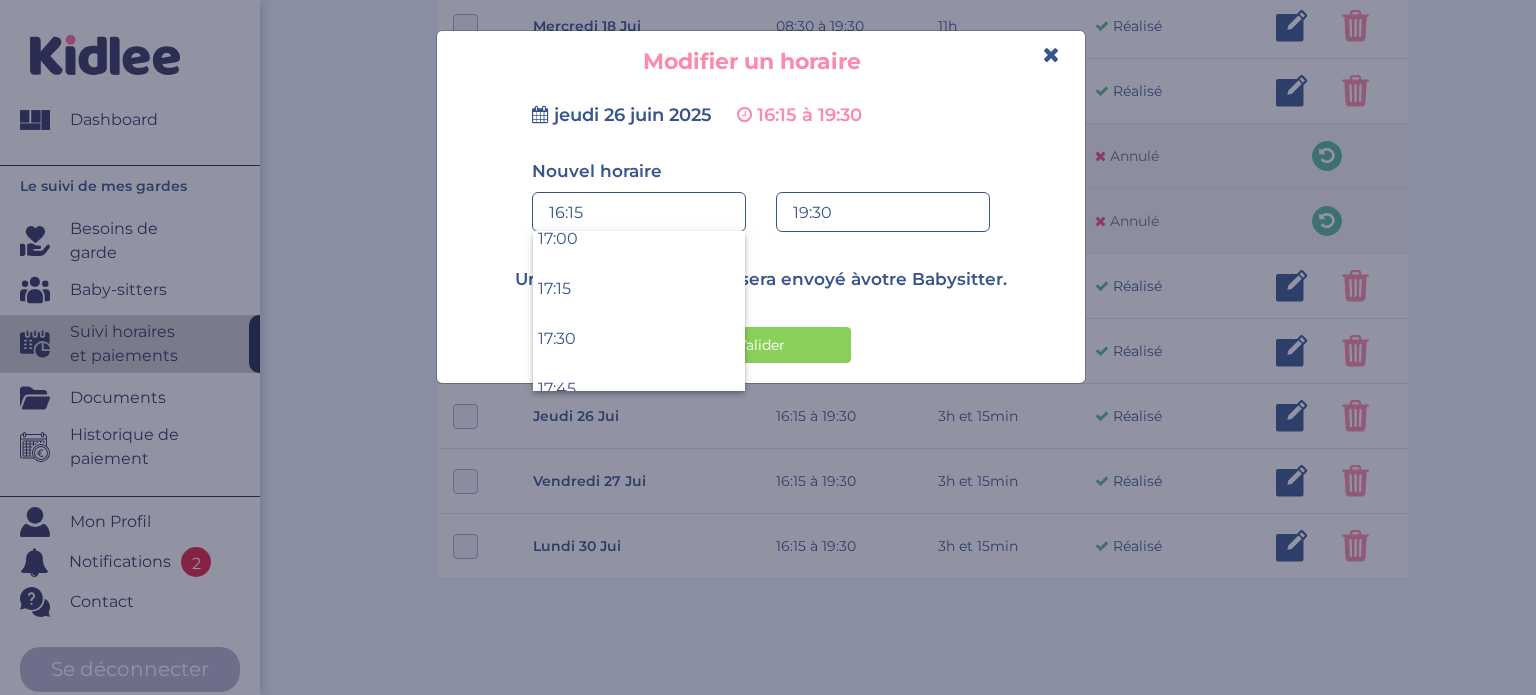 click on "16:15   16:15
00:00
00:15
00:30
00:45
01:00
01:15
01:30
01:45
02:00" at bounding box center (639, 219) 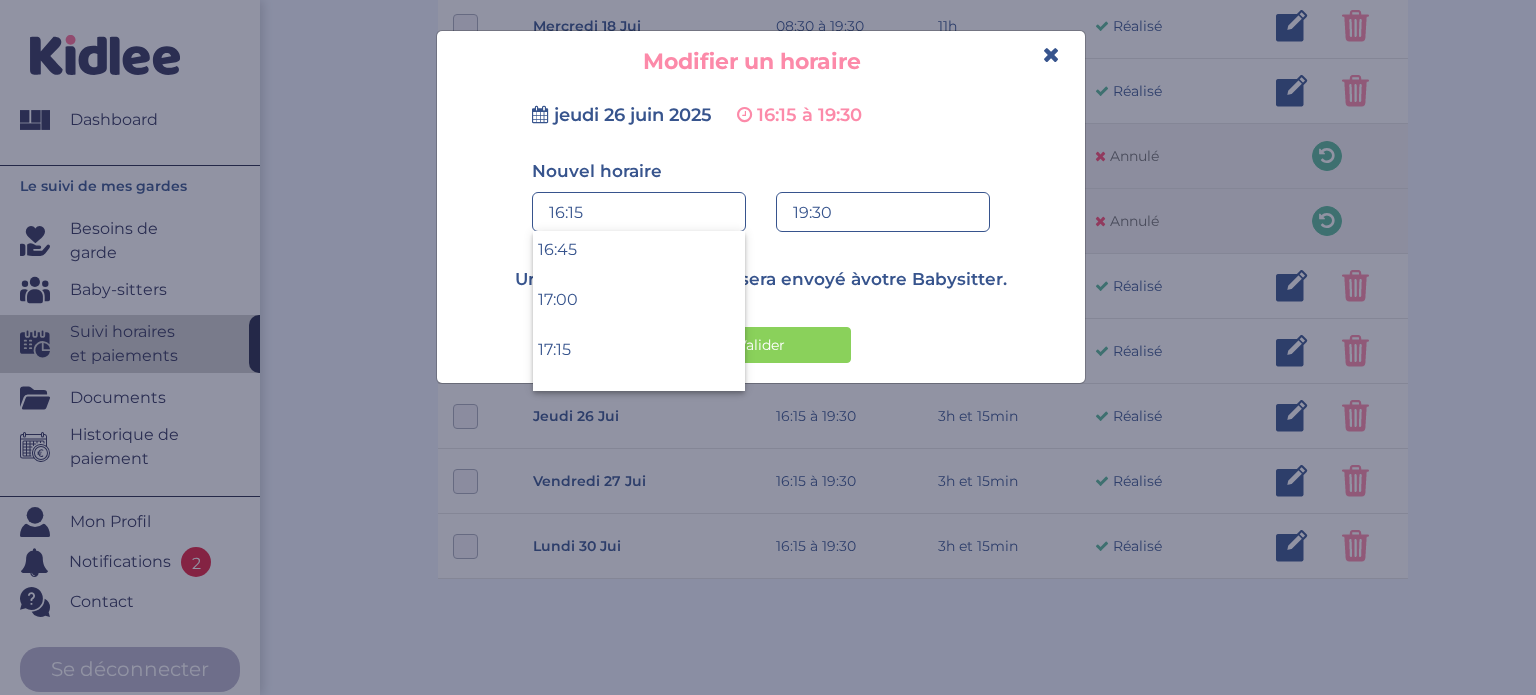 scroll, scrollTop: 3337, scrollLeft: 0, axis: vertical 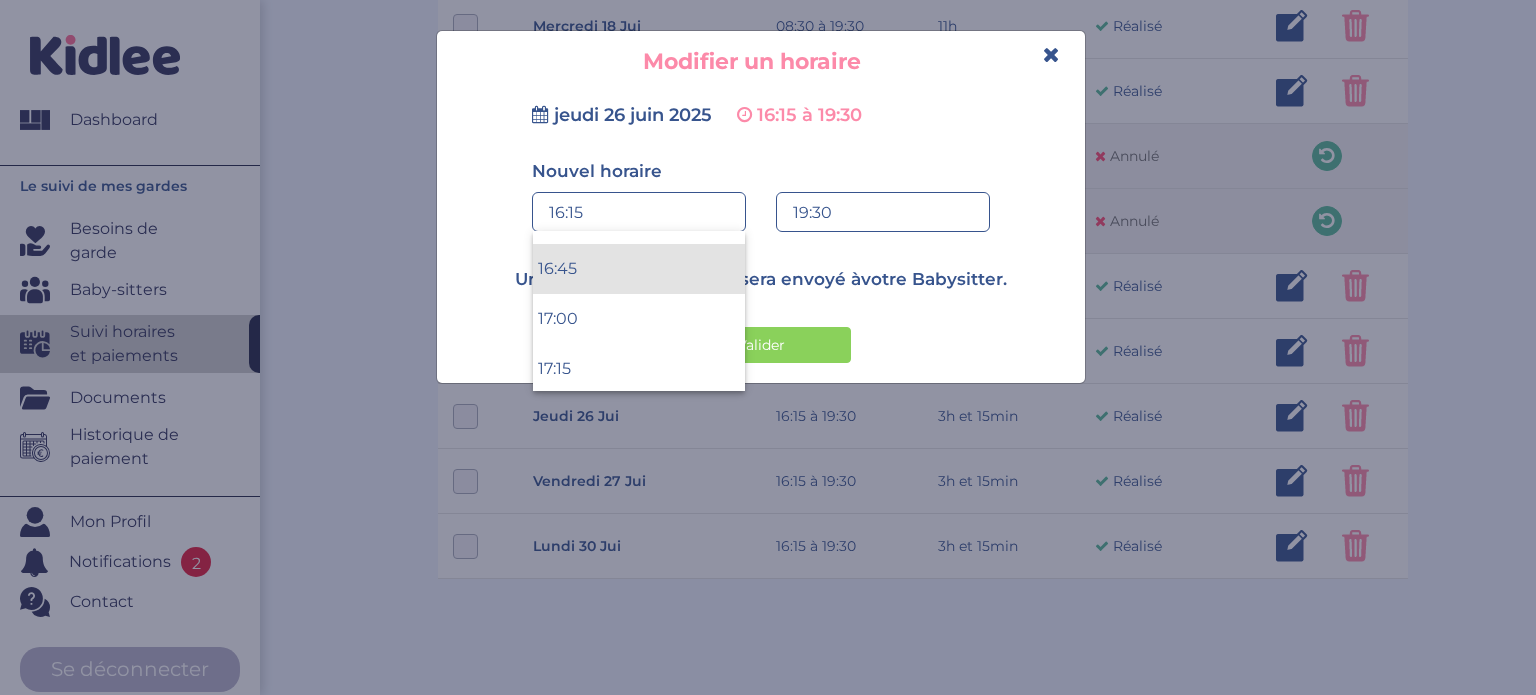 click on "16:45" at bounding box center [639, 269] 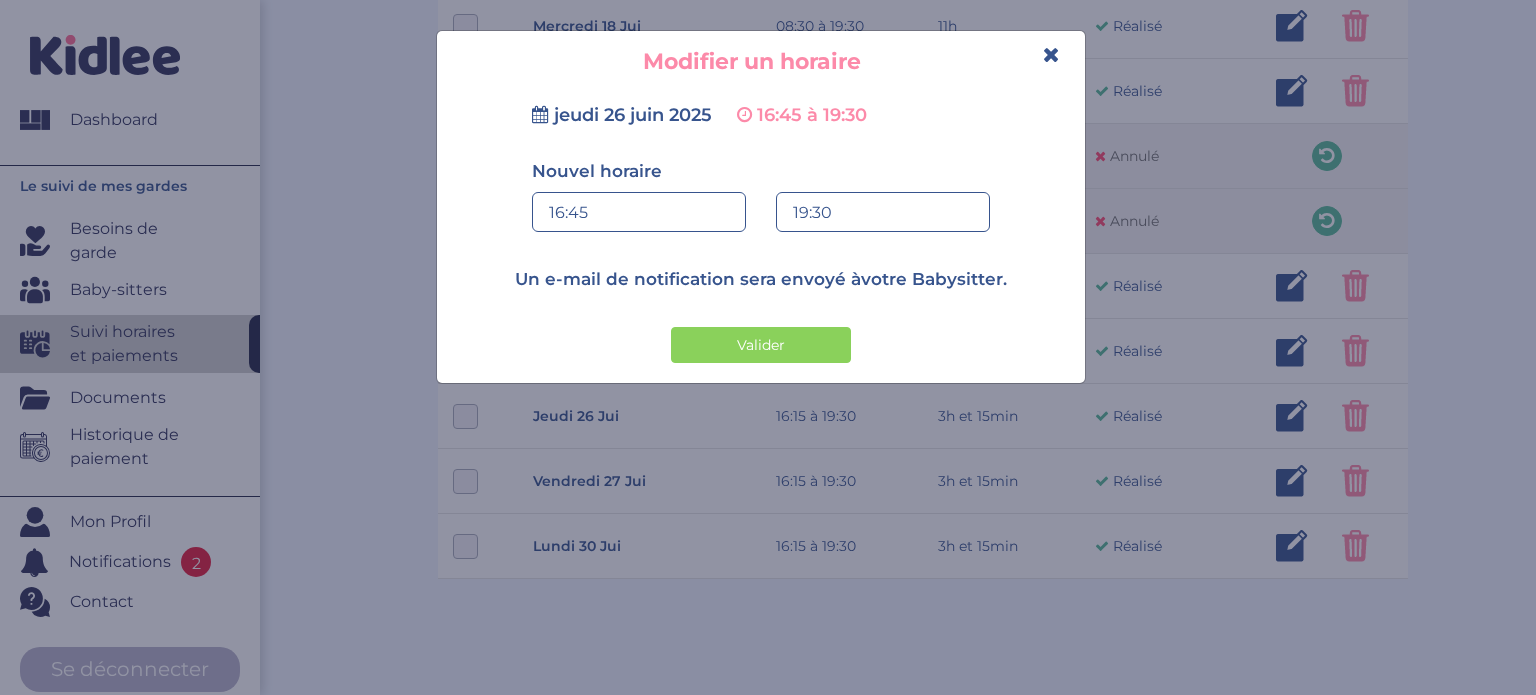 click on "19:30" at bounding box center [883, 213] 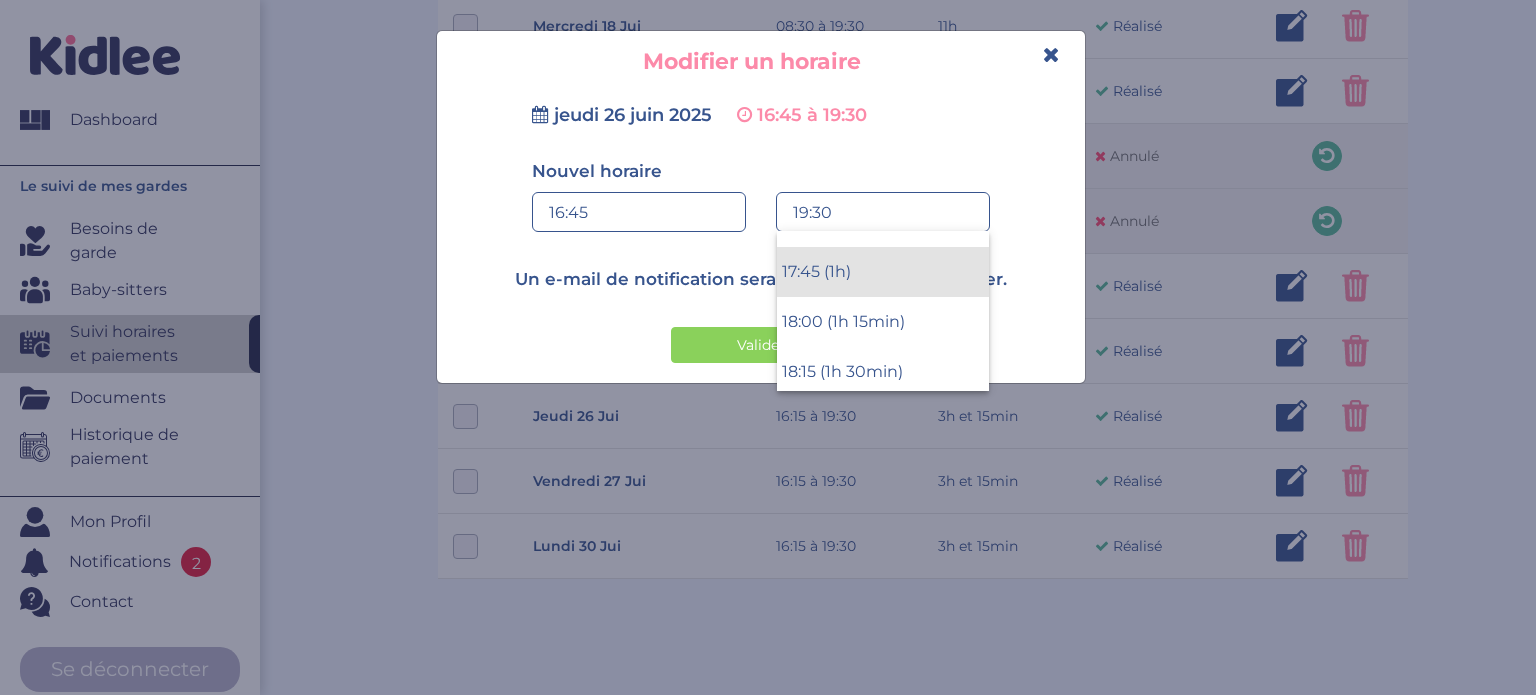 click on "17:45  (1h)" at bounding box center (883, 272) 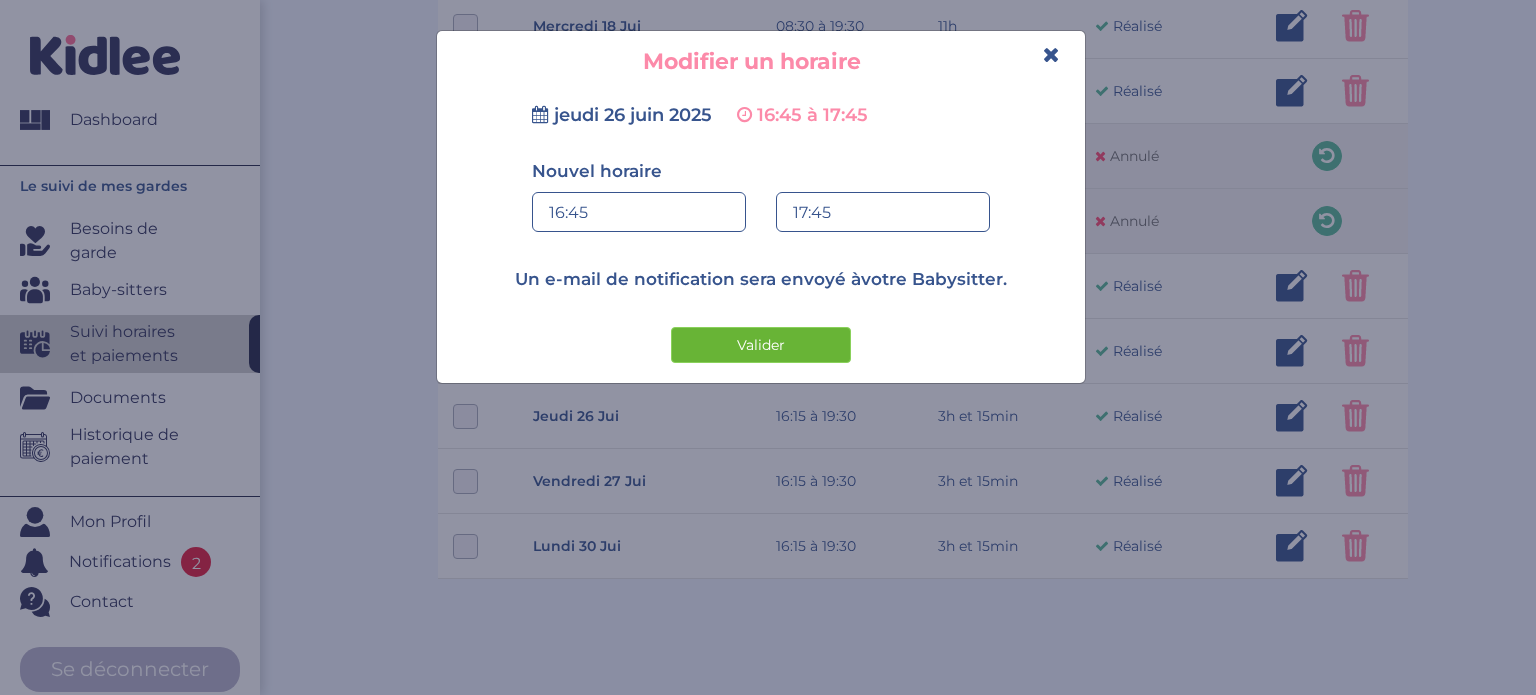 click on "Valider" at bounding box center [761, 345] 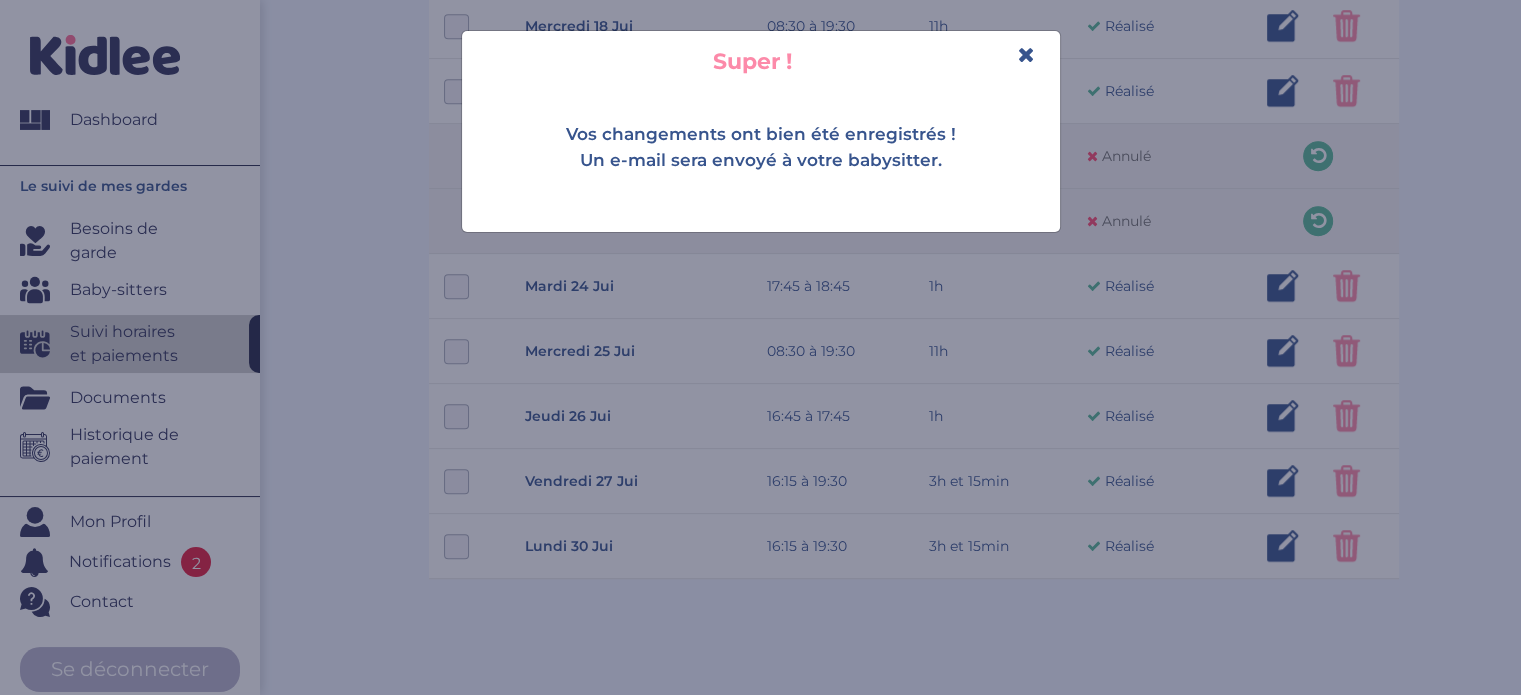 click at bounding box center [1026, 54] 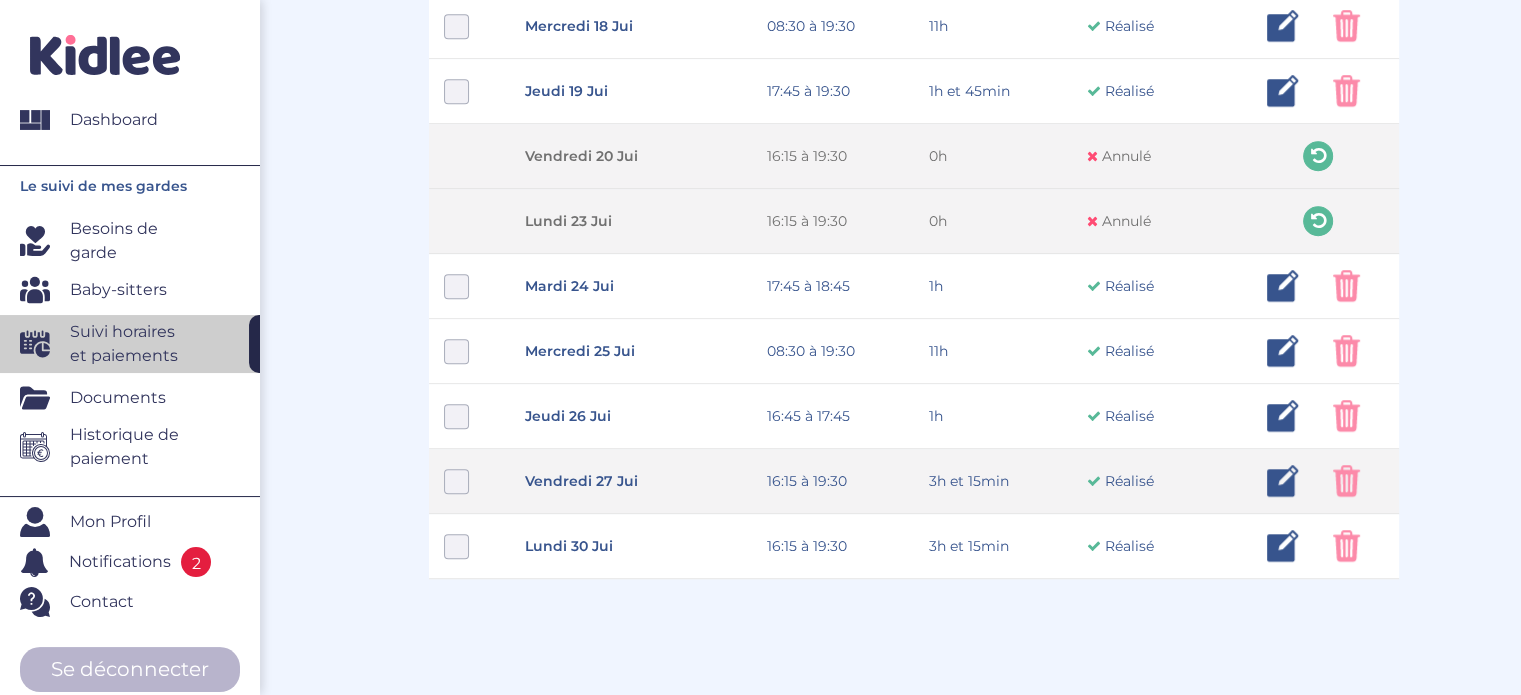click at bounding box center [1283, 481] 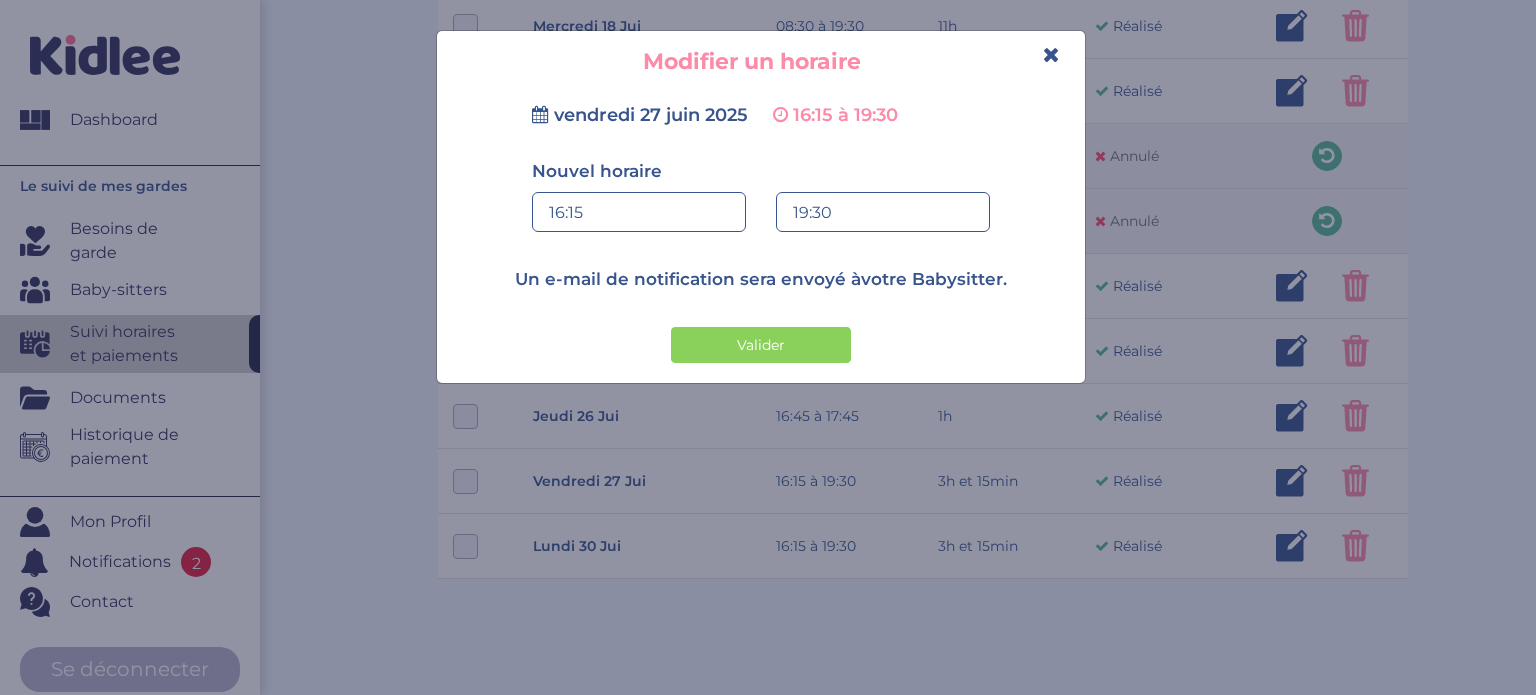 click on "16:15" at bounding box center (639, 213) 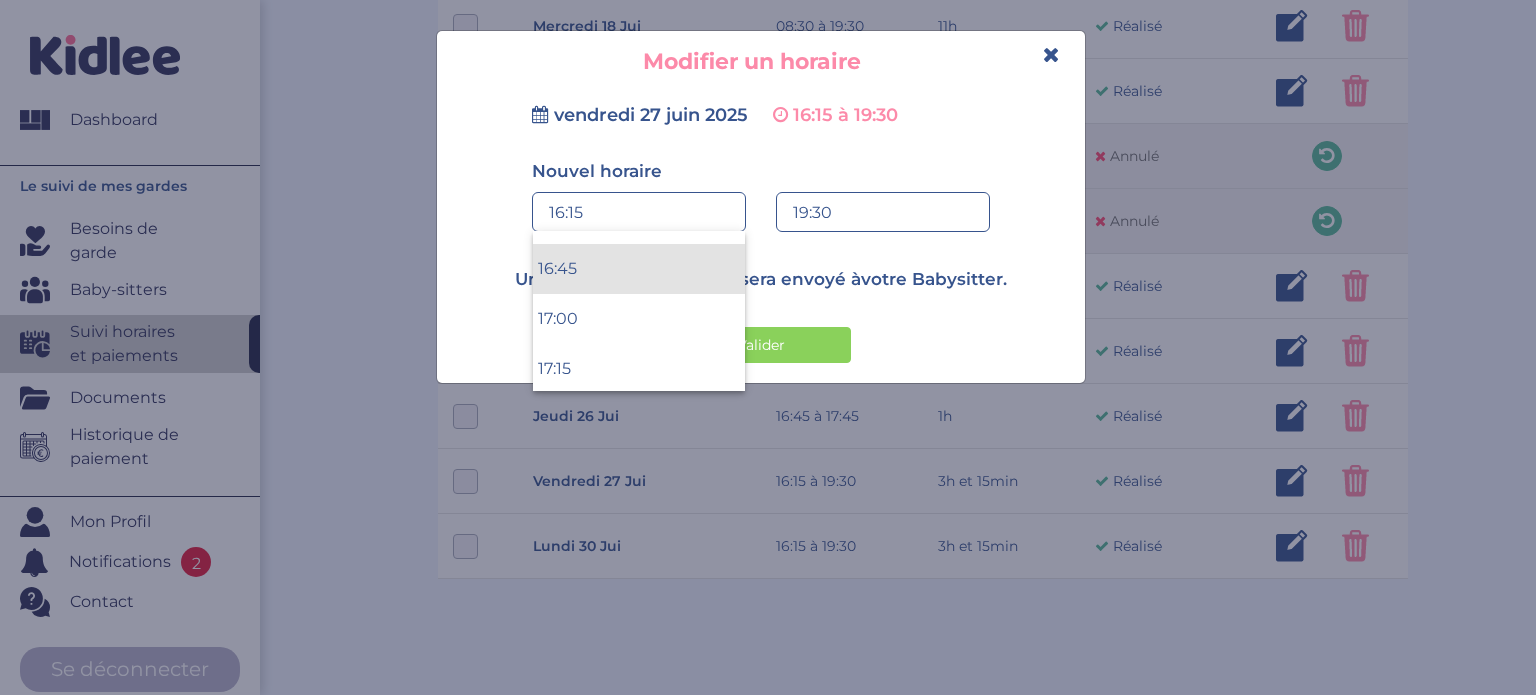 click on "16:45" at bounding box center [639, 269] 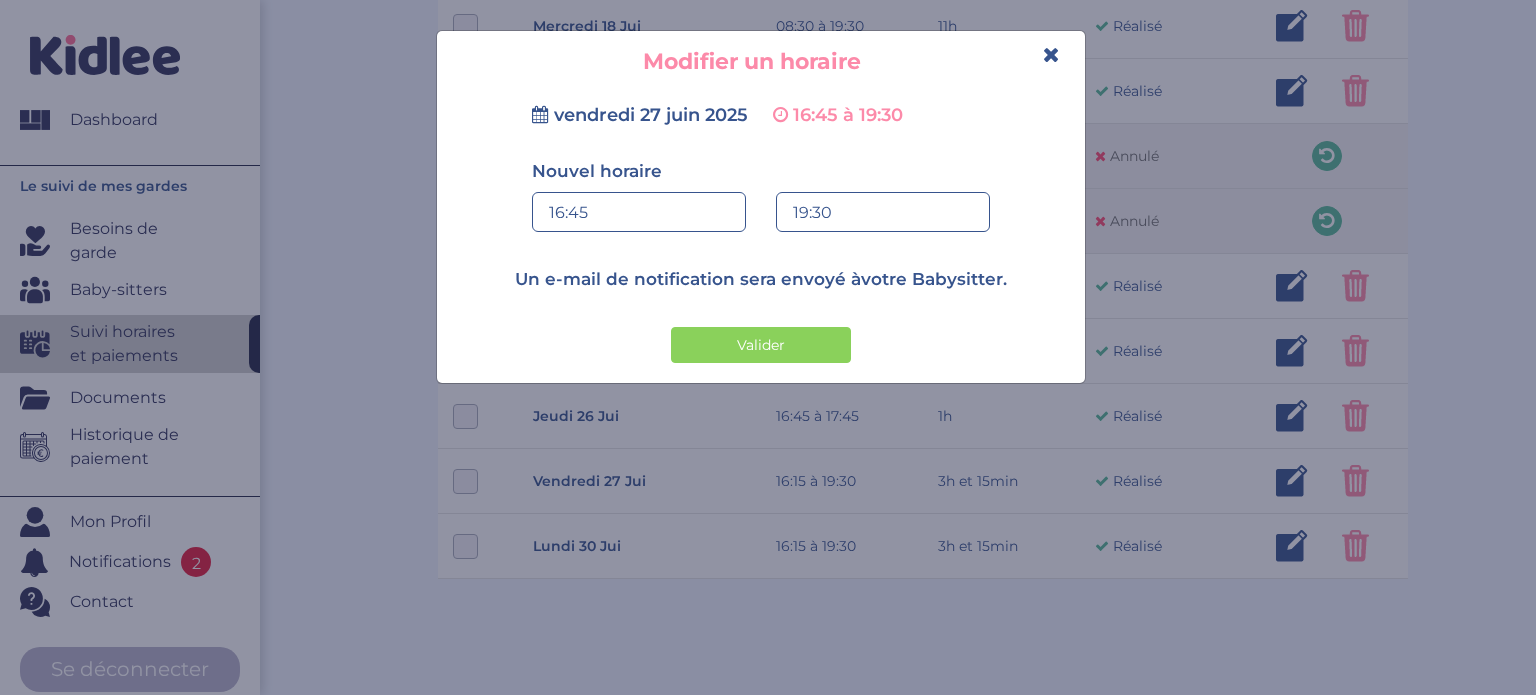 click on "19:30" at bounding box center [883, 213] 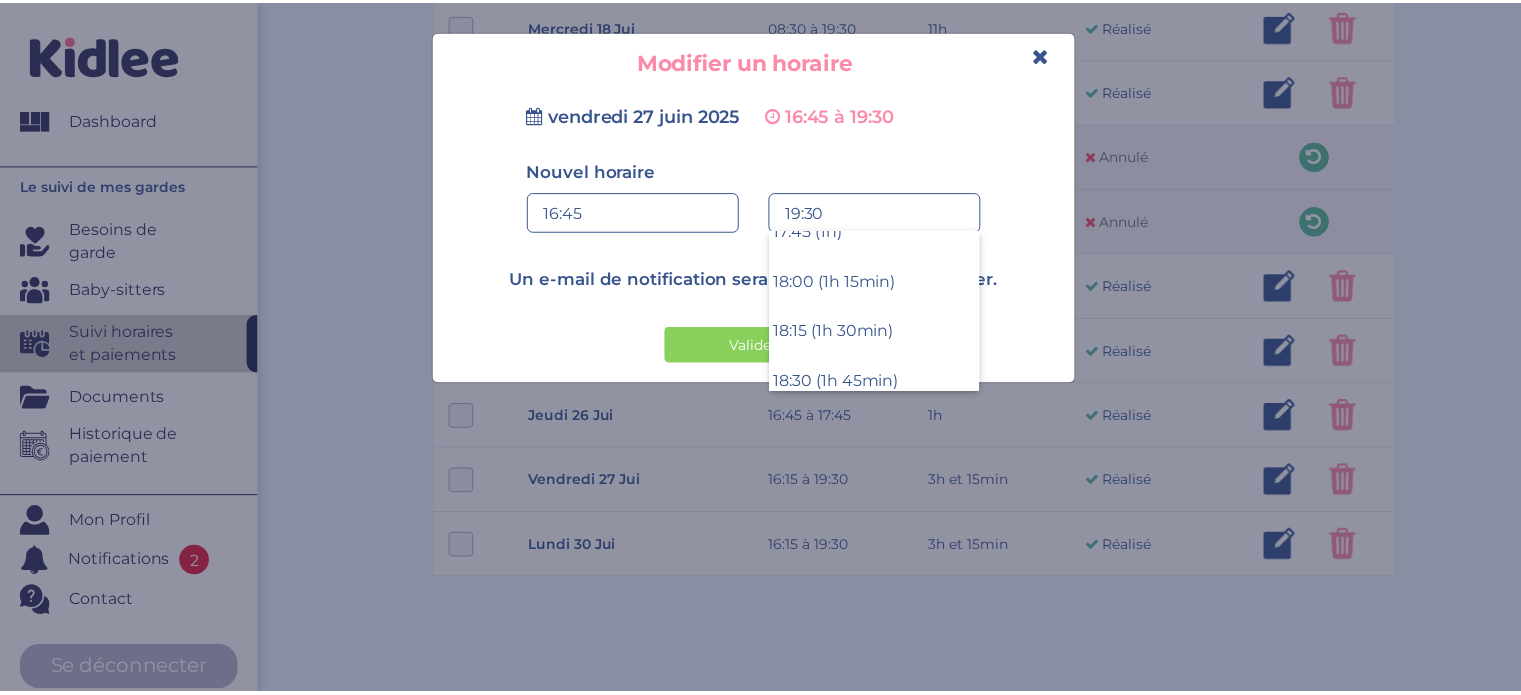scroll, scrollTop: 214, scrollLeft: 0, axis: vertical 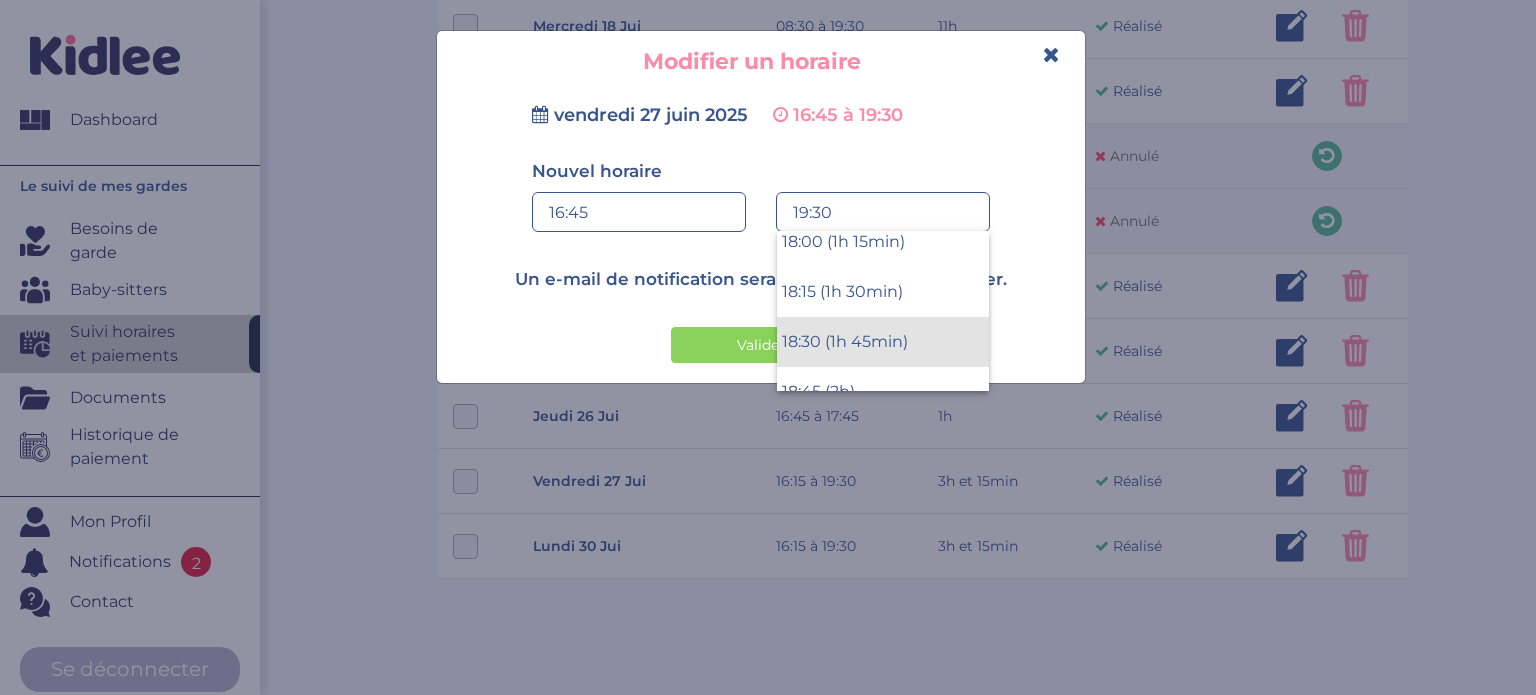 click on "18:30  (1h 45min)" at bounding box center (883, 342) 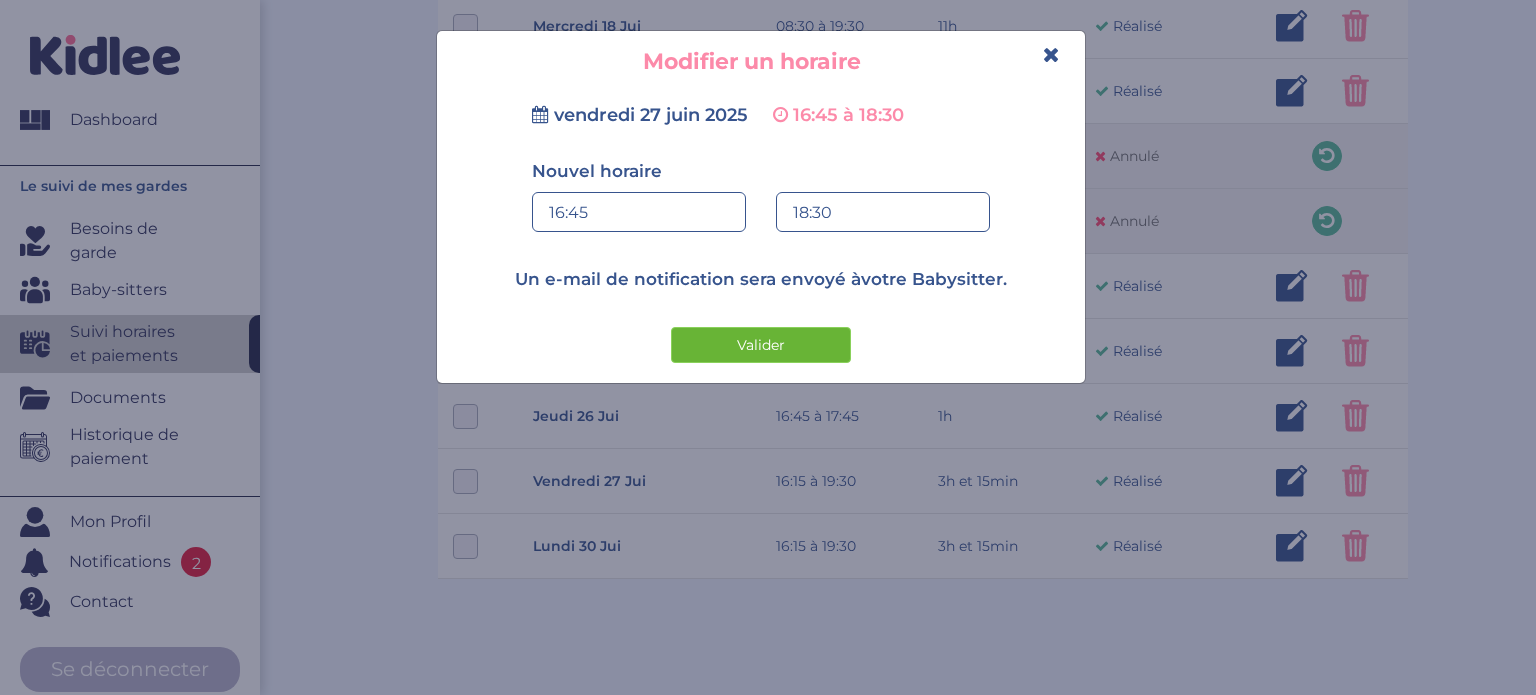 click on "Valider" at bounding box center (761, 345) 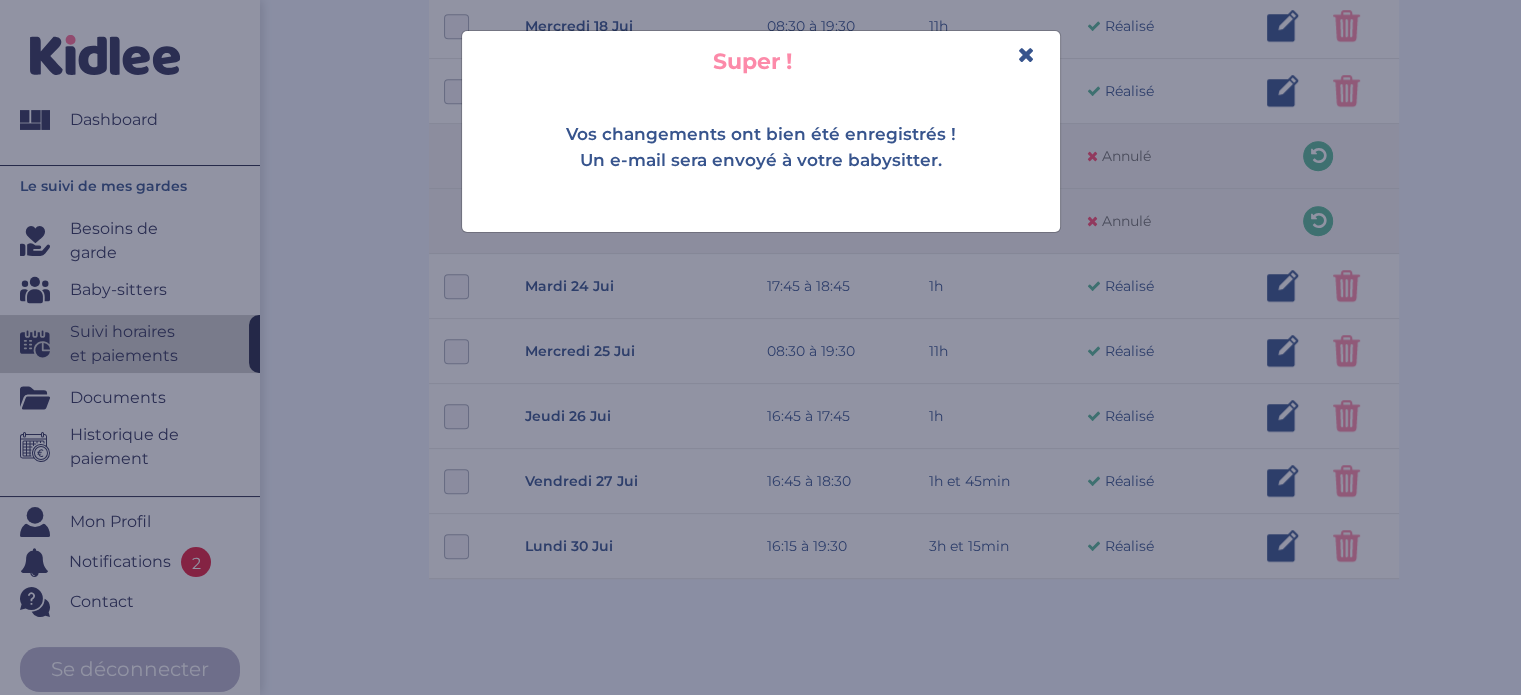 click on "Super !" at bounding box center [761, 61] 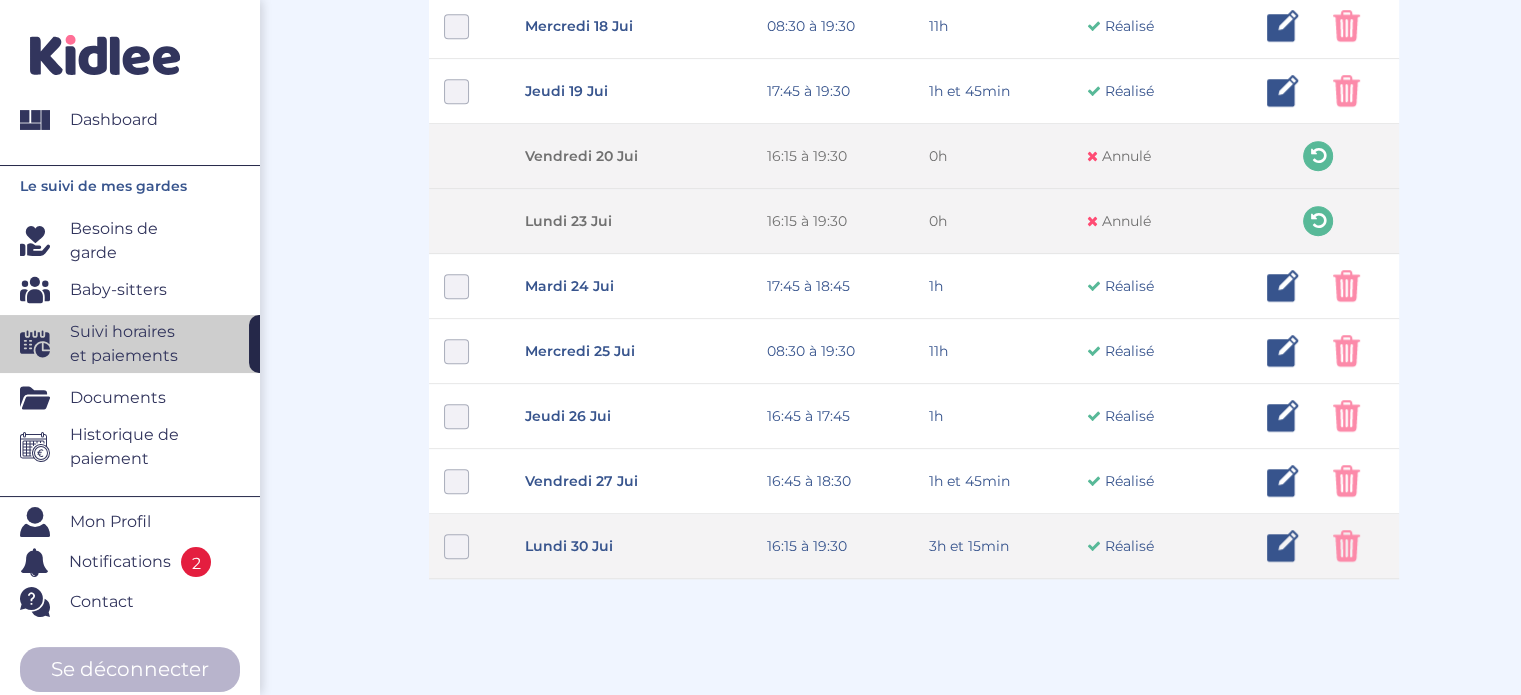 click at bounding box center (1346, 546) 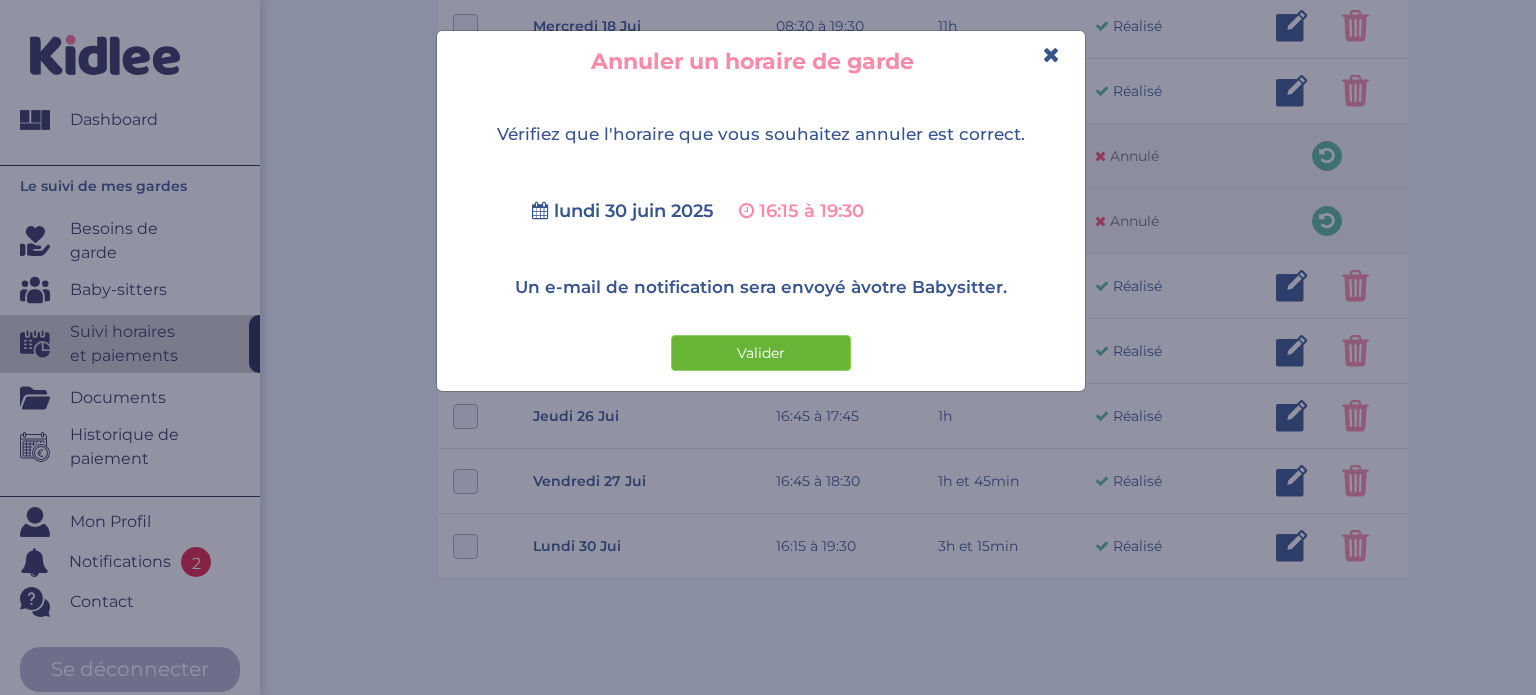 click on "Valider" at bounding box center [761, 353] 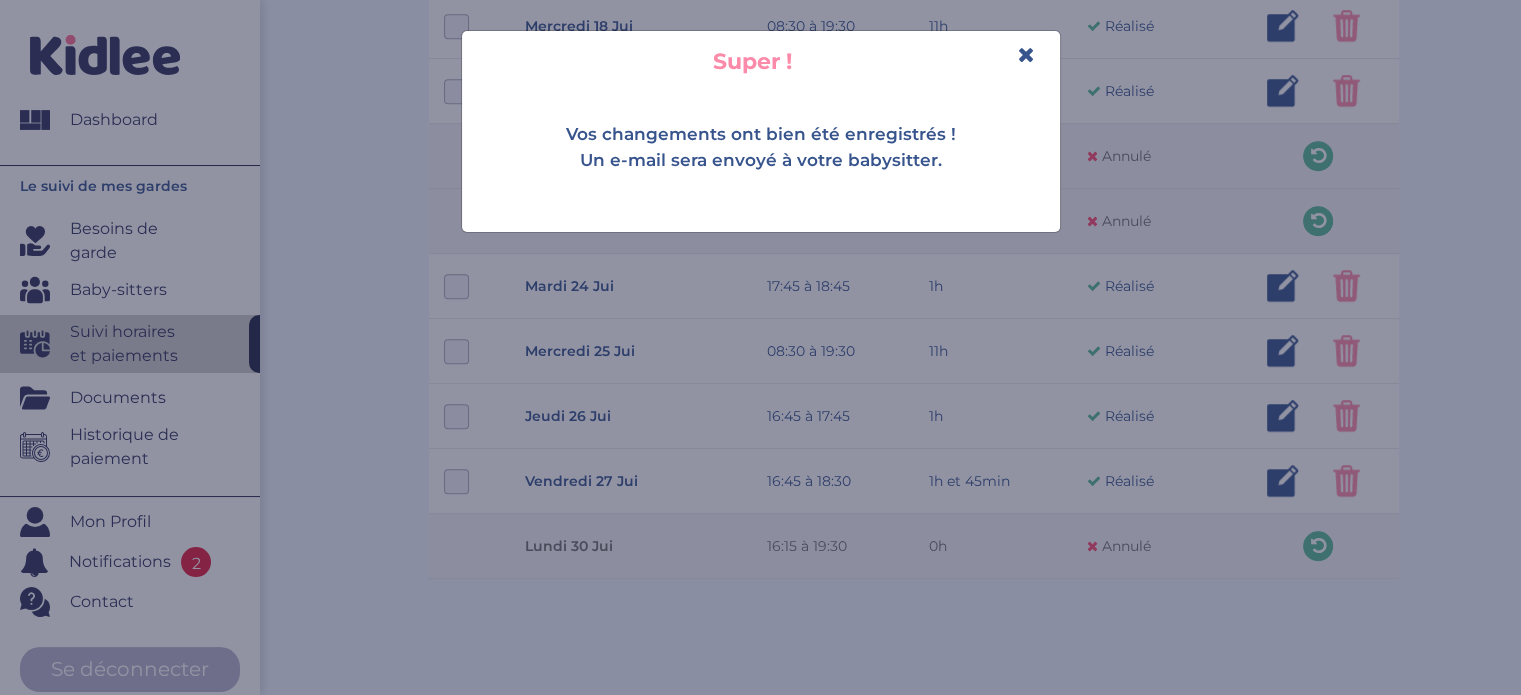 click at bounding box center [1026, 54] 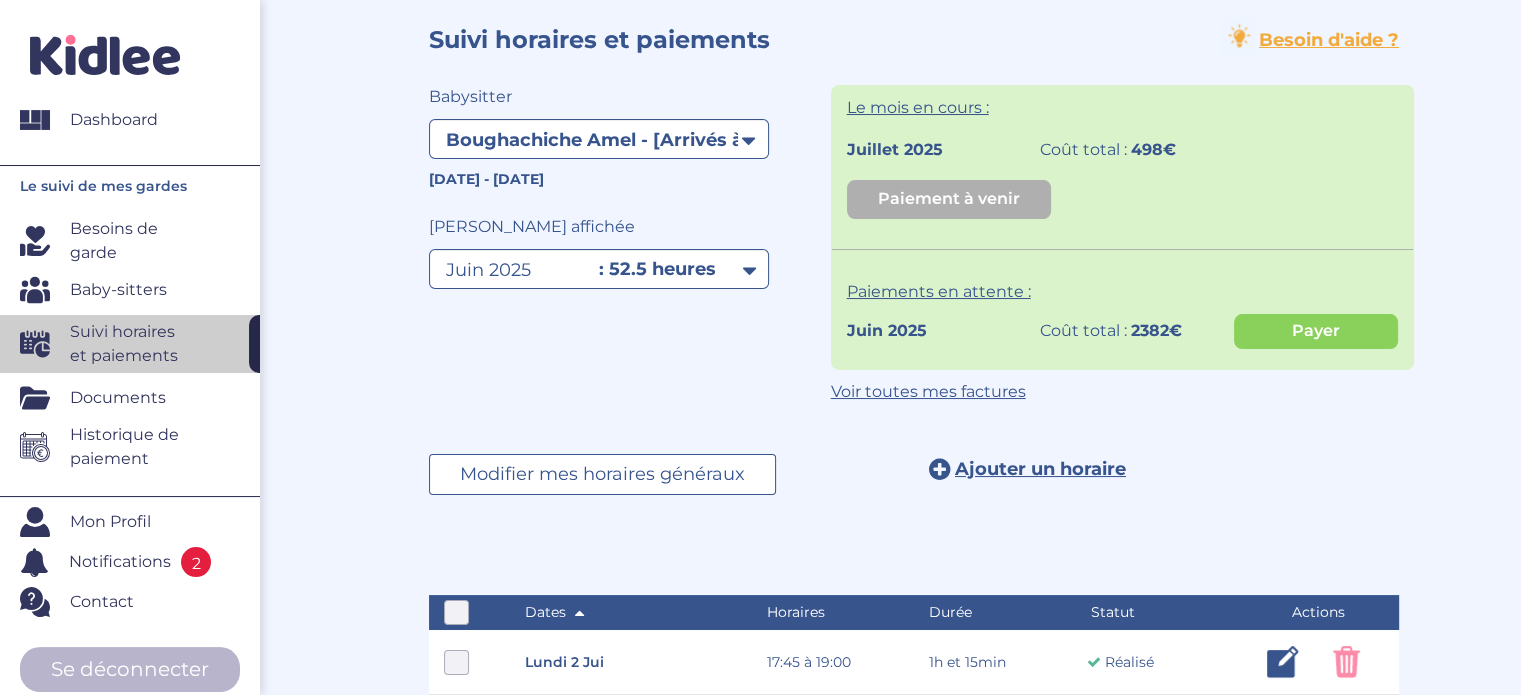 scroll, scrollTop: 0, scrollLeft: 0, axis: both 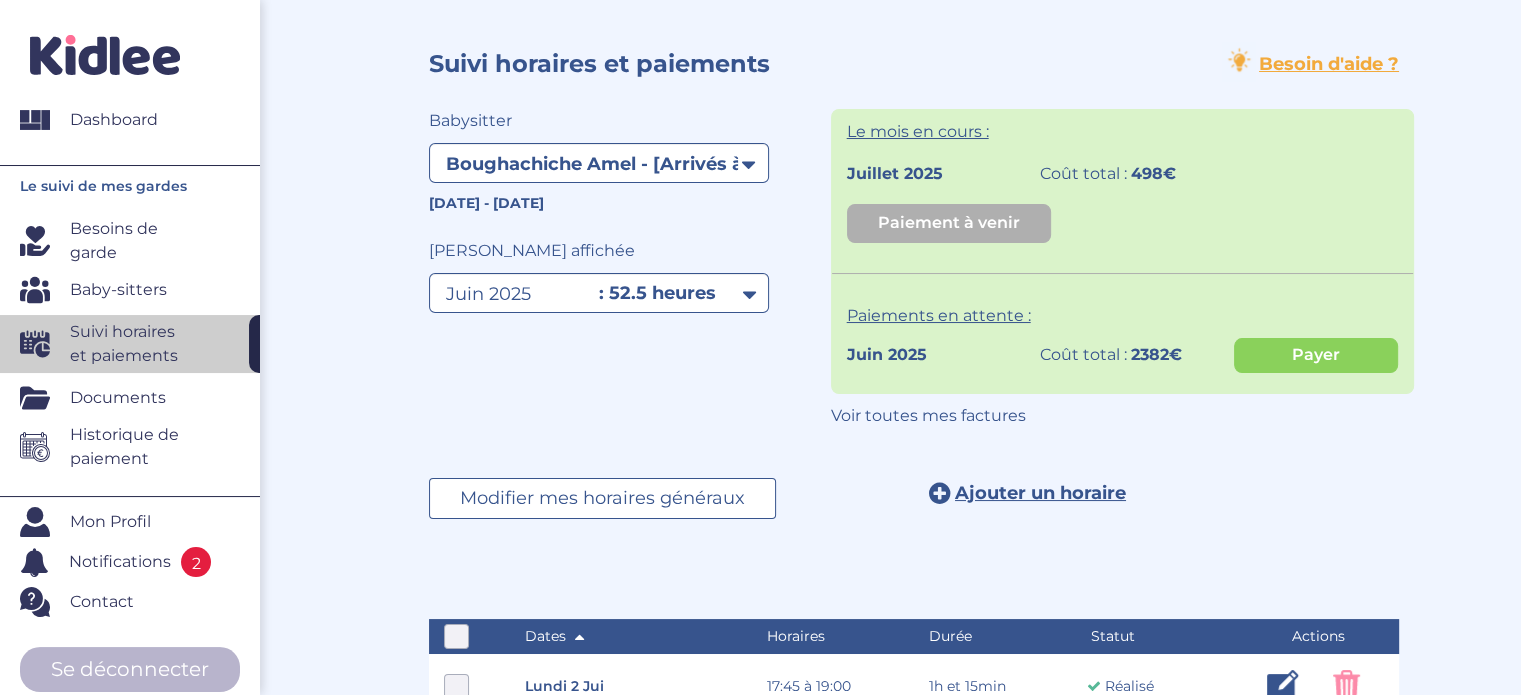 click on "Voir toutes mes factures" at bounding box center (928, 415) 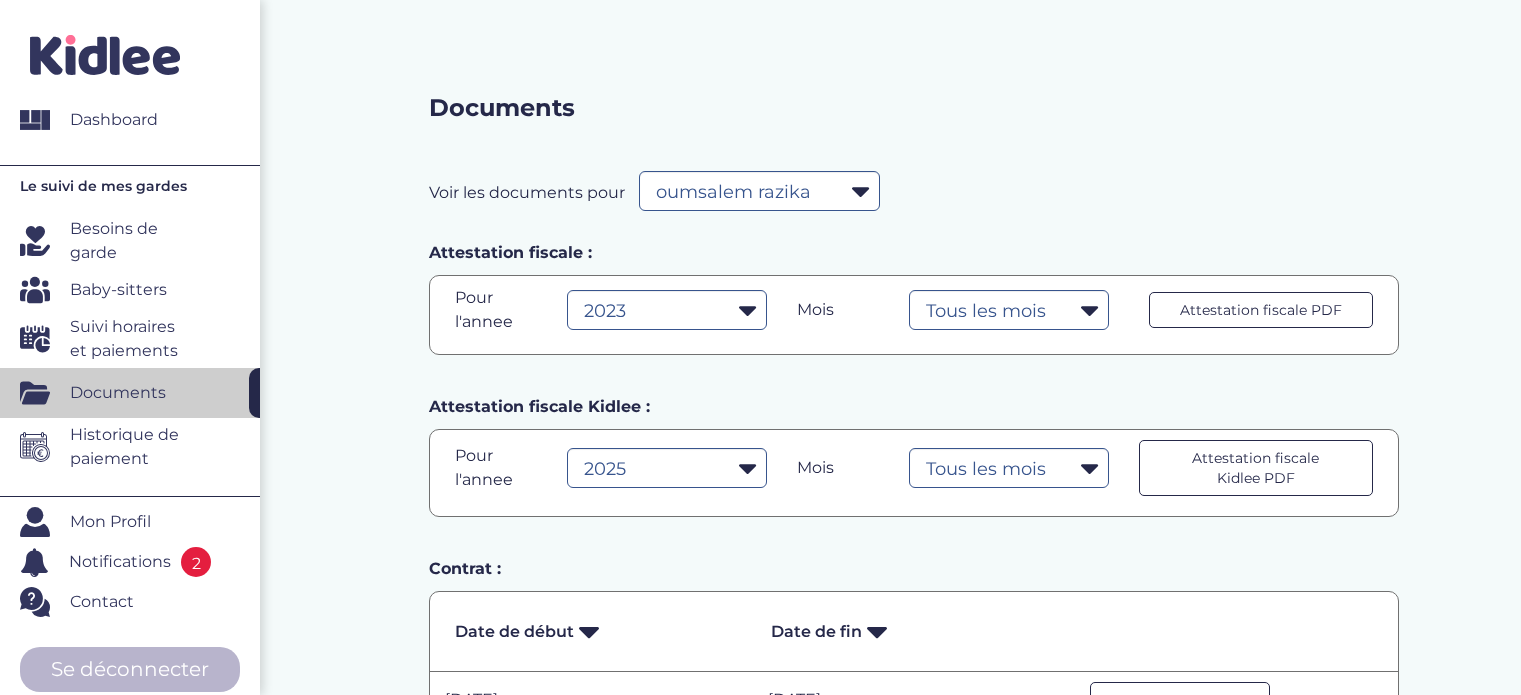 select on "24732" 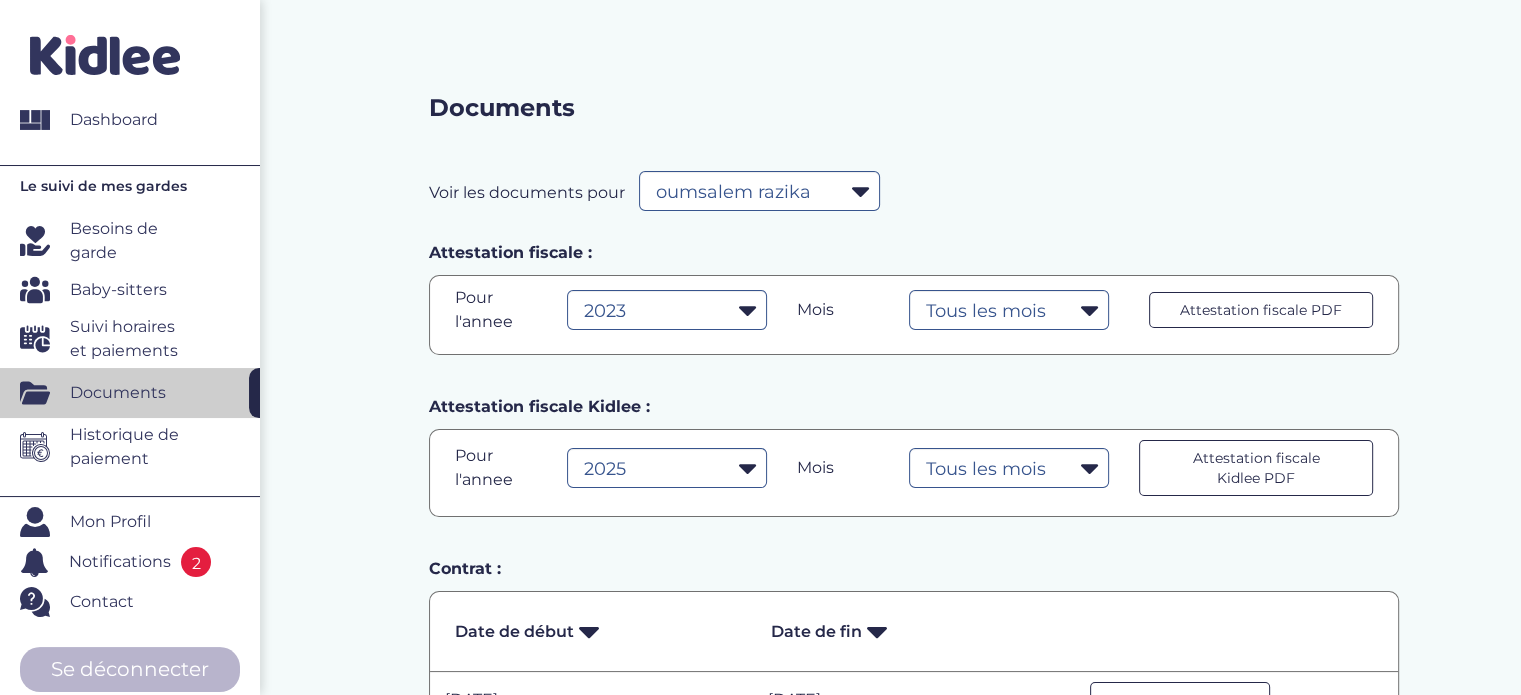 scroll, scrollTop: 0, scrollLeft: 0, axis: both 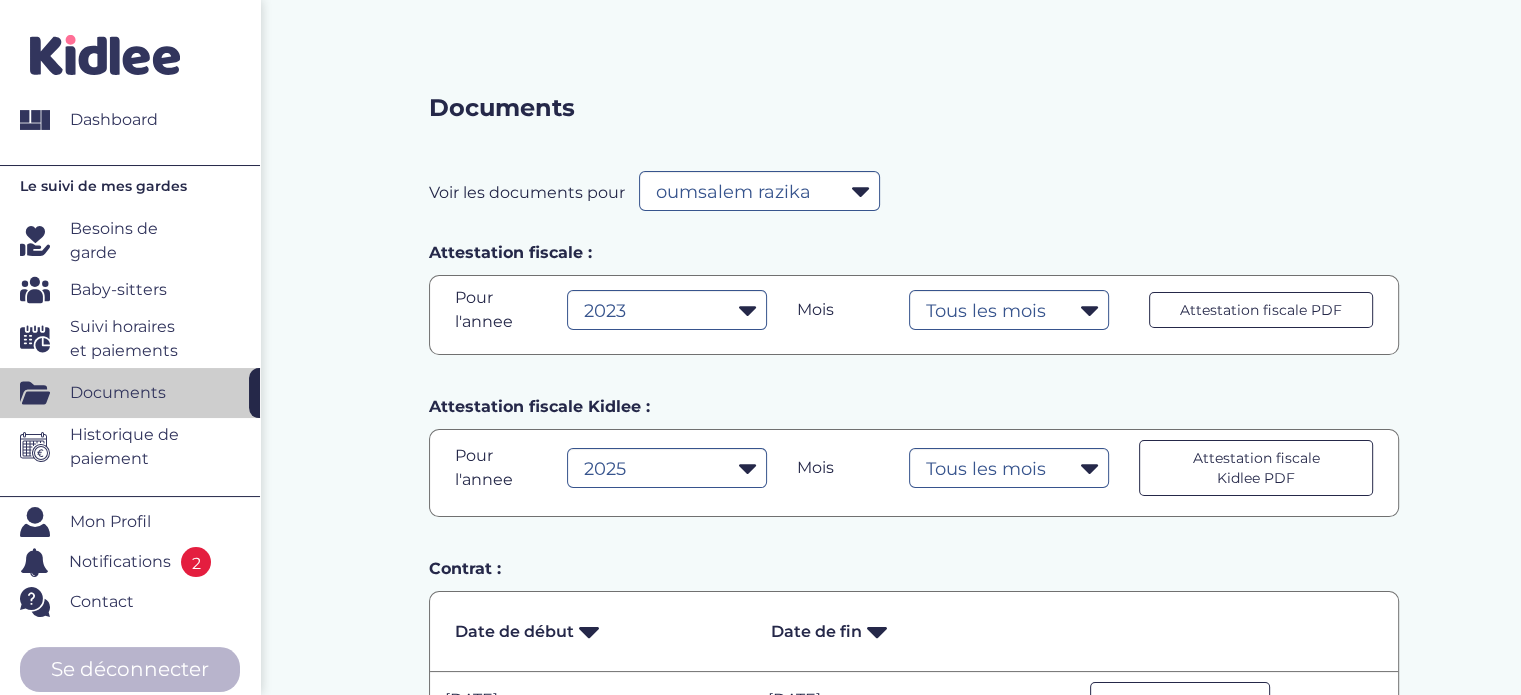 click on "Suivi horaires et paiements" at bounding box center [132, 339] 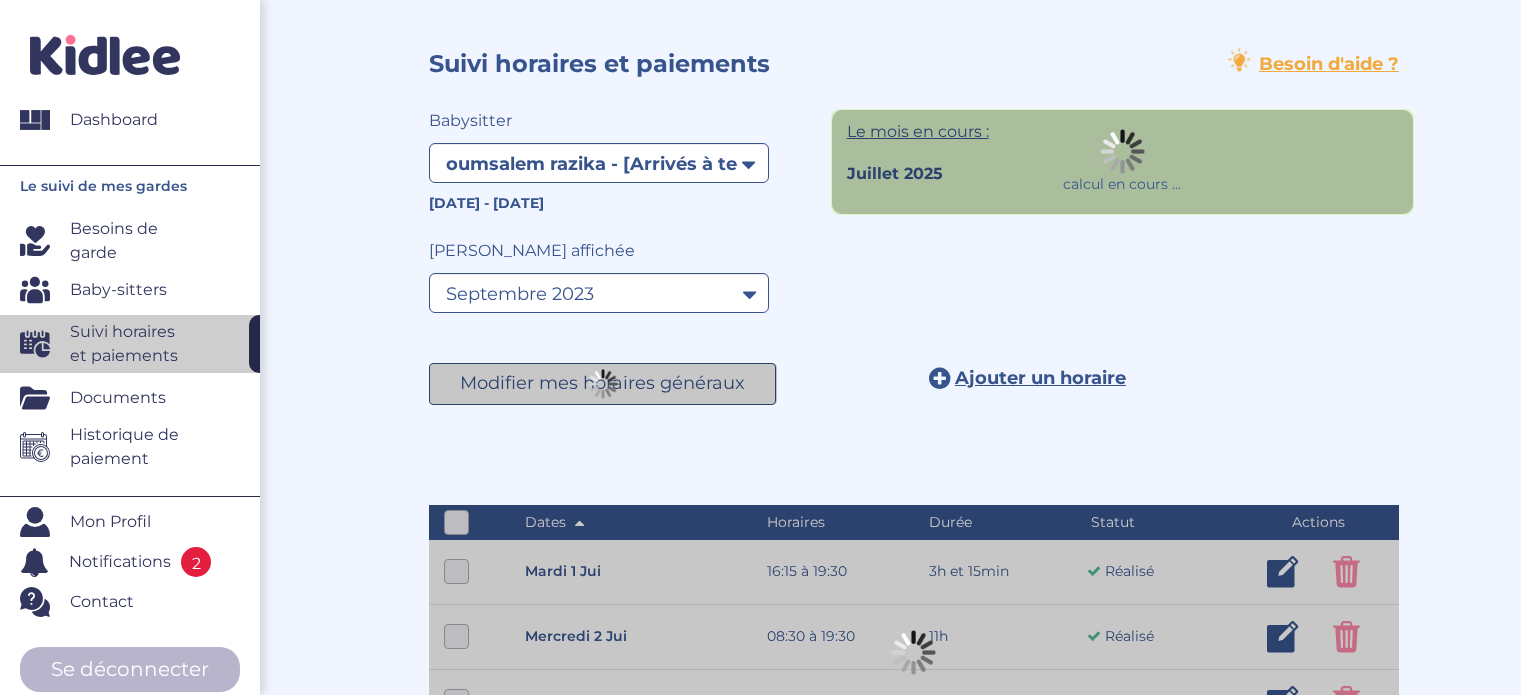 select on "1244" 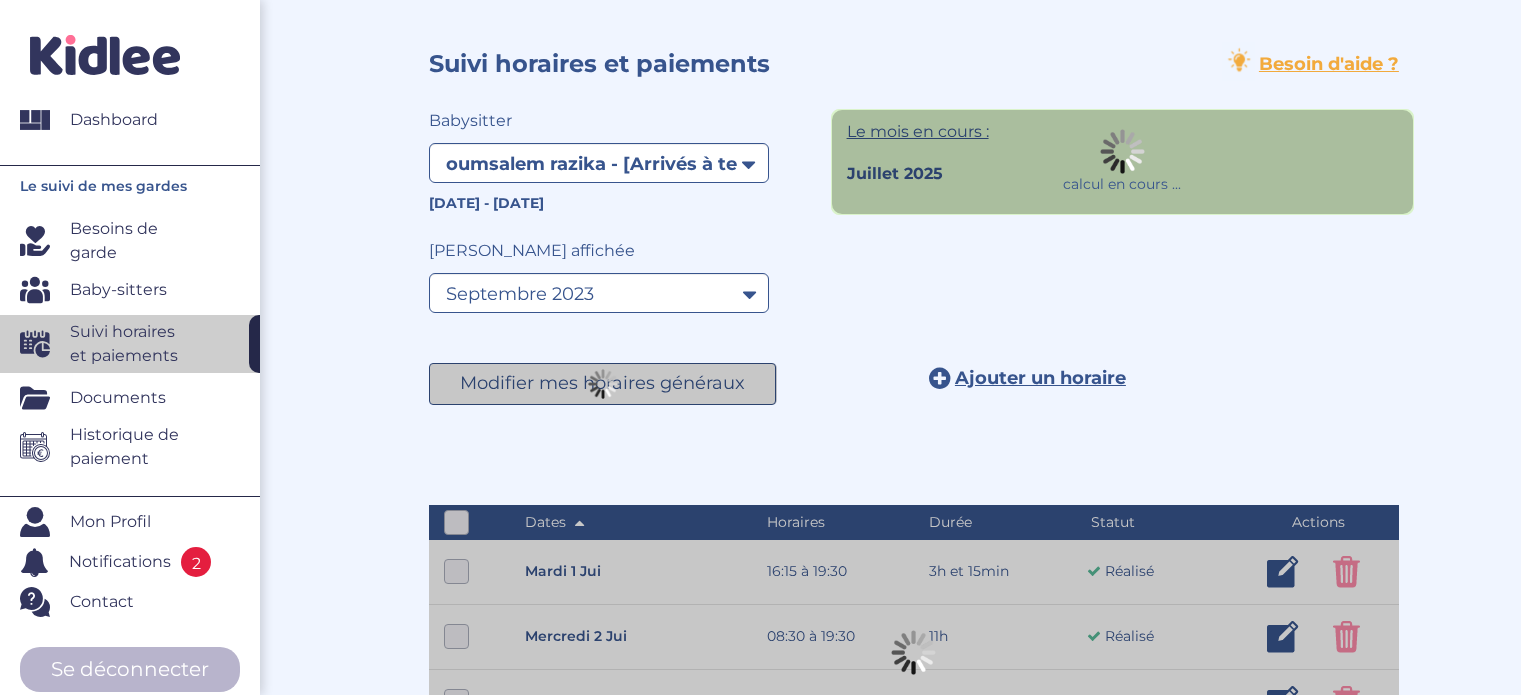 select on "septembre 2023" 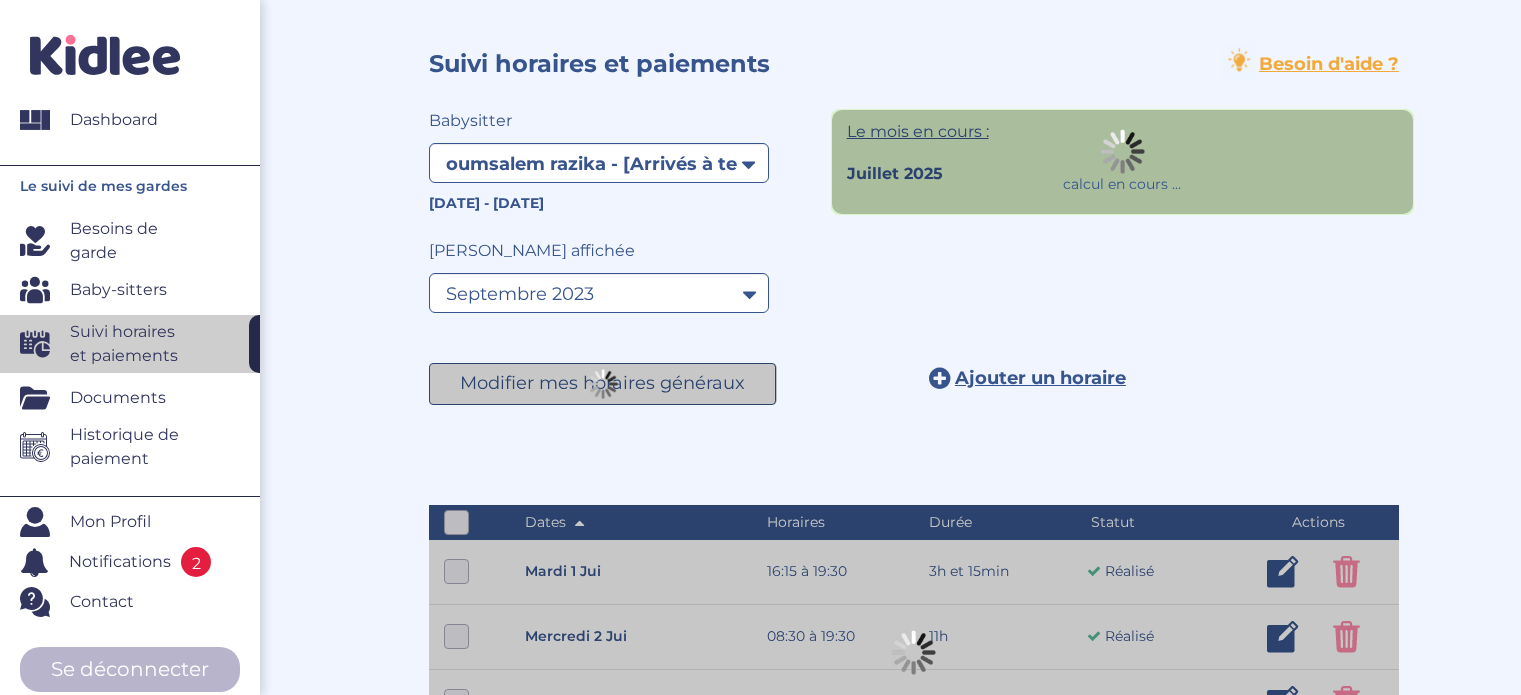 scroll, scrollTop: 0, scrollLeft: 0, axis: both 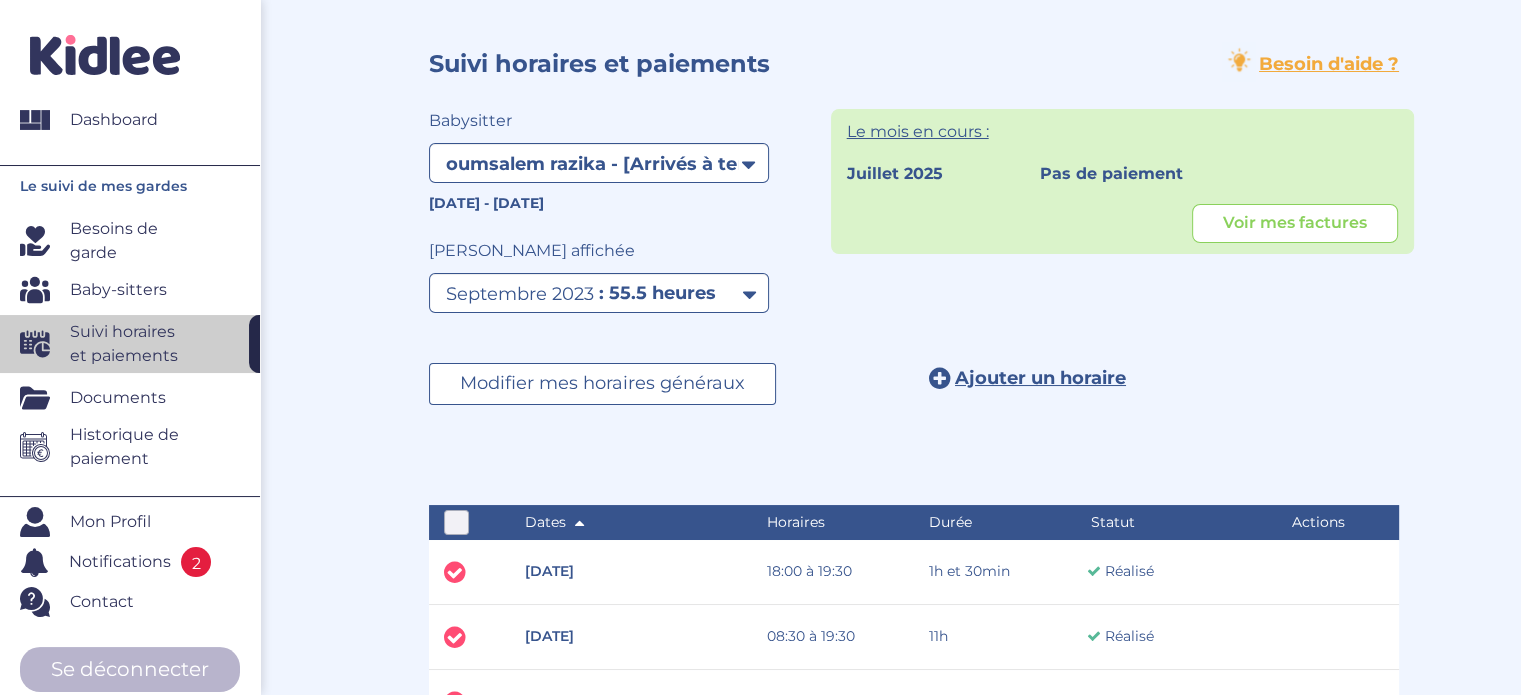 click on "Notifications" at bounding box center [120, 562] 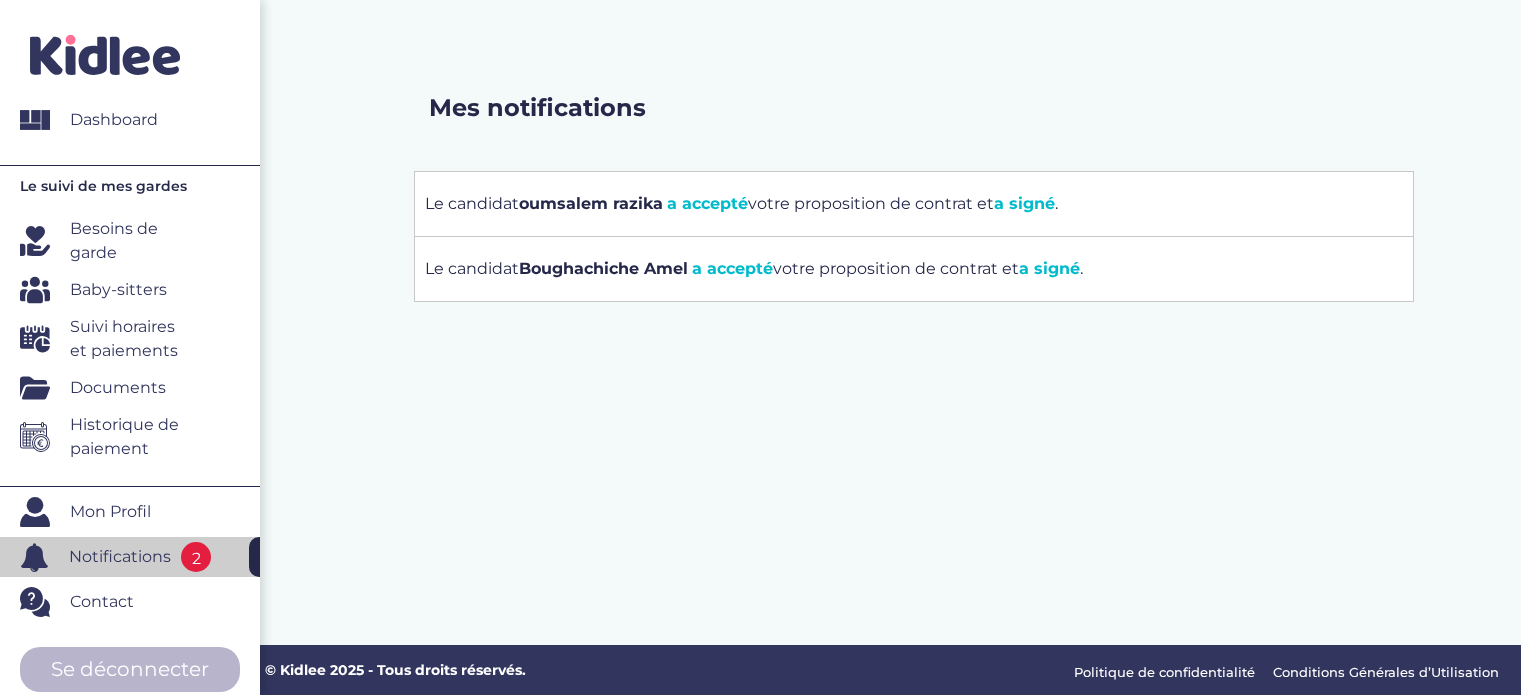 scroll, scrollTop: 0, scrollLeft: 0, axis: both 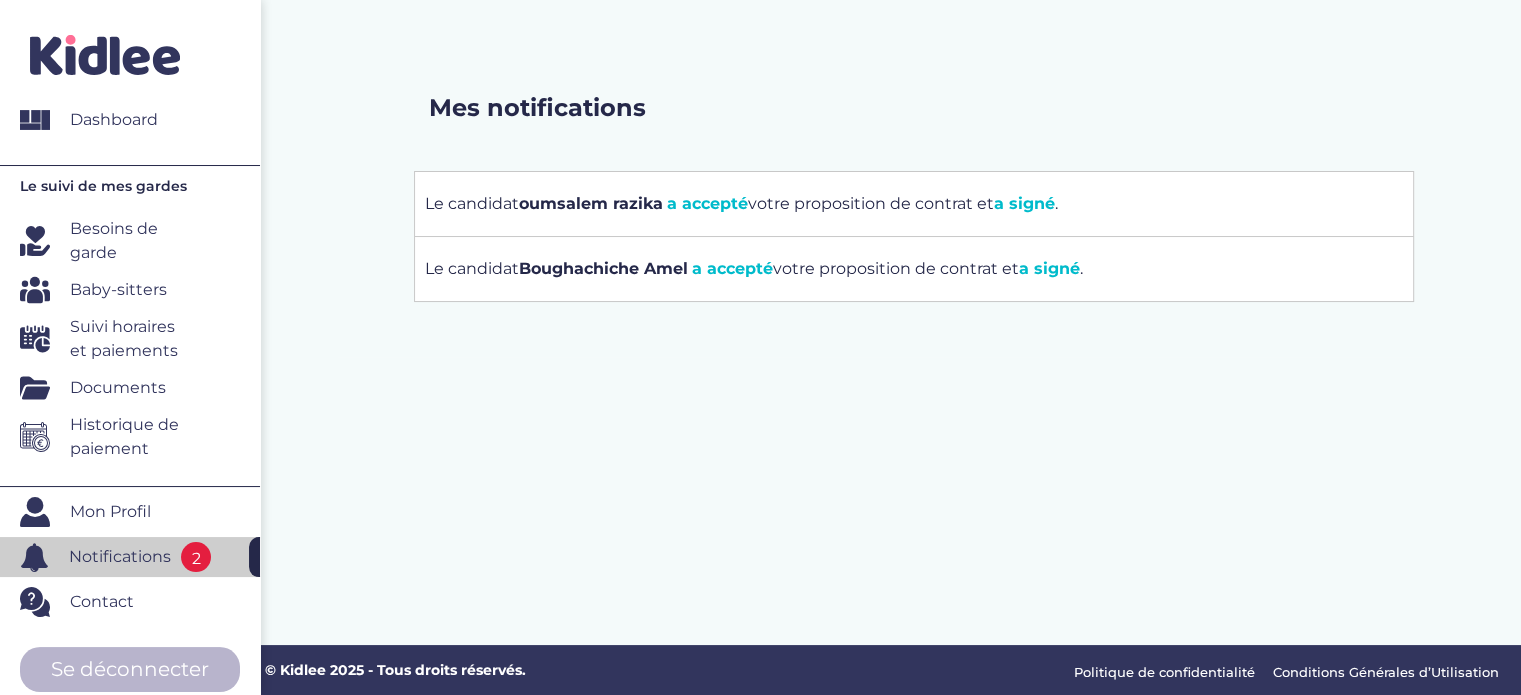 click on "Historique de paiement" at bounding box center [132, 437] 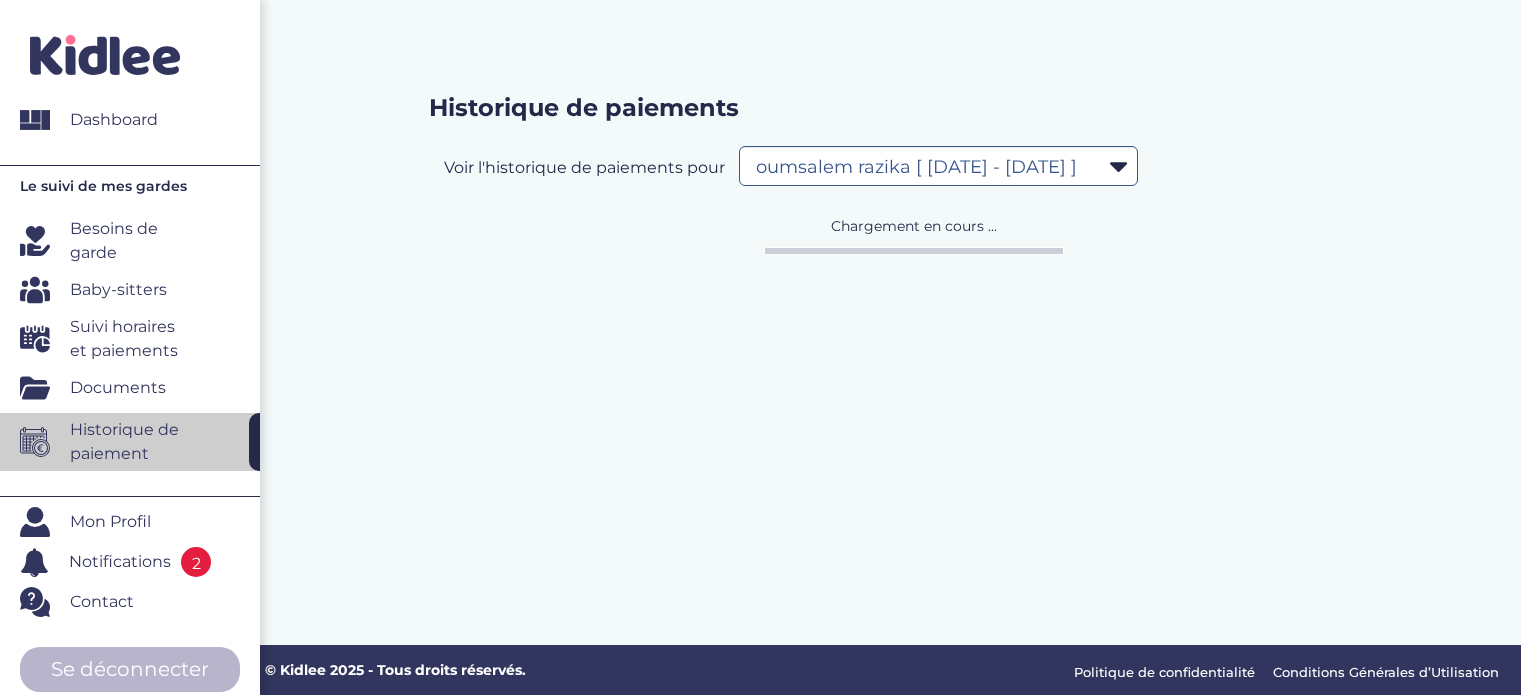 select on "1244" 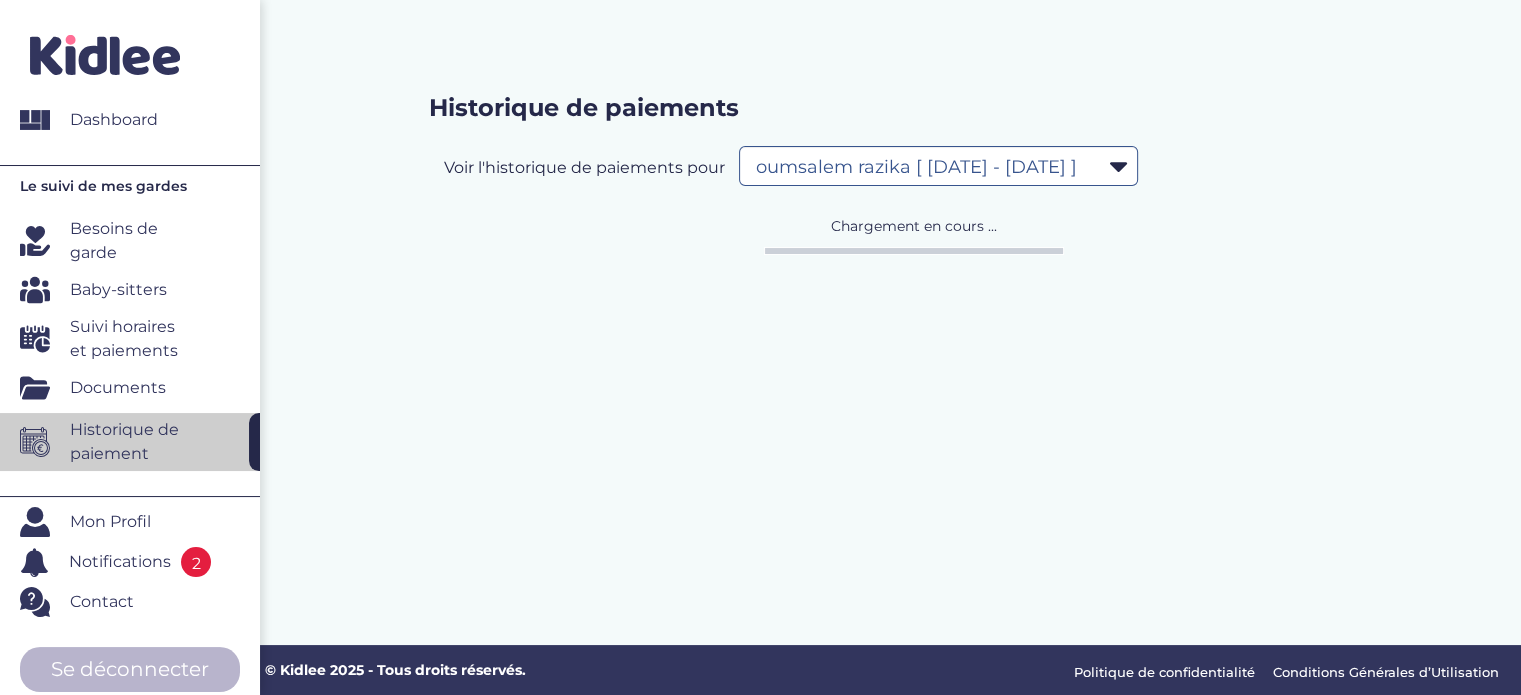 scroll, scrollTop: 0, scrollLeft: 0, axis: both 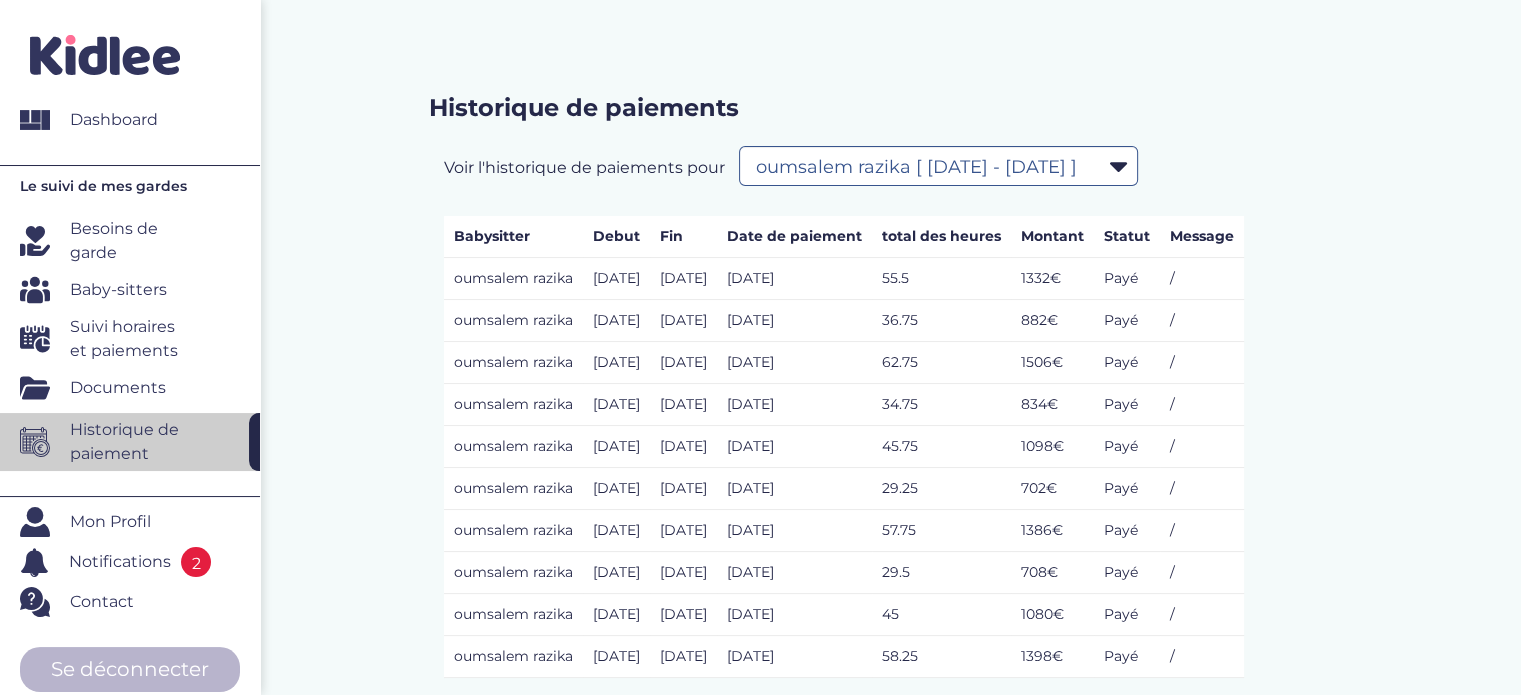 click on "Documents" at bounding box center [118, 388] 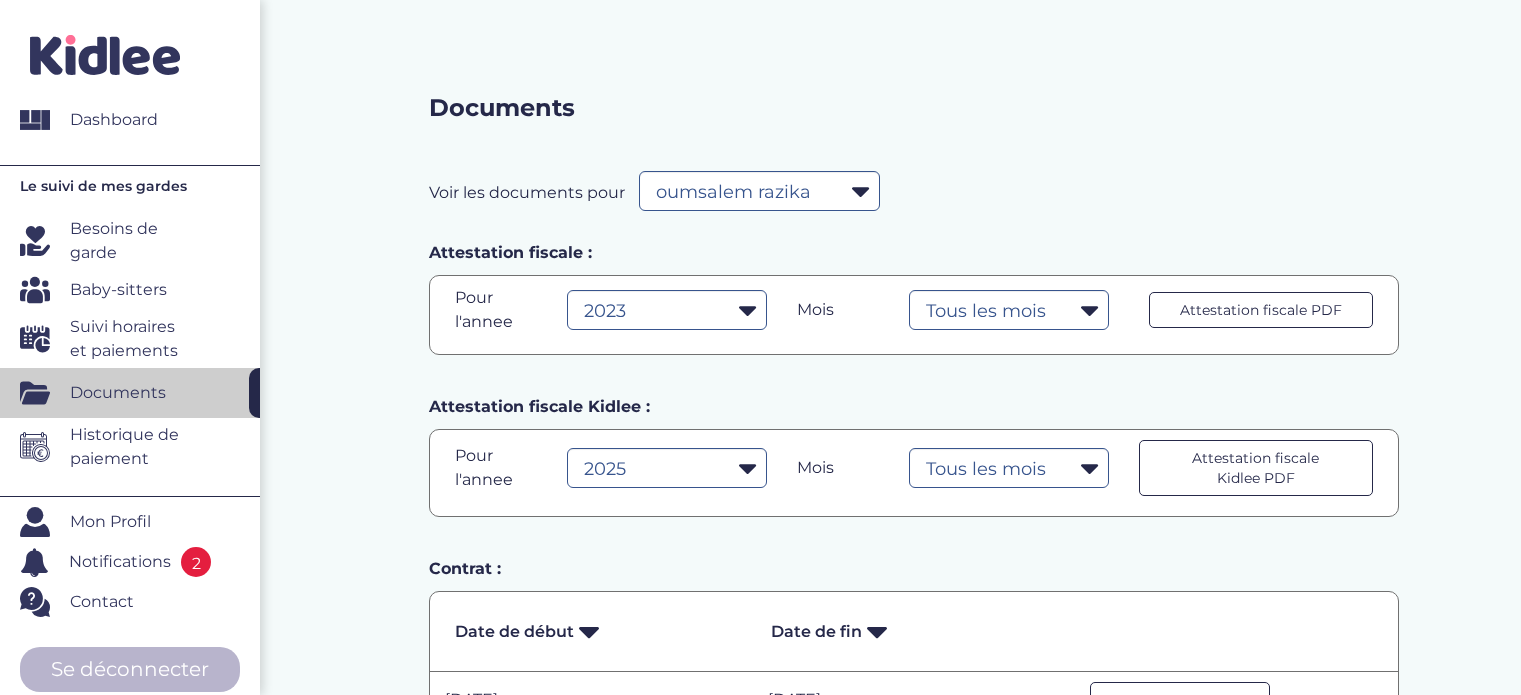 select on "24732" 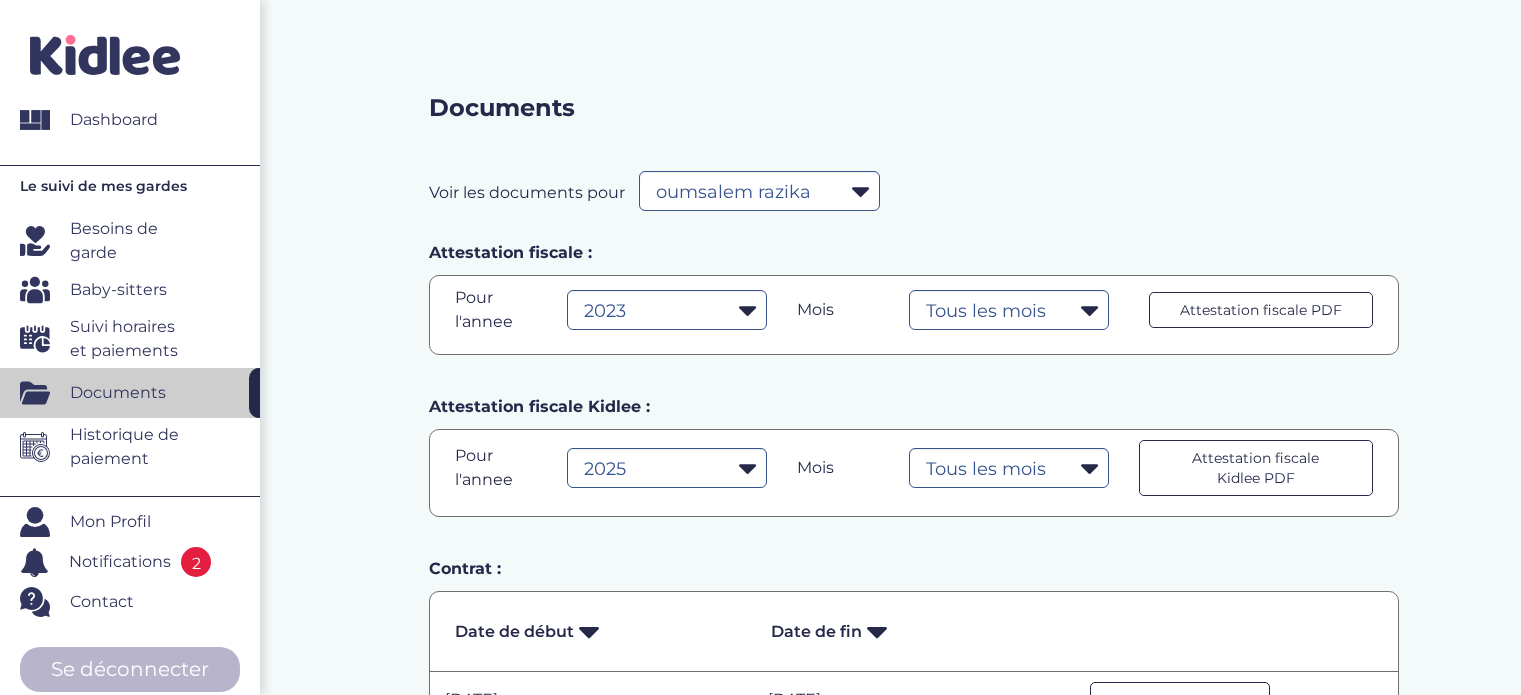 scroll, scrollTop: 0, scrollLeft: 0, axis: both 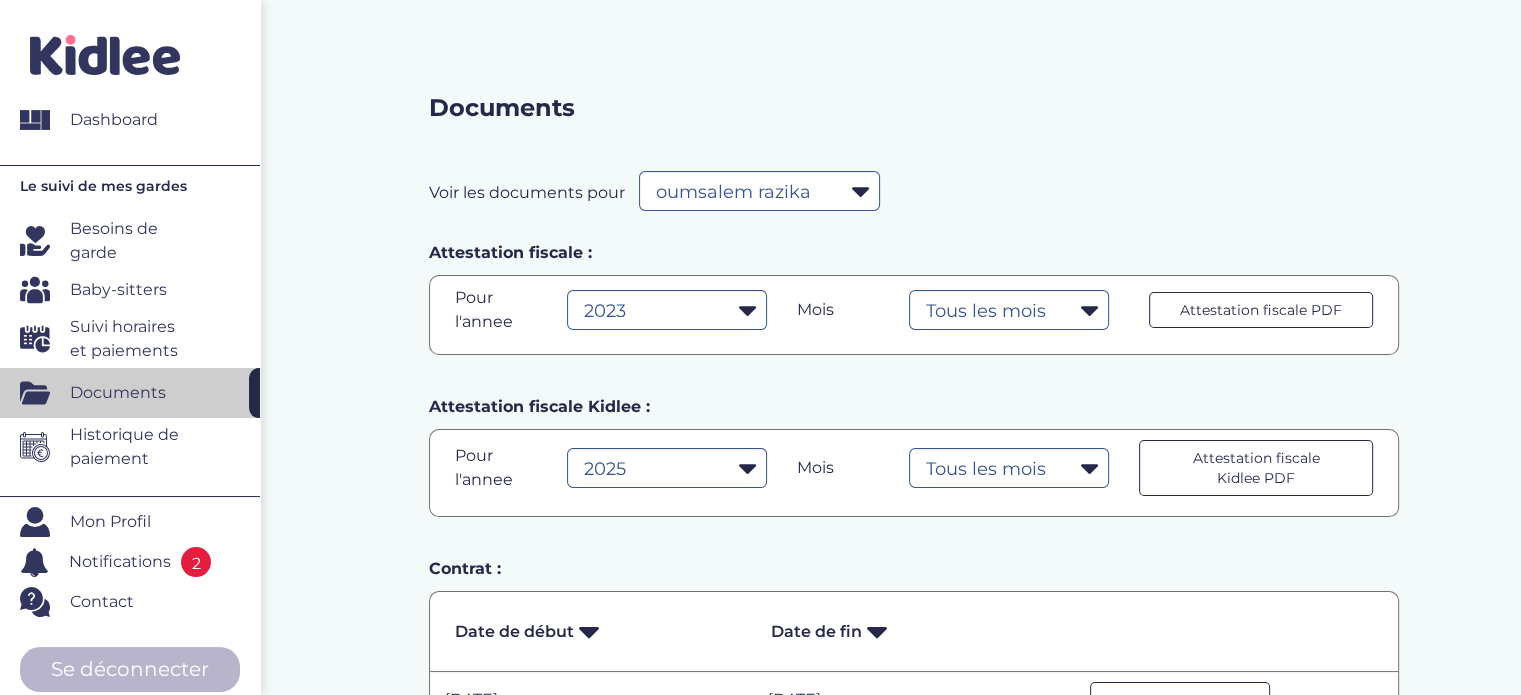 click at bounding box center [254, 393] 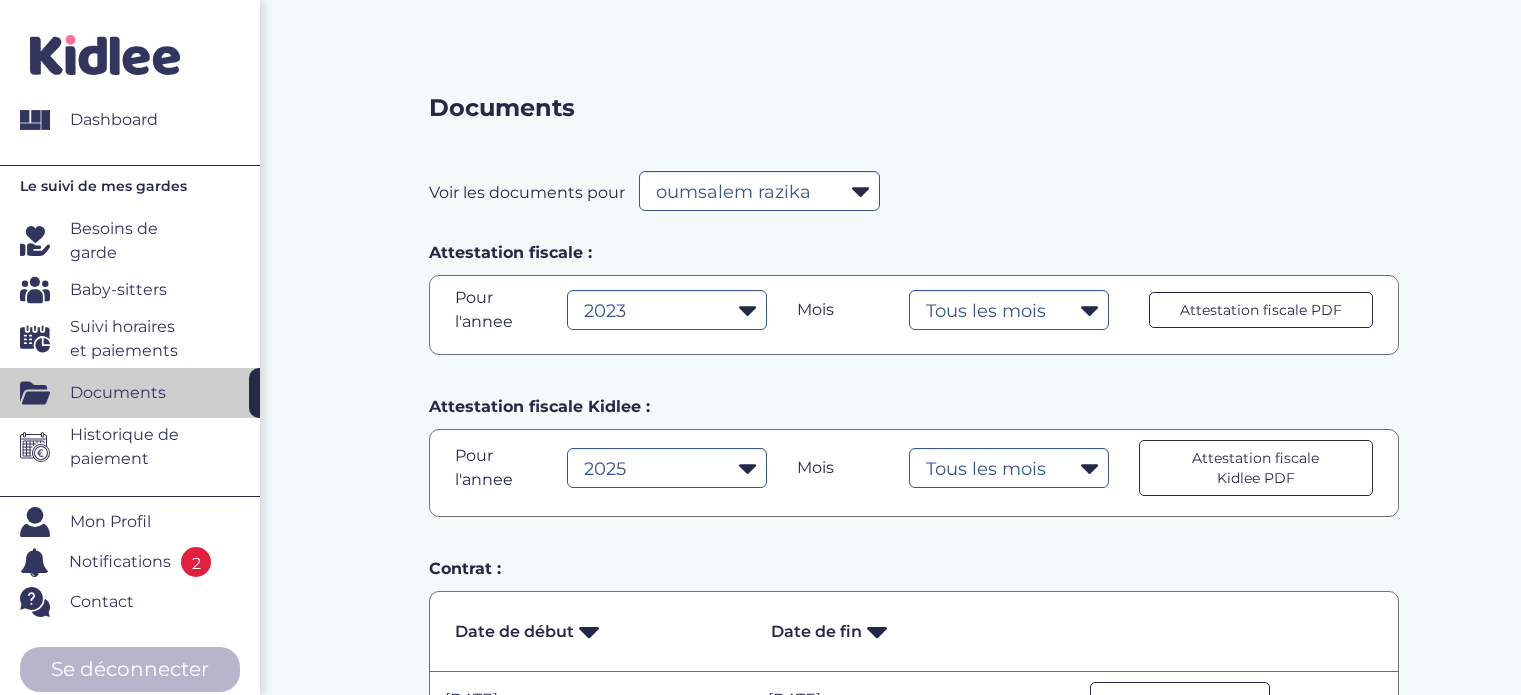 select on "24732" 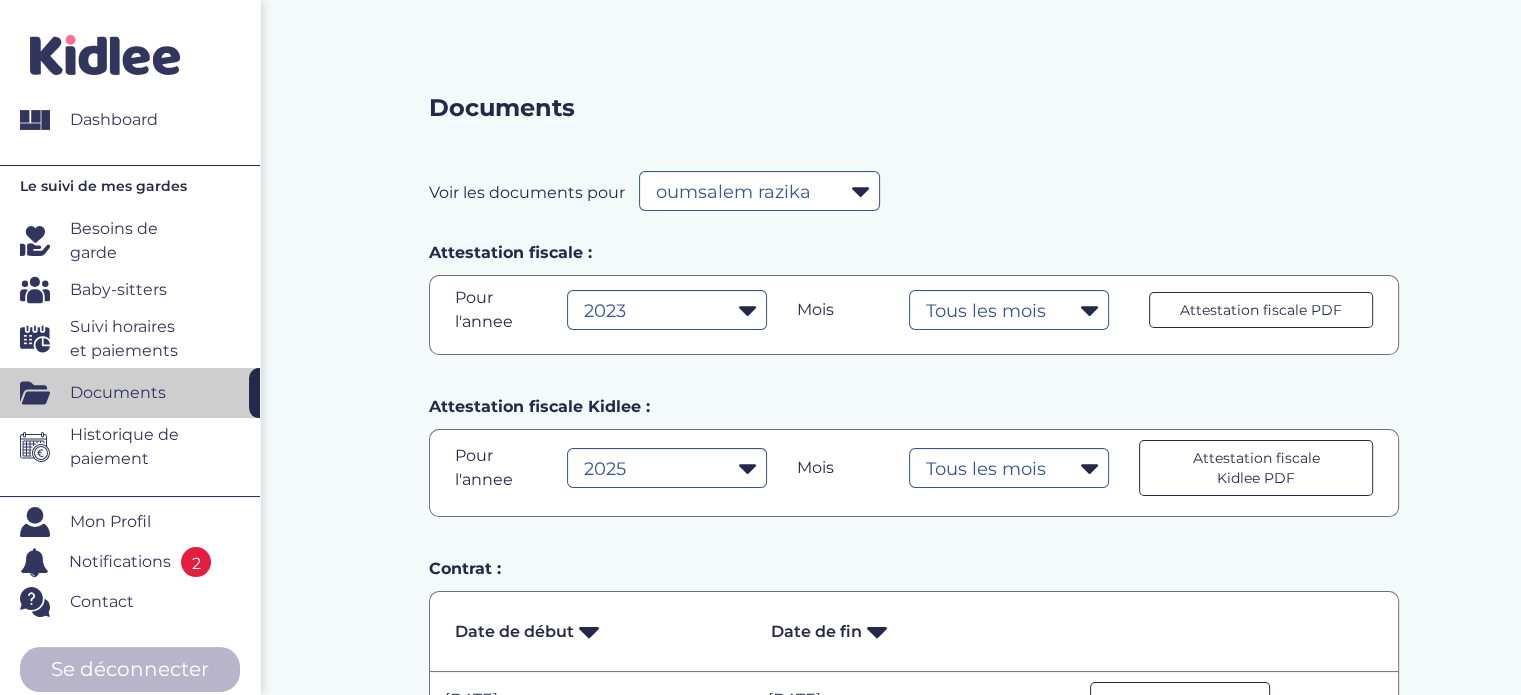 scroll, scrollTop: 0, scrollLeft: 0, axis: both 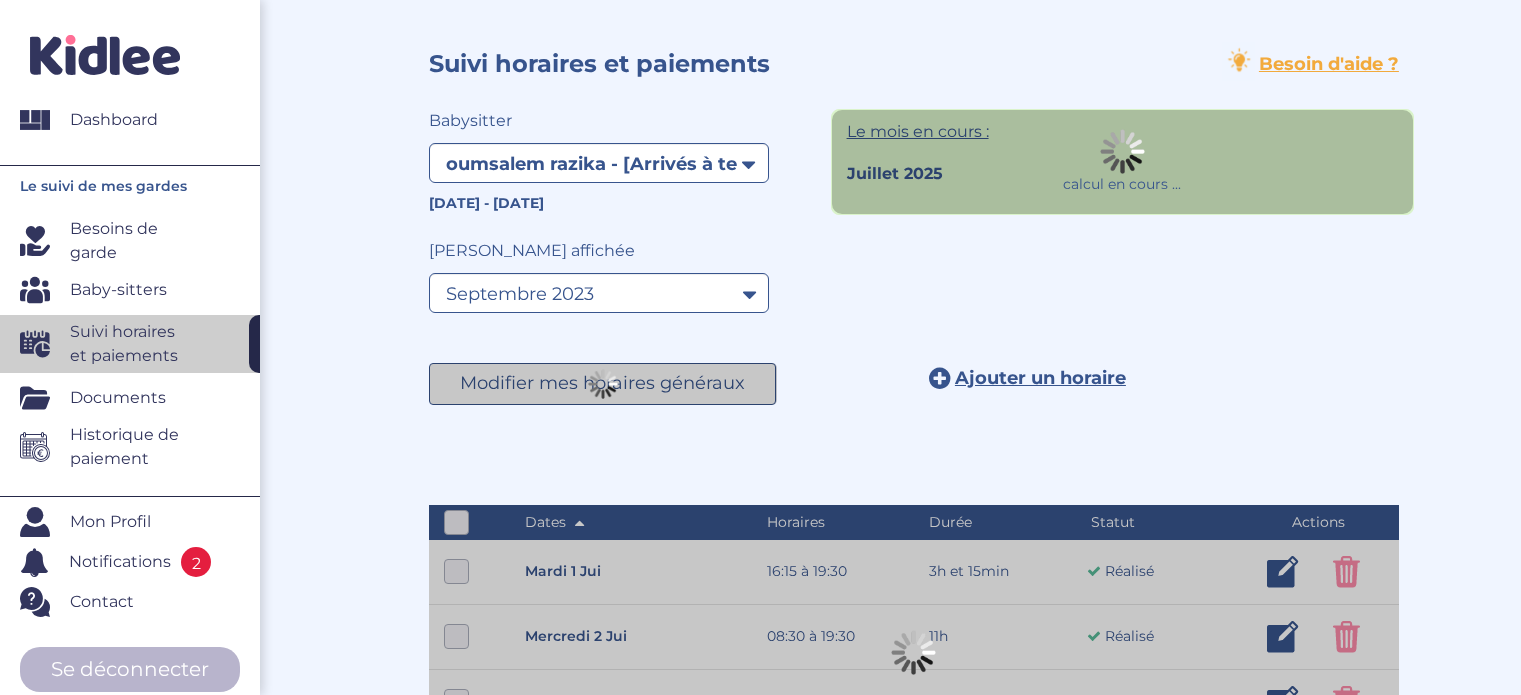 select on "1244" 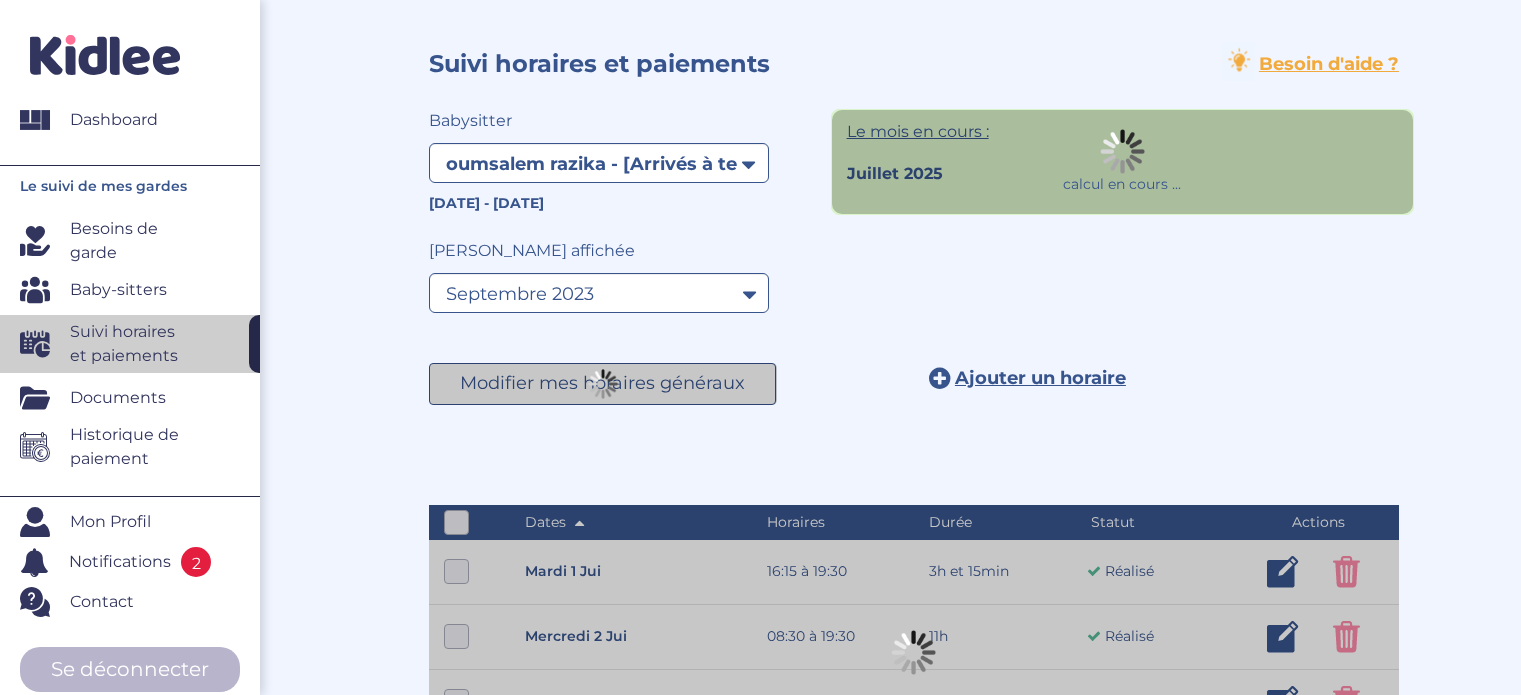 select on "septembre 2023" 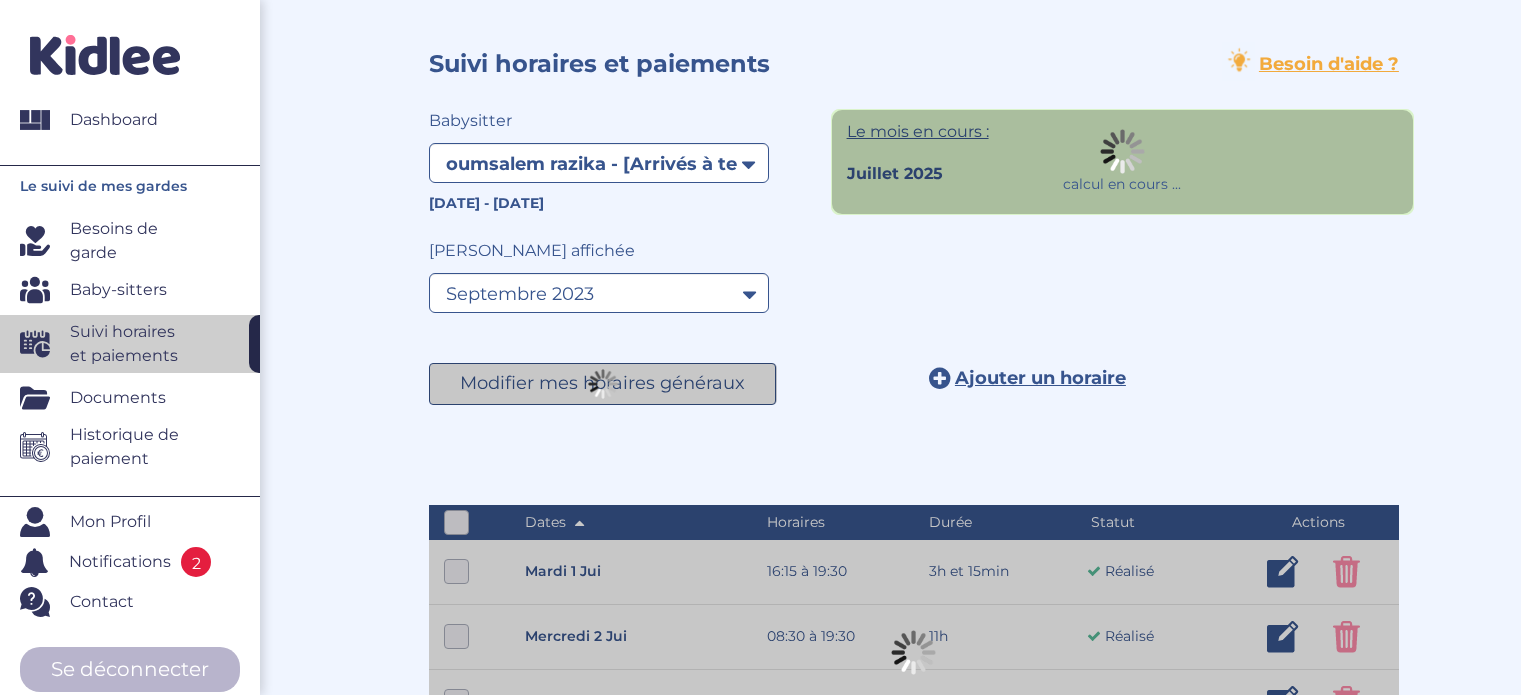 scroll, scrollTop: 0, scrollLeft: 0, axis: both 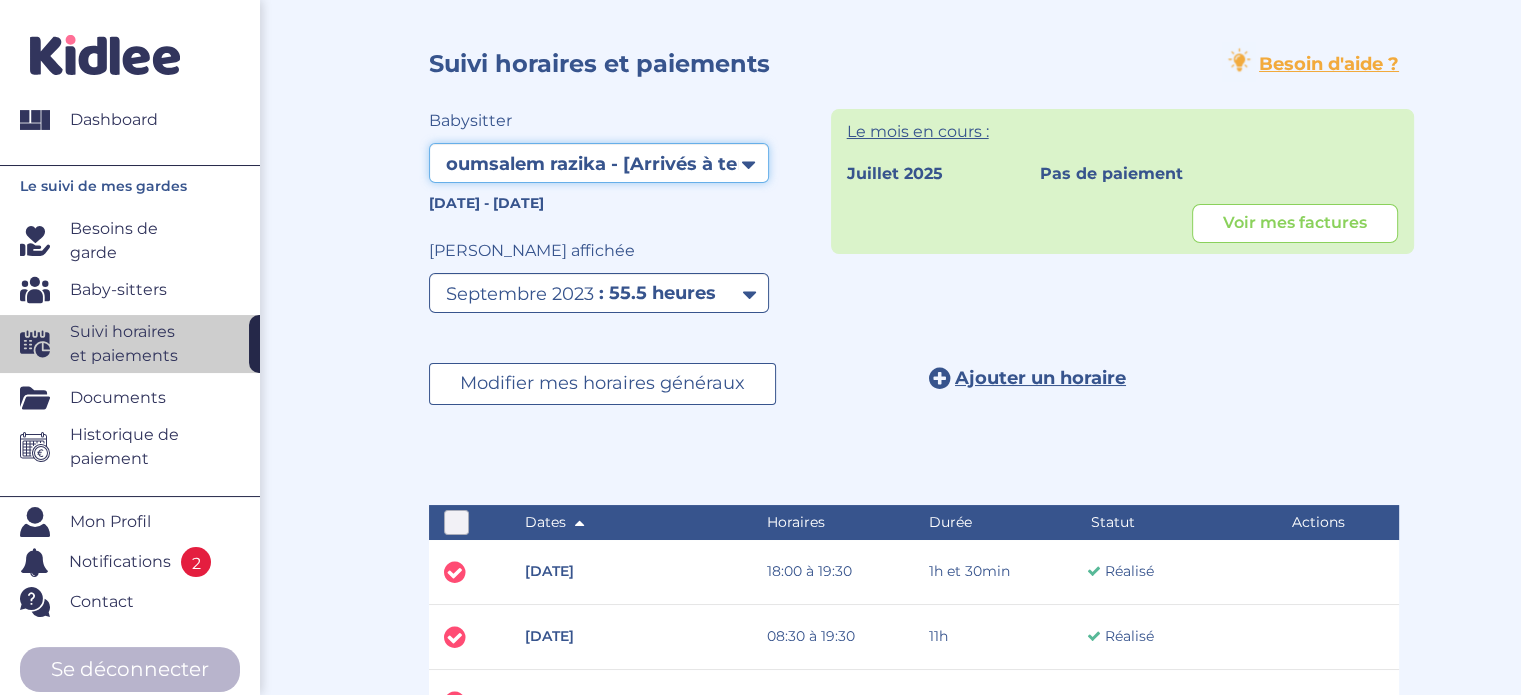 click on "Filtrer par membre
oumsalem razika - [Arrivés à terme]
Boughachiche  Amel - [Arrivés à terme]
oumsalem razika - [Résiliés]" at bounding box center [599, 163] 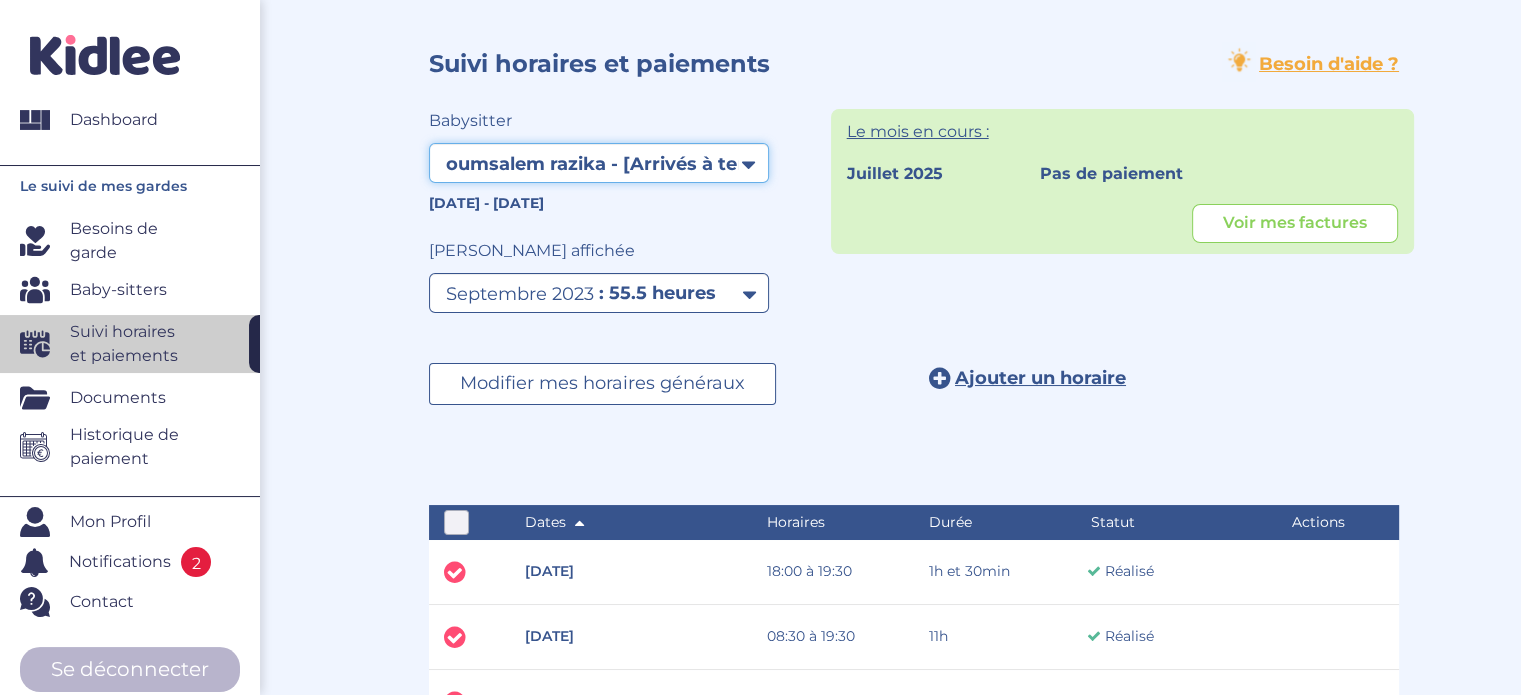 select on "1974" 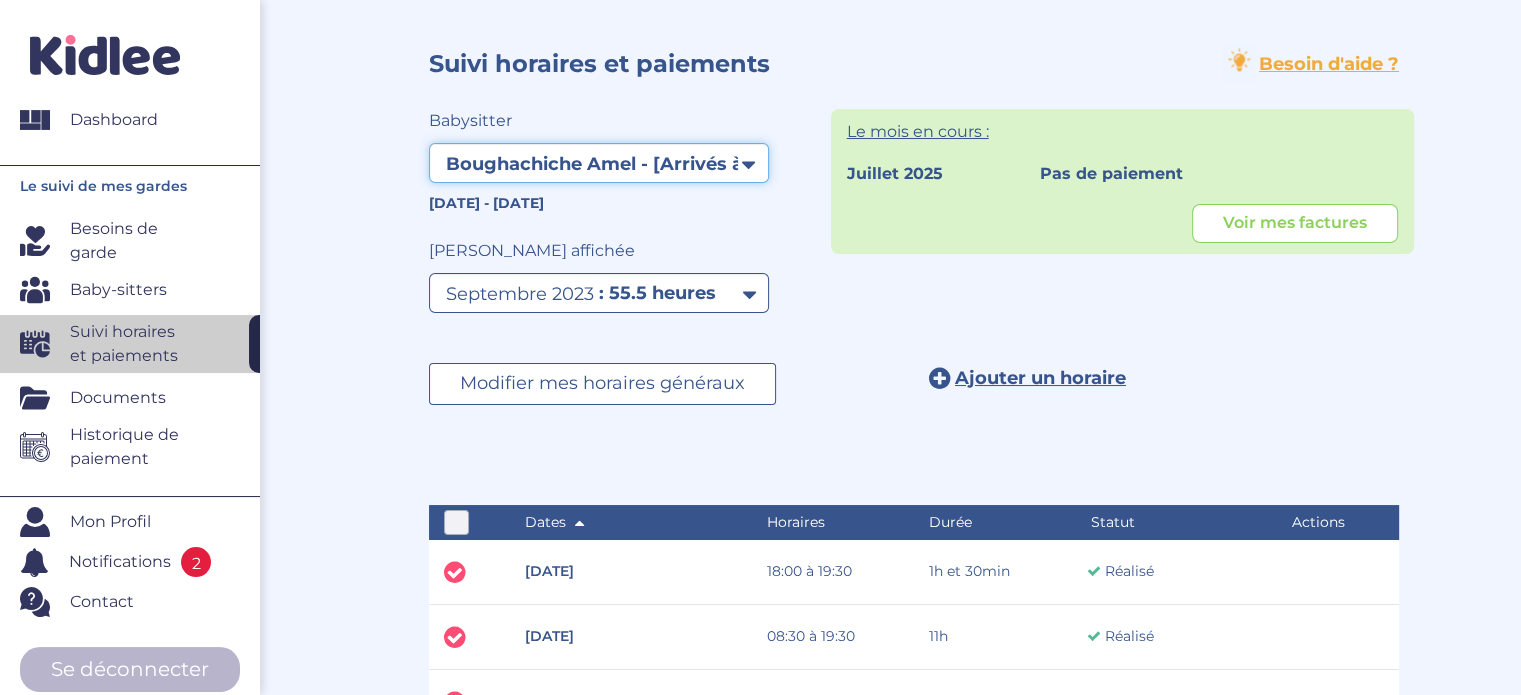 click on "Filtrer par membre
oumsalem razika - [Arrivés à terme]
Boughachiche  Amel - [Arrivés à terme]
oumsalem razika - [Résiliés]" at bounding box center (599, 163) 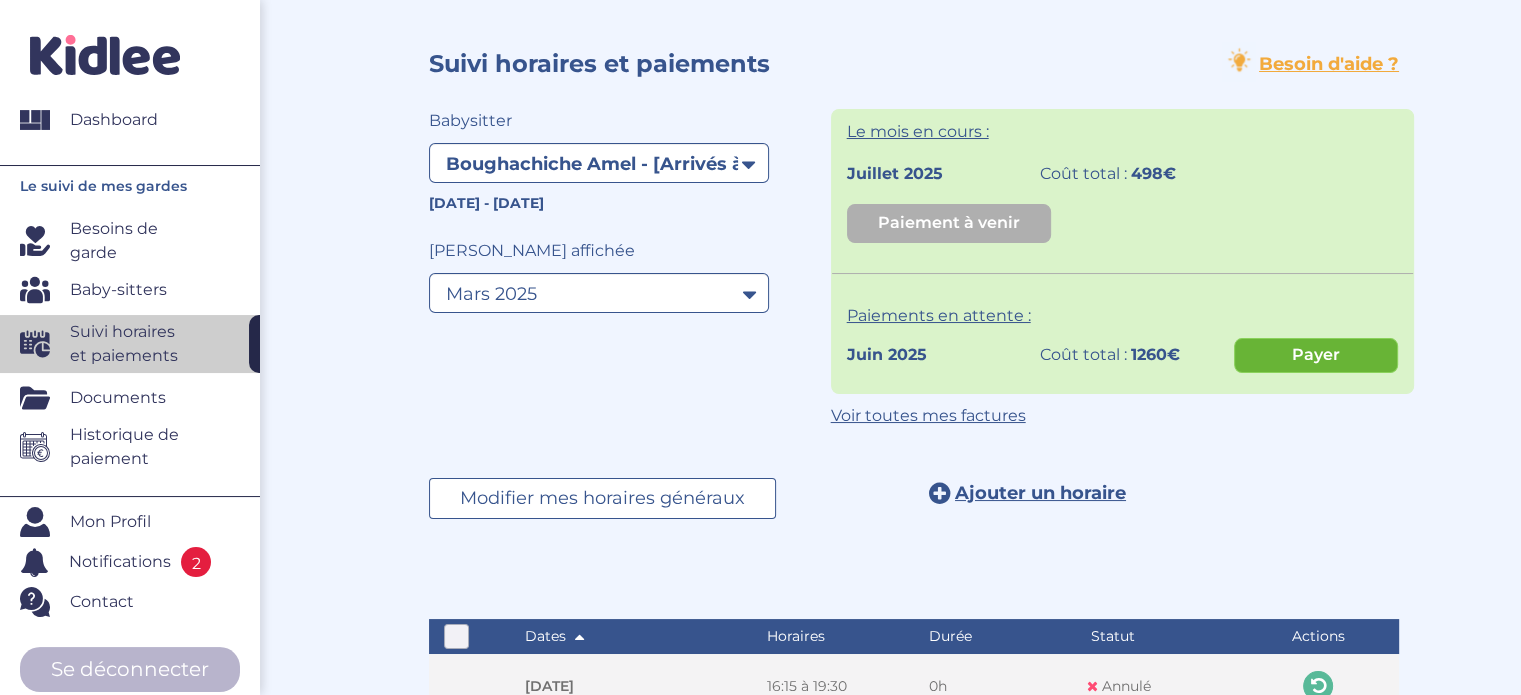 click on "Payer" at bounding box center (1316, 355) 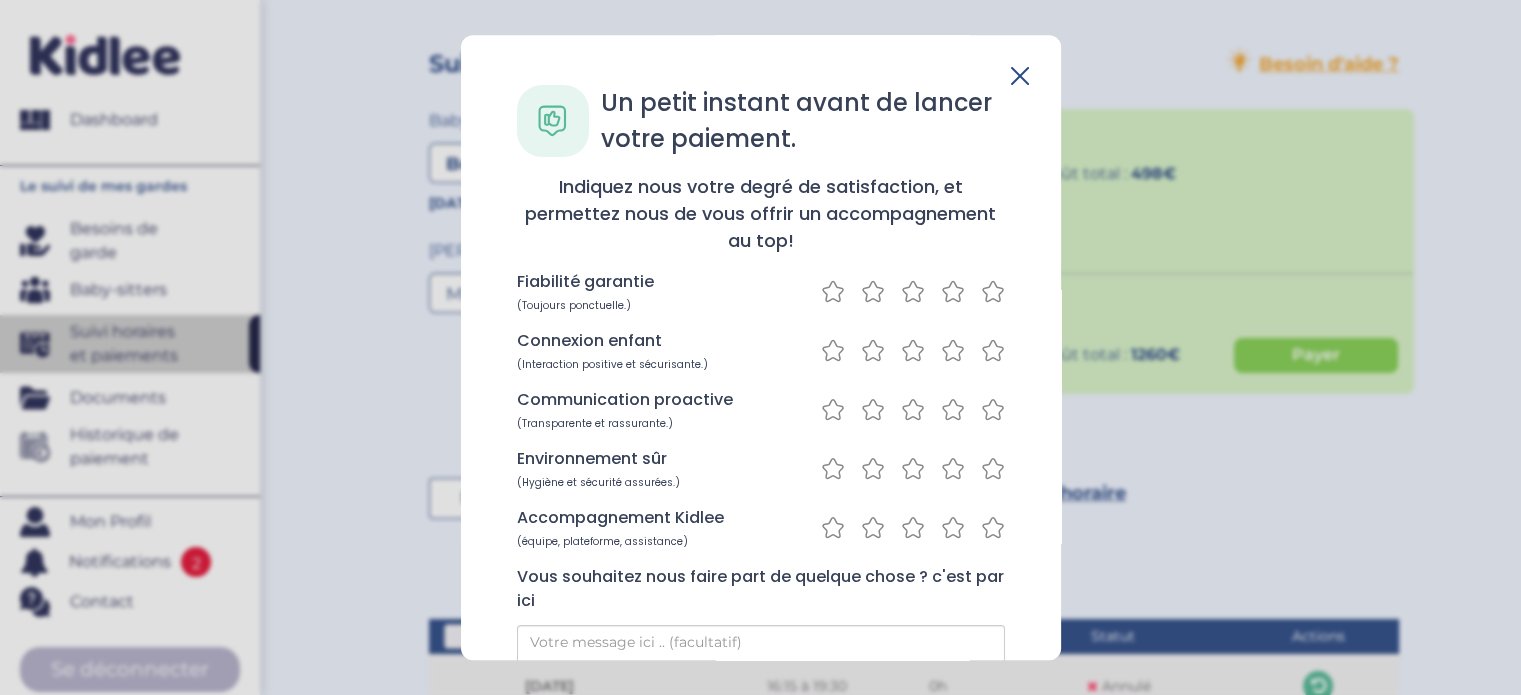 click 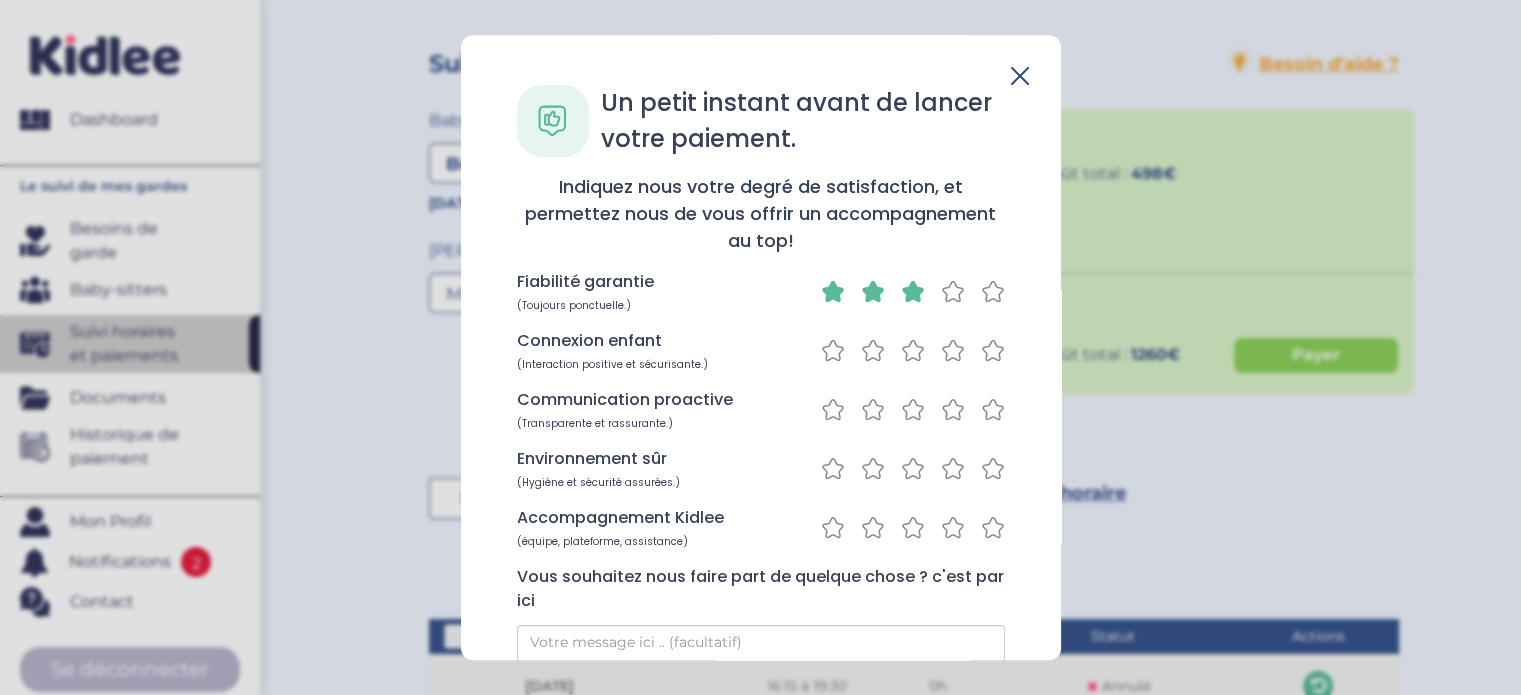 click 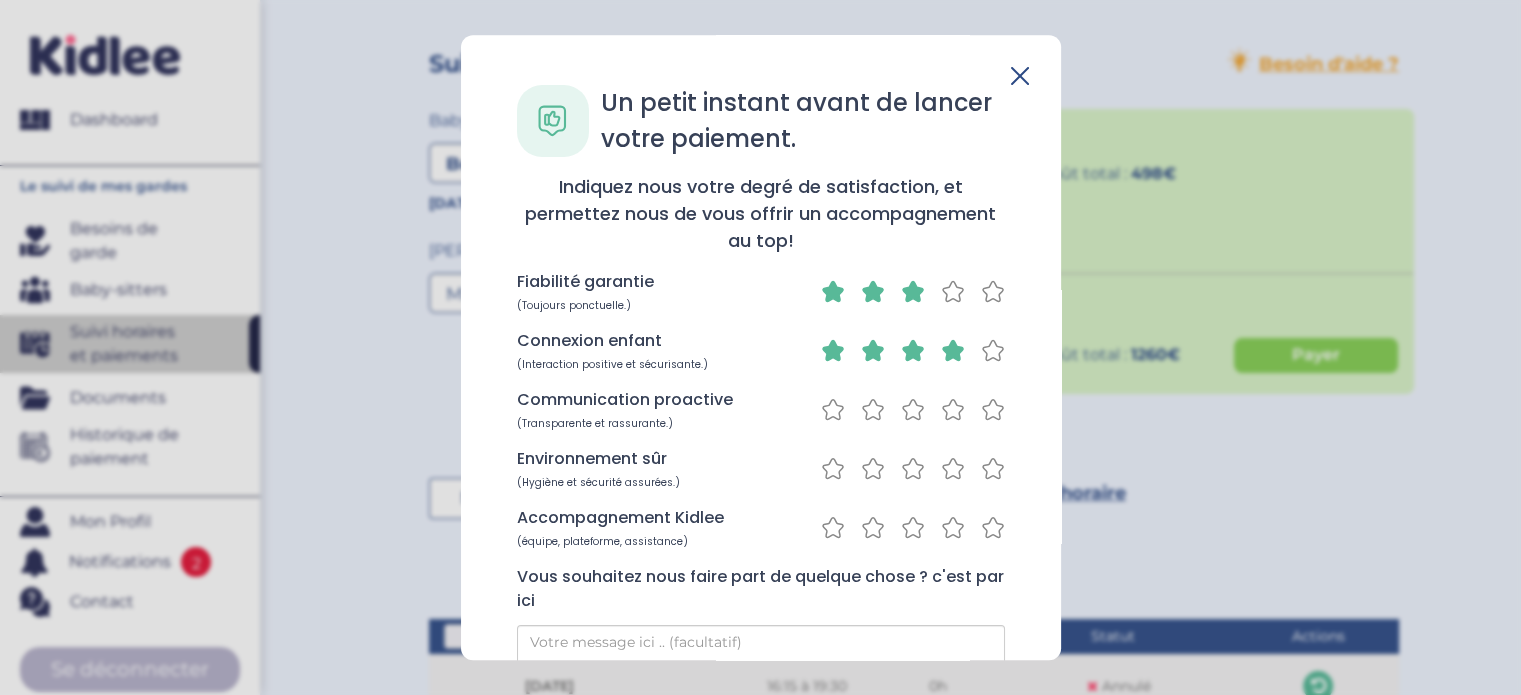 click 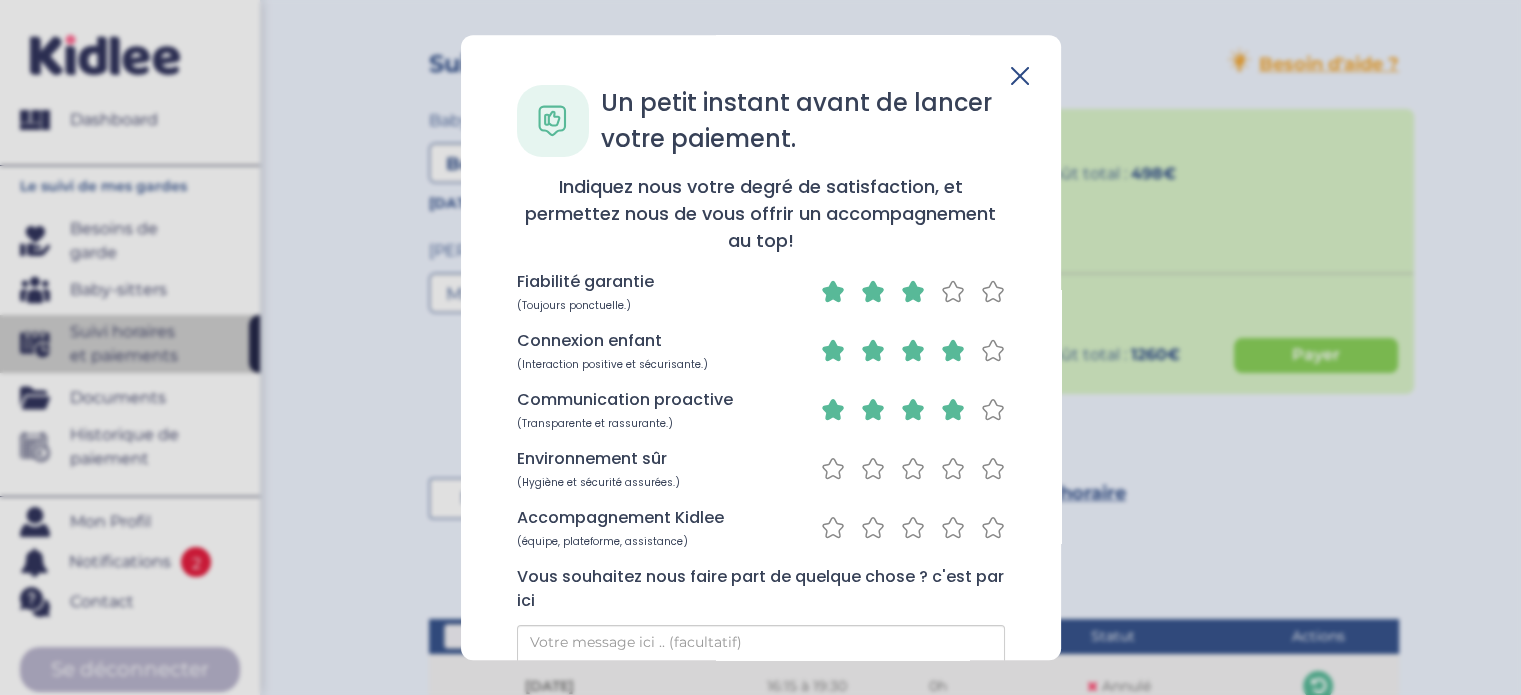 click 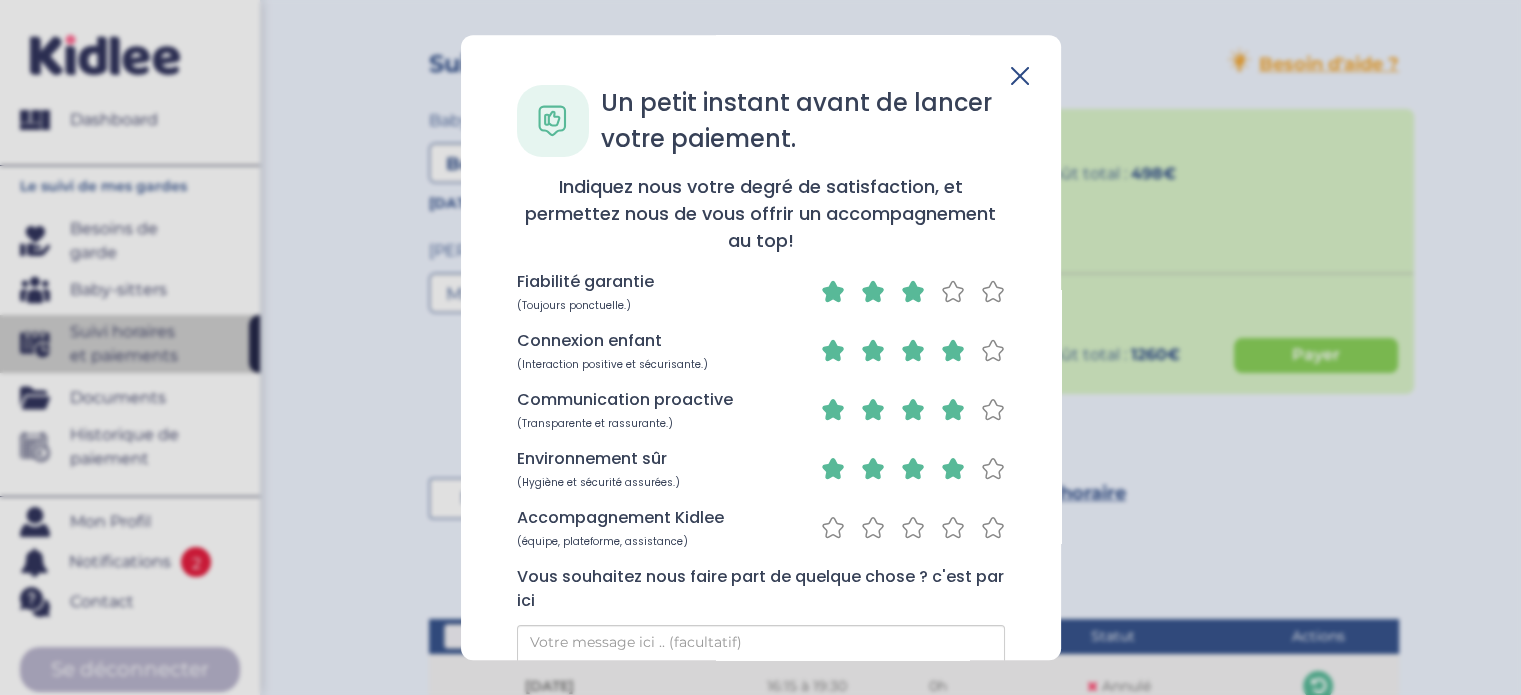 click 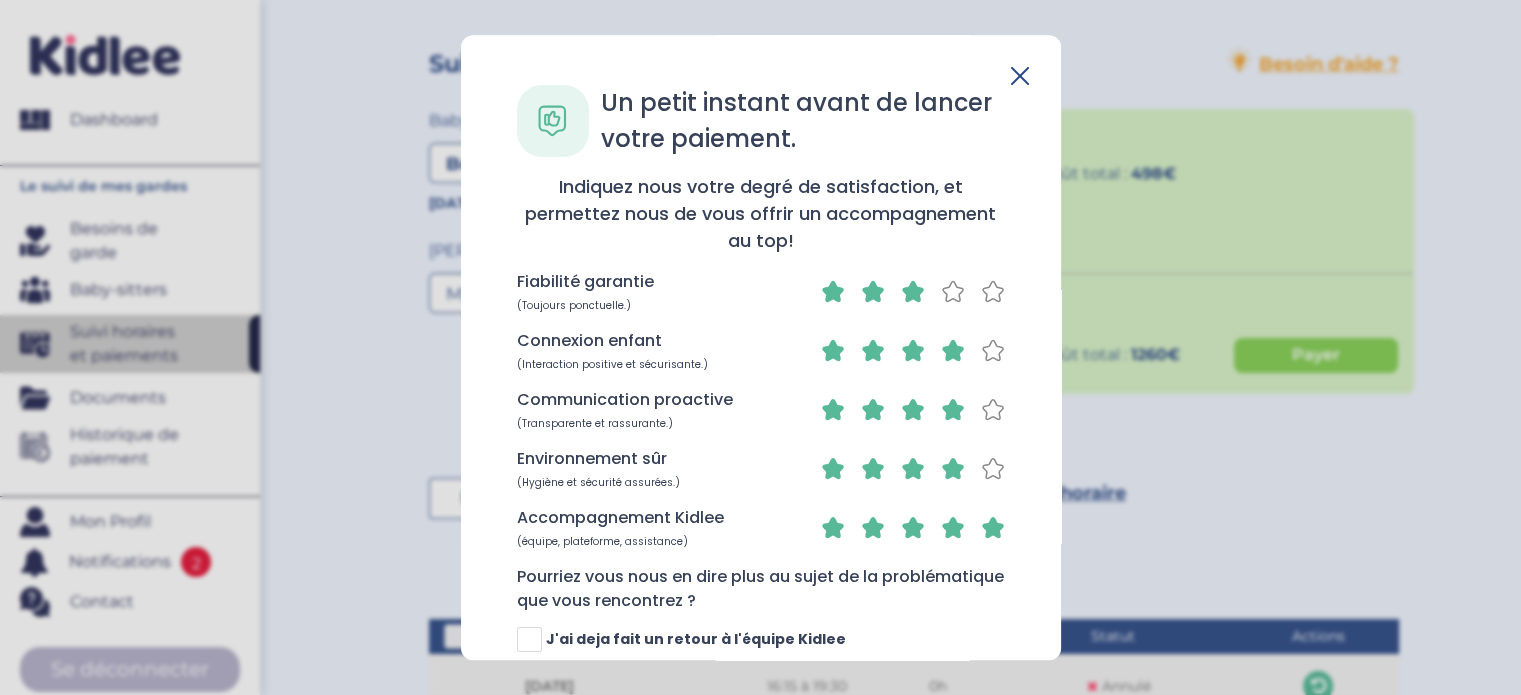 scroll, scrollTop: 340, scrollLeft: 0, axis: vertical 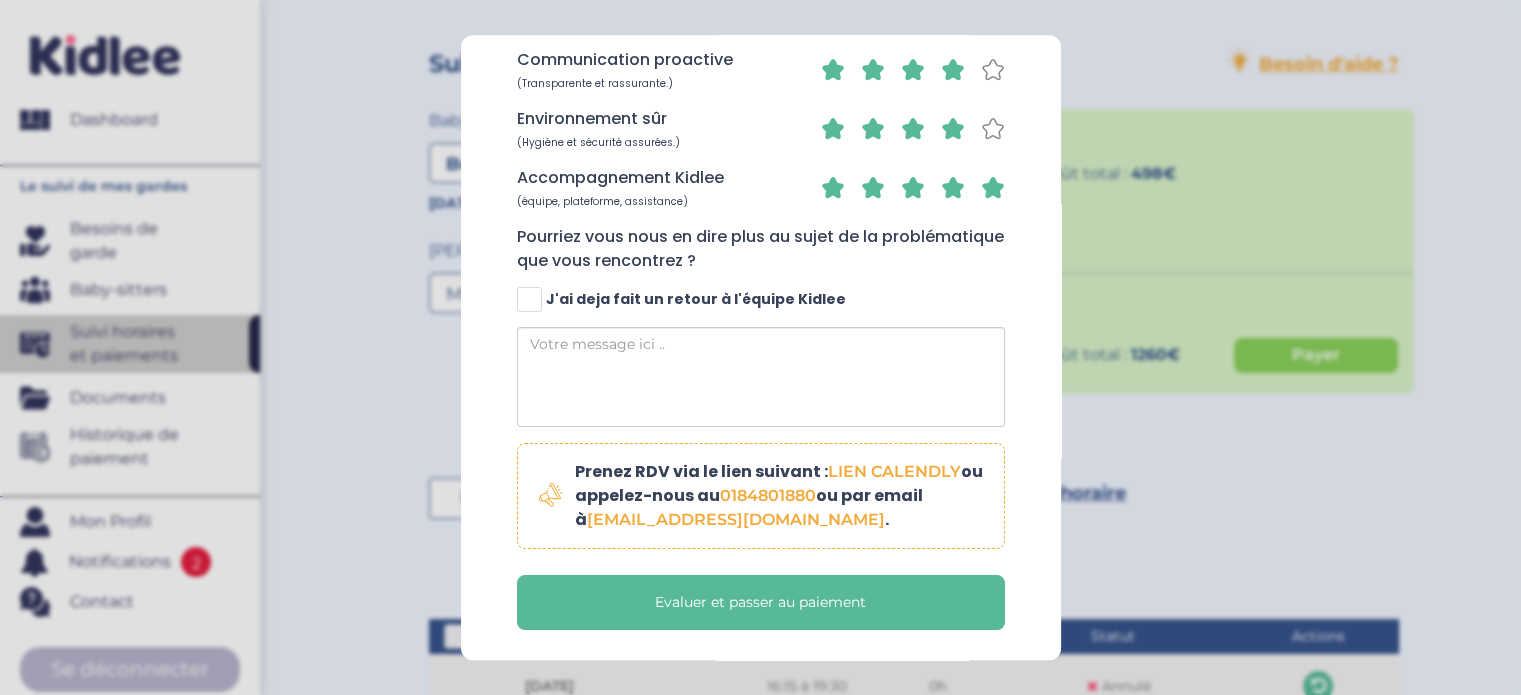 click on "J'ai deja fait un retour à l'équipe Kidlee" at bounding box center (696, 299) 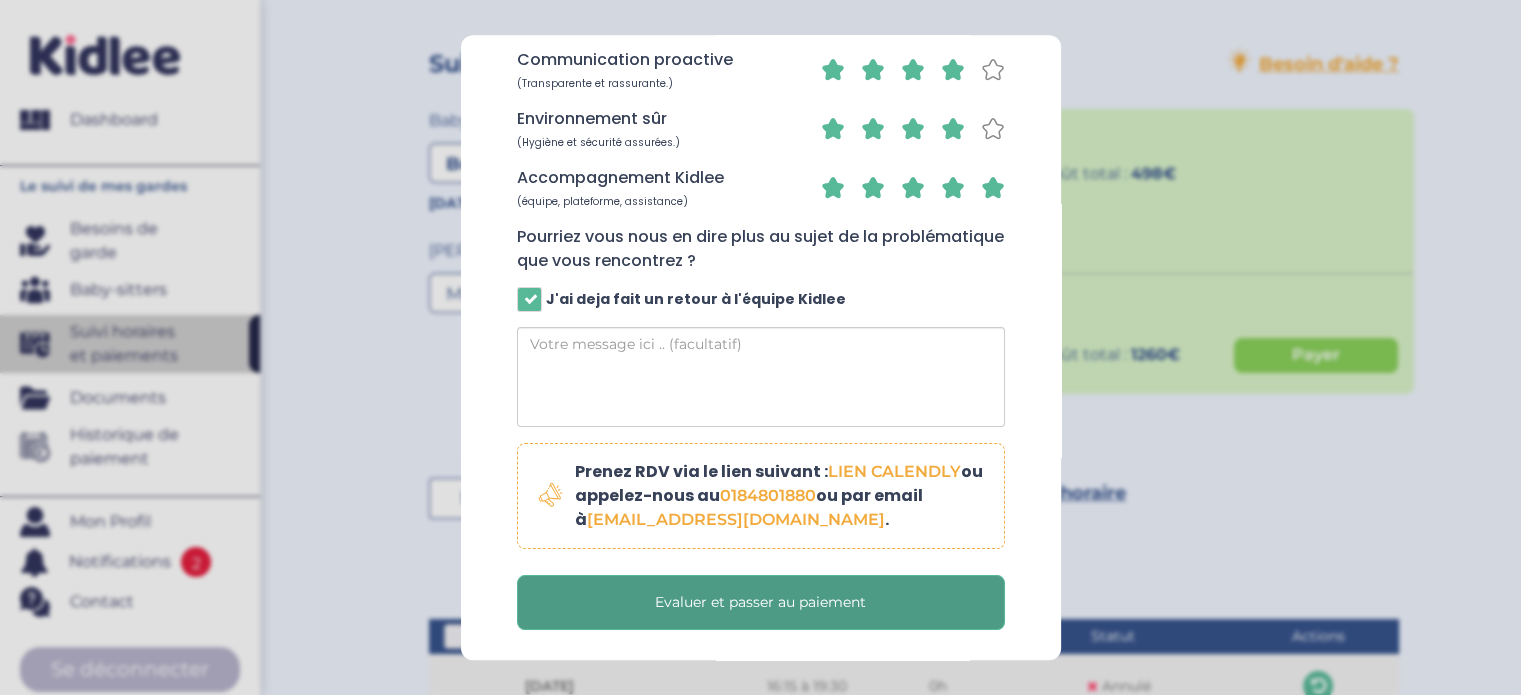 click on "Evaluer et passer au paiement" at bounding box center [760, 602] 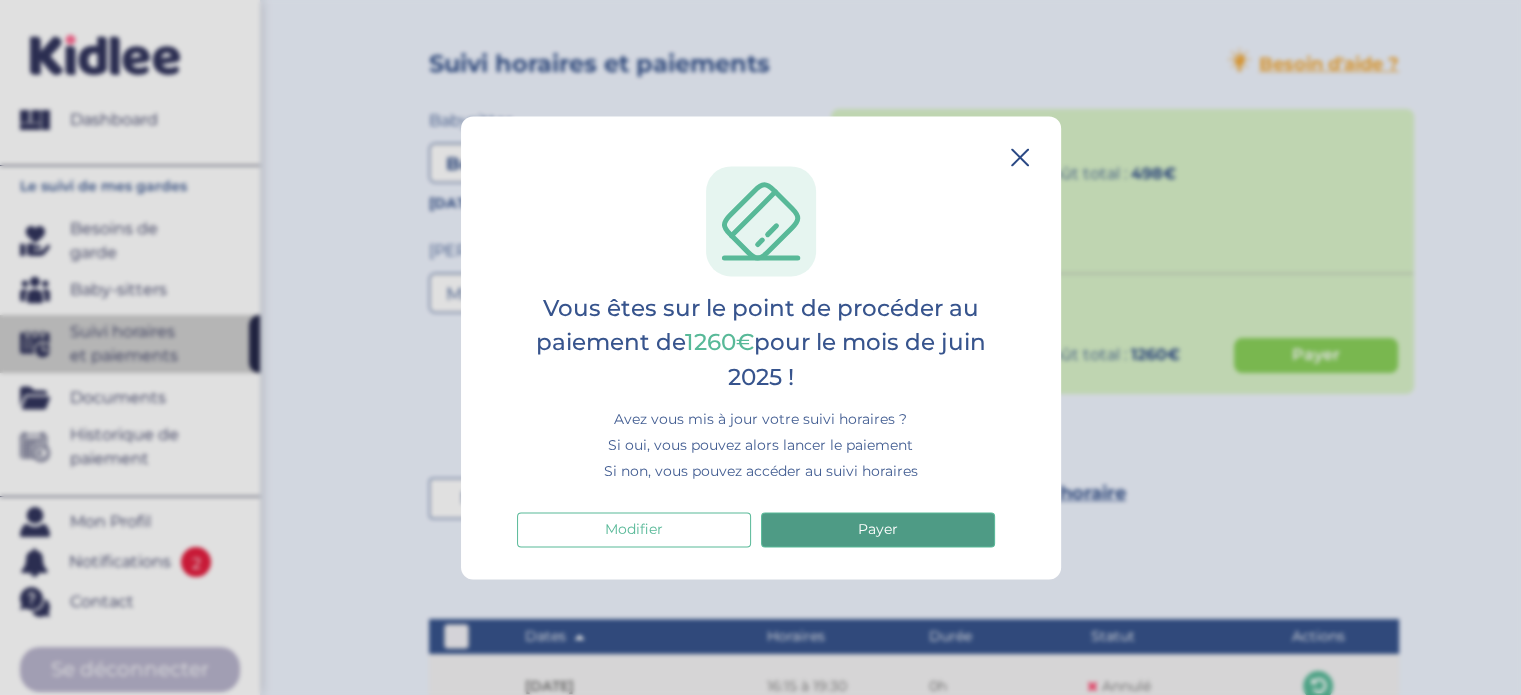 click on "Payer" at bounding box center [878, 529] 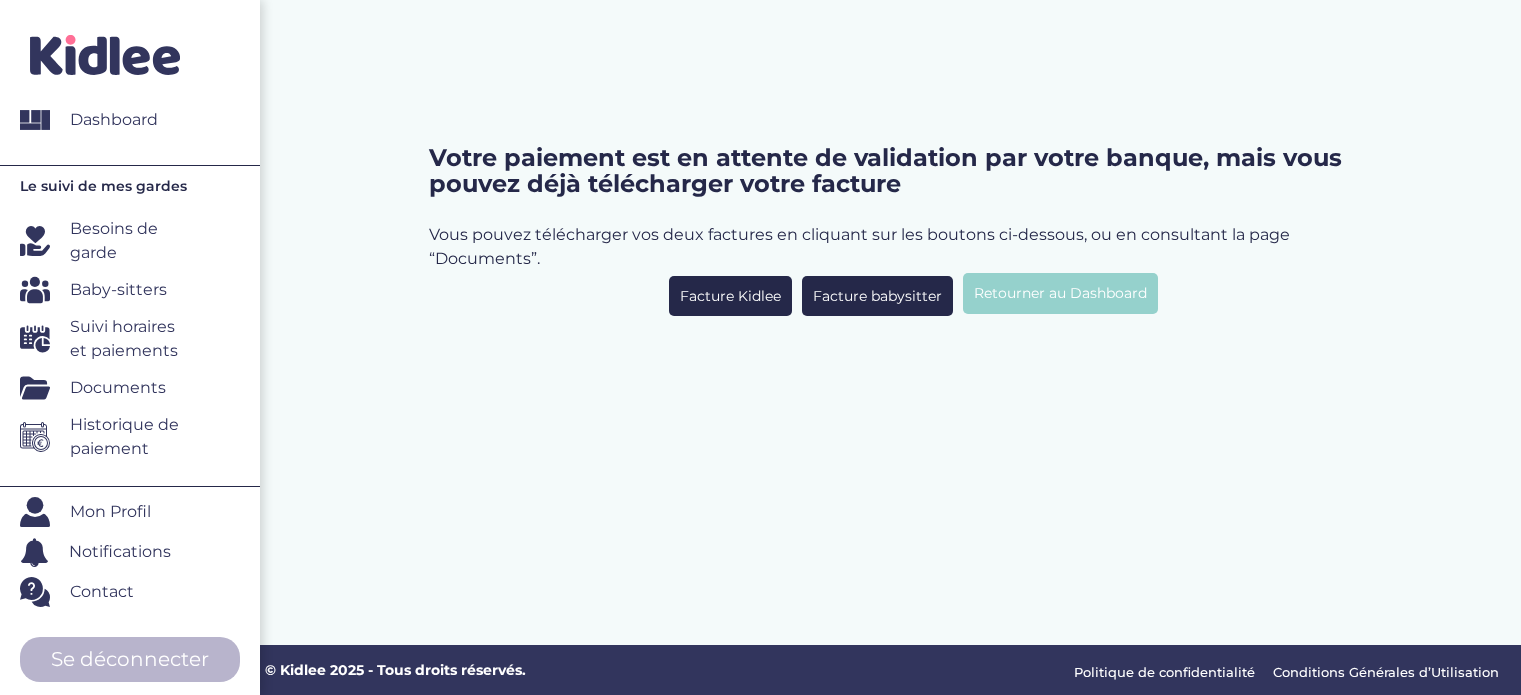 scroll, scrollTop: 0, scrollLeft: 0, axis: both 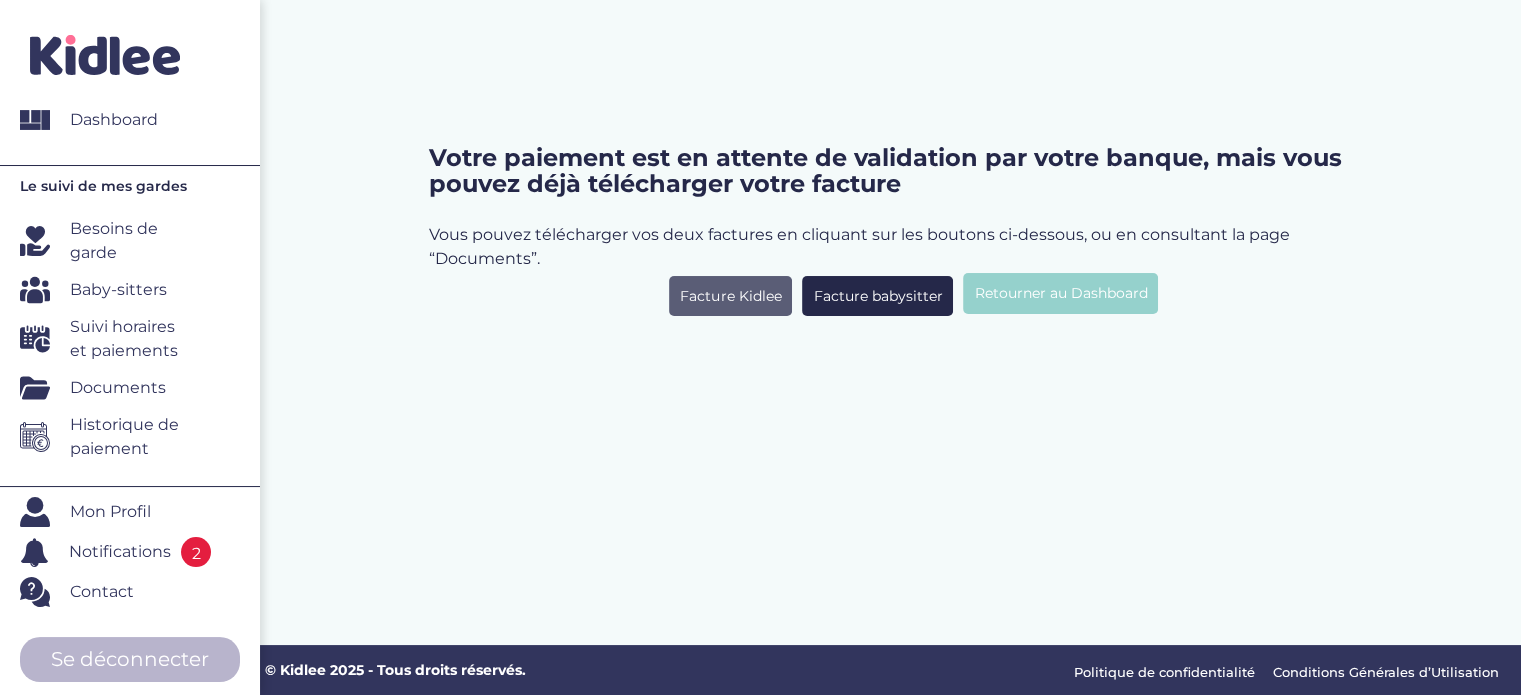 click on "Facture Kidlee" at bounding box center (730, 296) 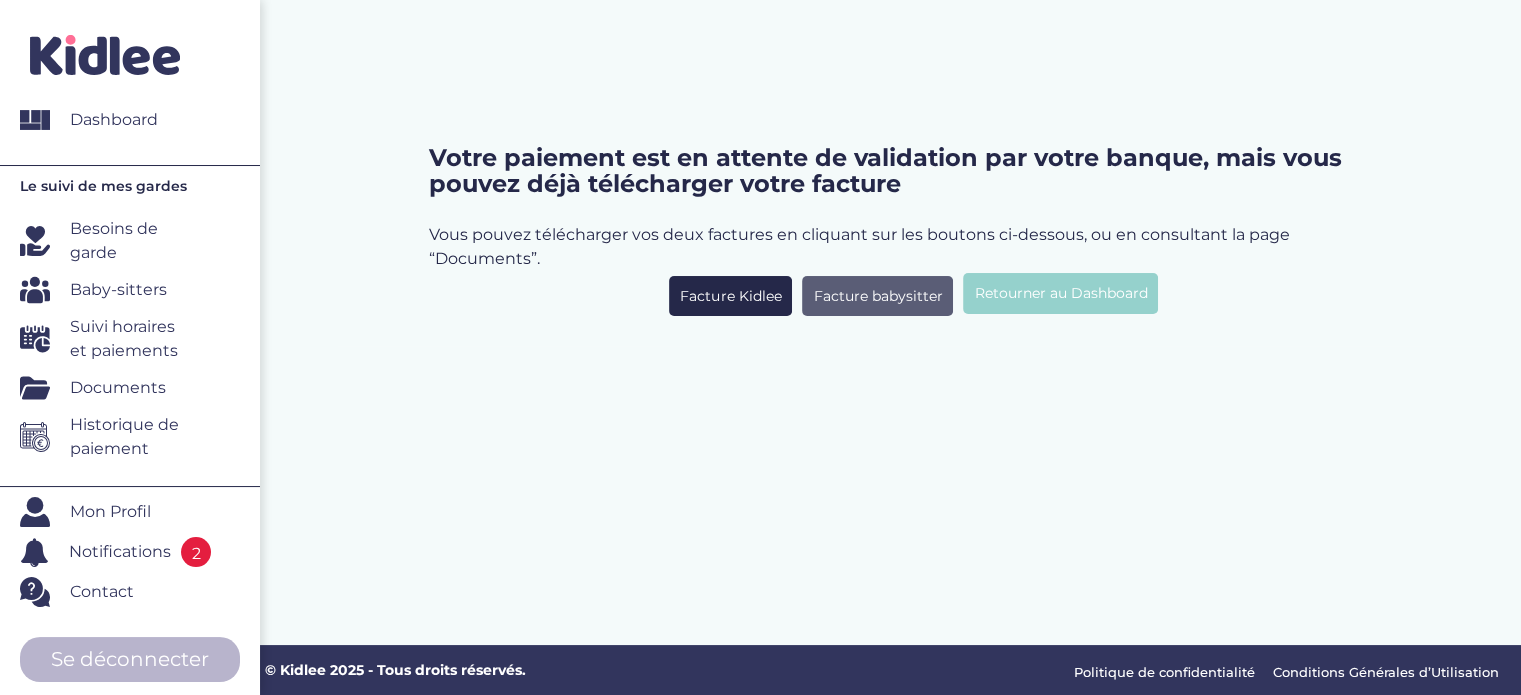 click on "Facture babysitter" at bounding box center (877, 296) 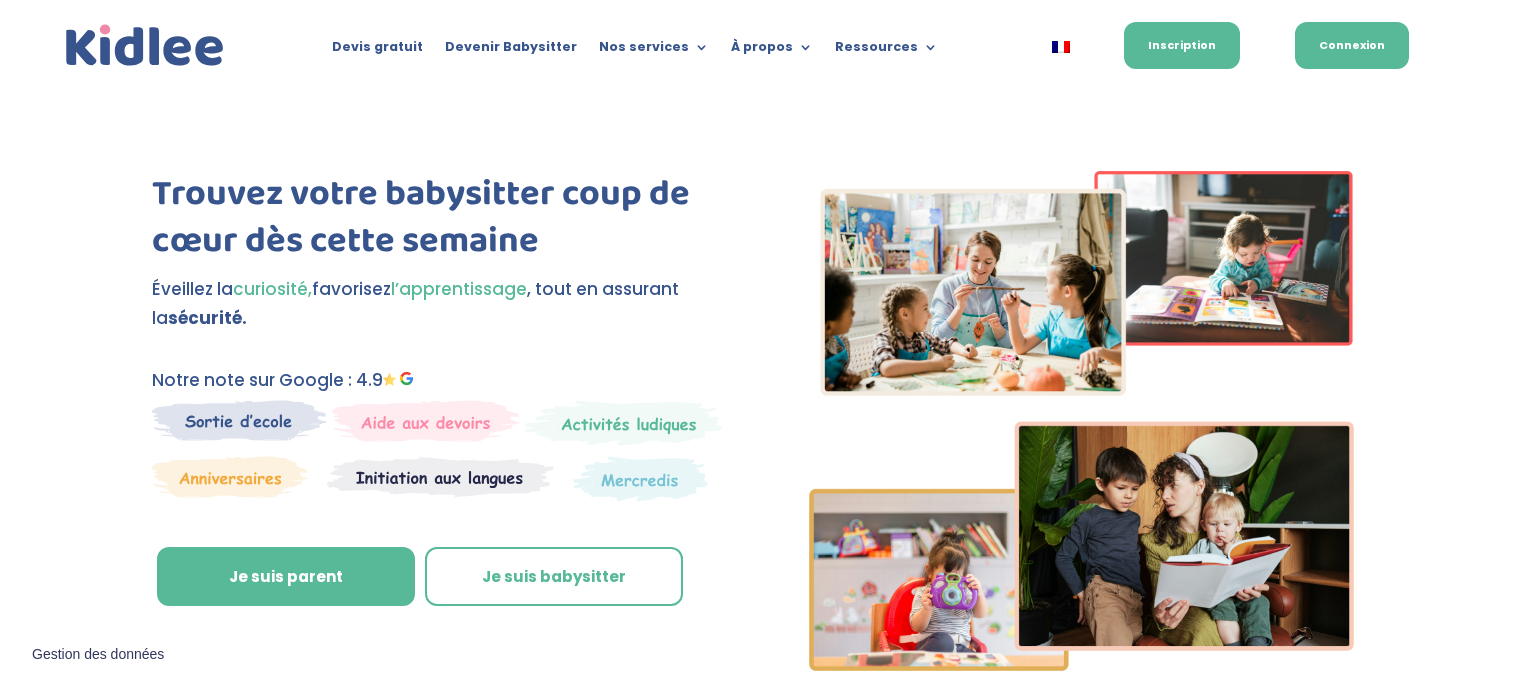 scroll, scrollTop: 0, scrollLeft: 0, axis: both 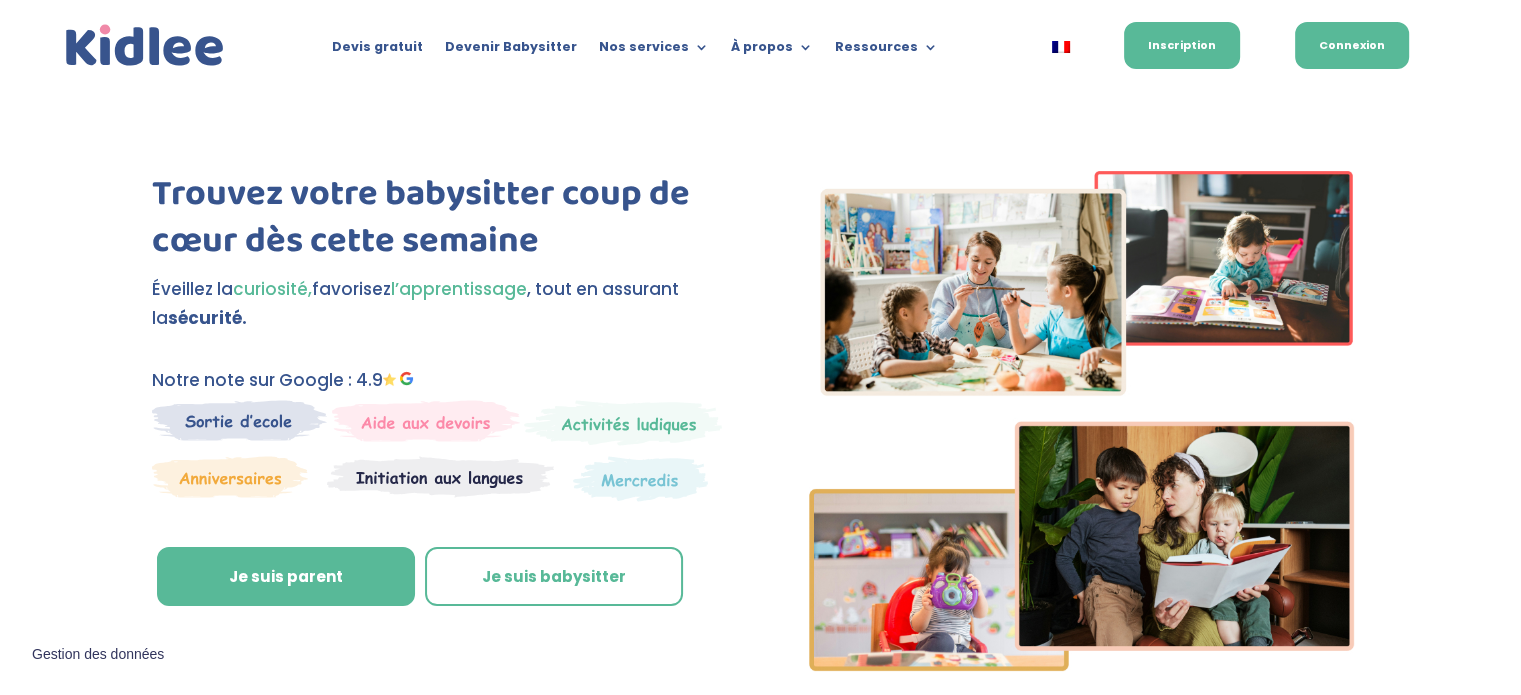 click on "Connexion" at bounding box center (1352, 45) 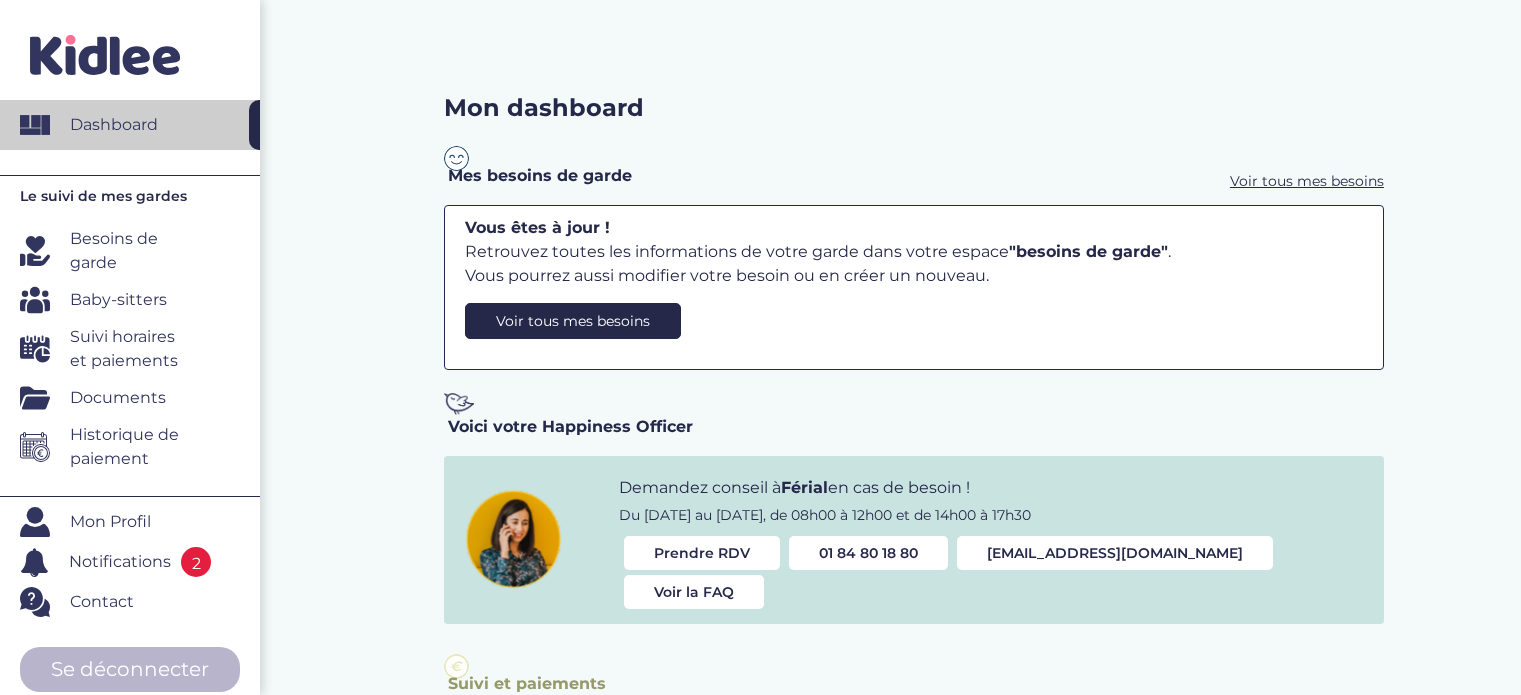 scroll, scrollTop: 0, scrollLeft: 0, axis: both 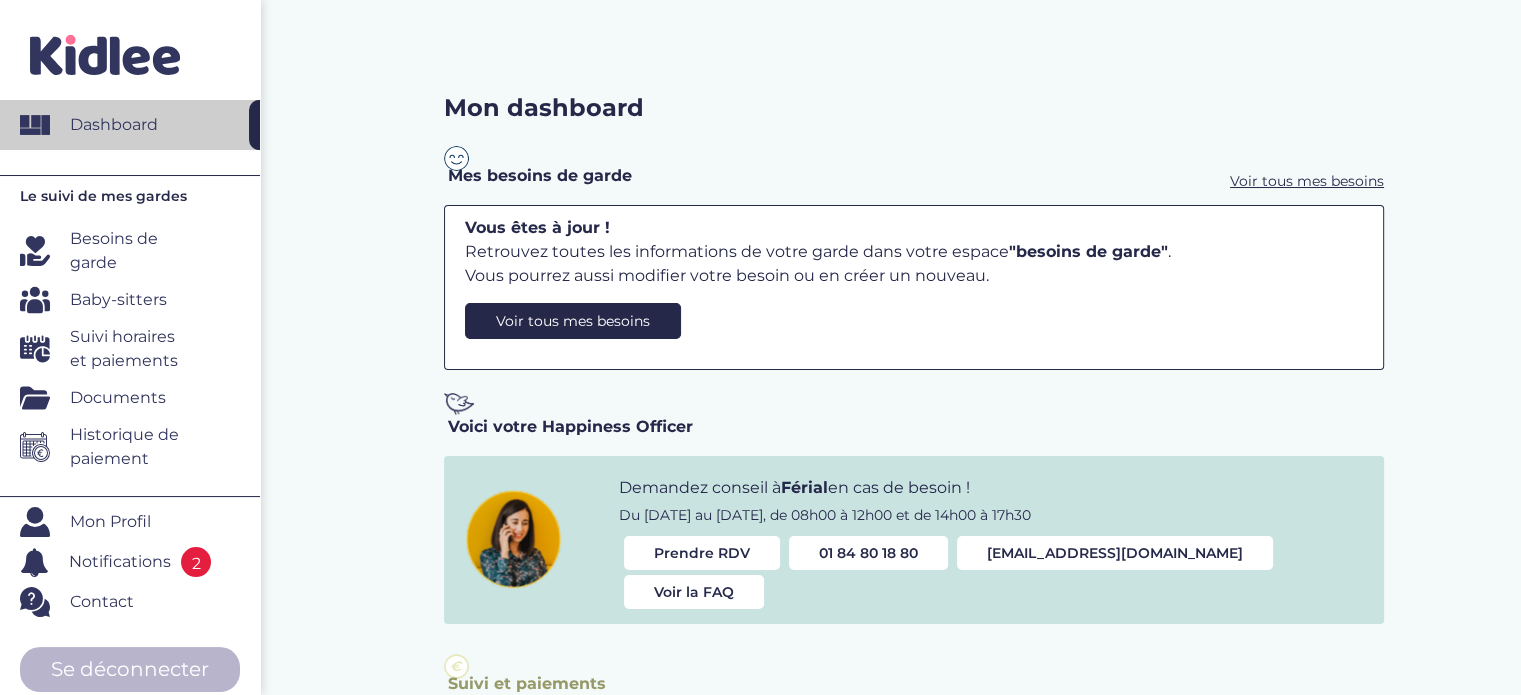 click on "Suivi horaires et paiements" at bounding box center [132, 349] 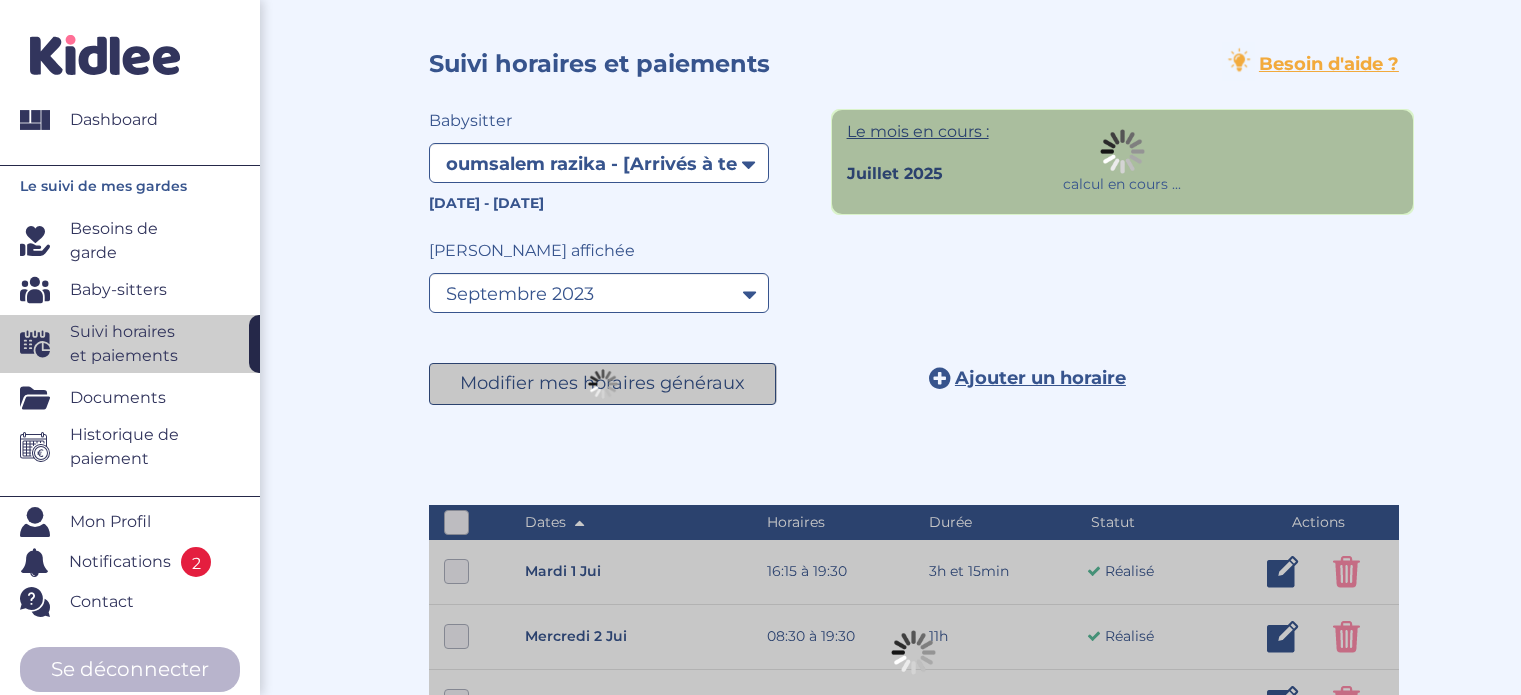 select on "1244" 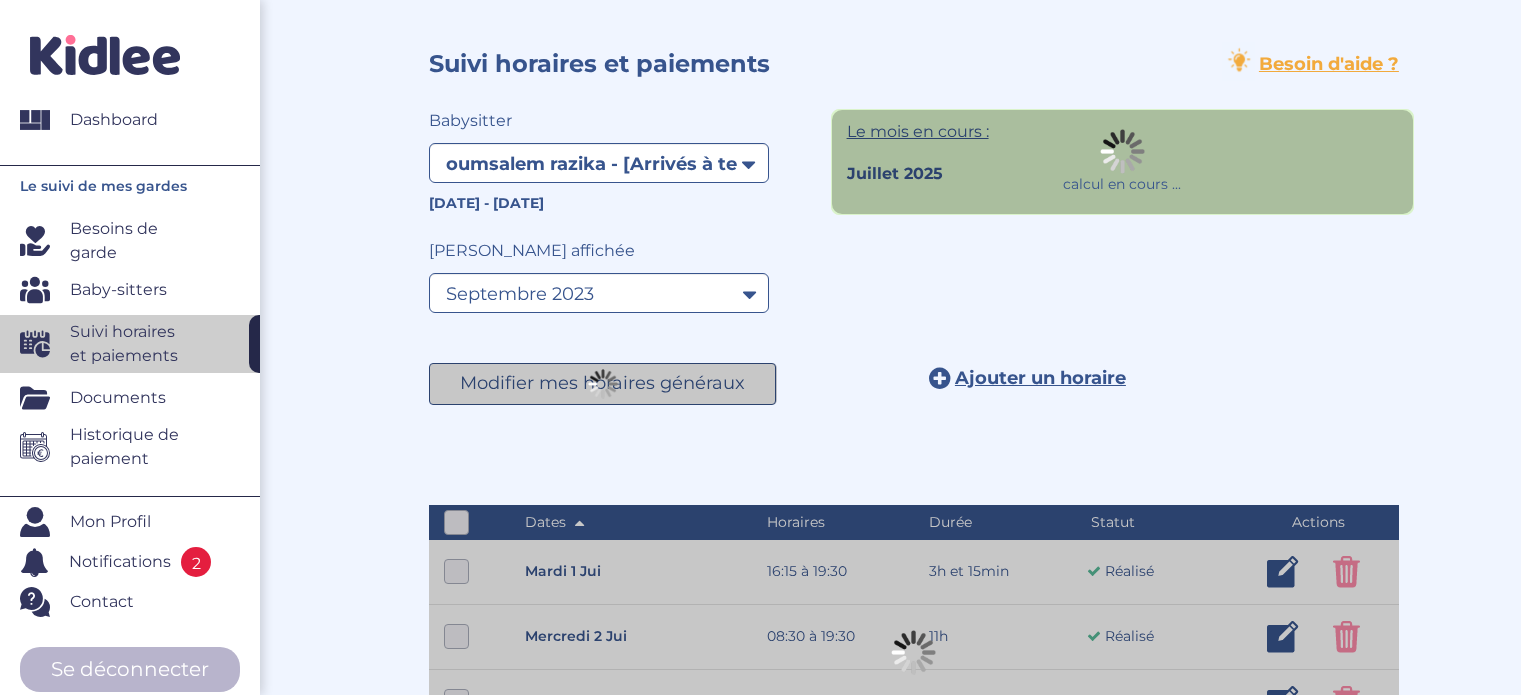 select on "septembre 2023" 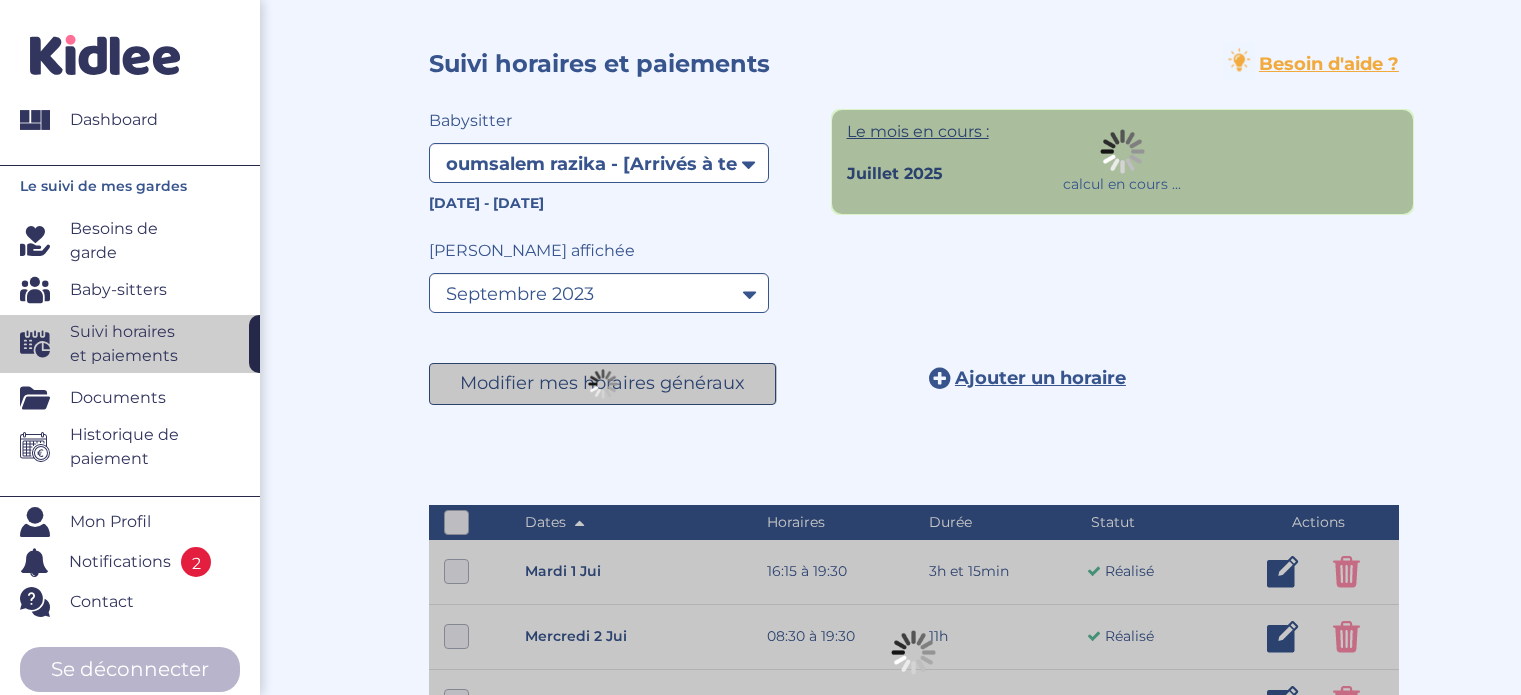 scroll, scrollTop: 0, scrollLeft: 0, axis: both 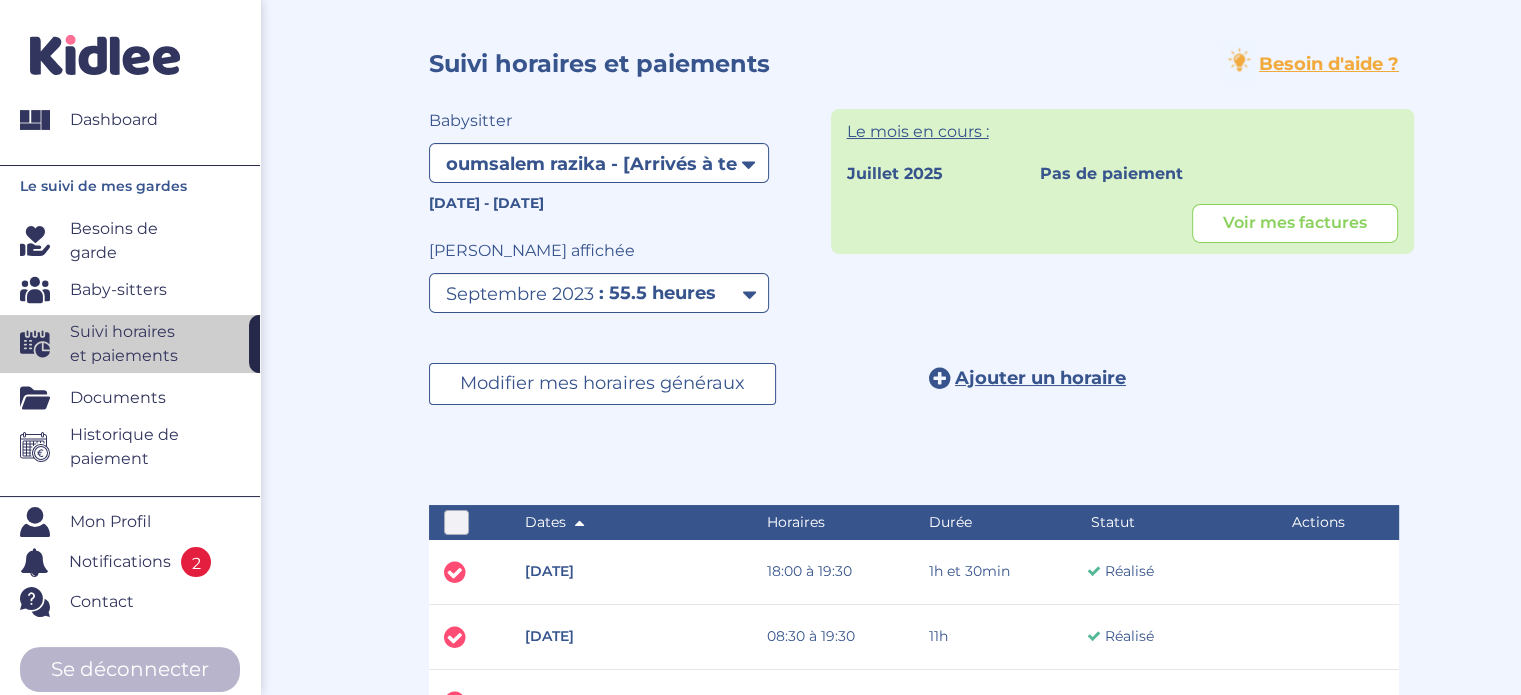 click on "Documents" at bounding box center (118, 398) 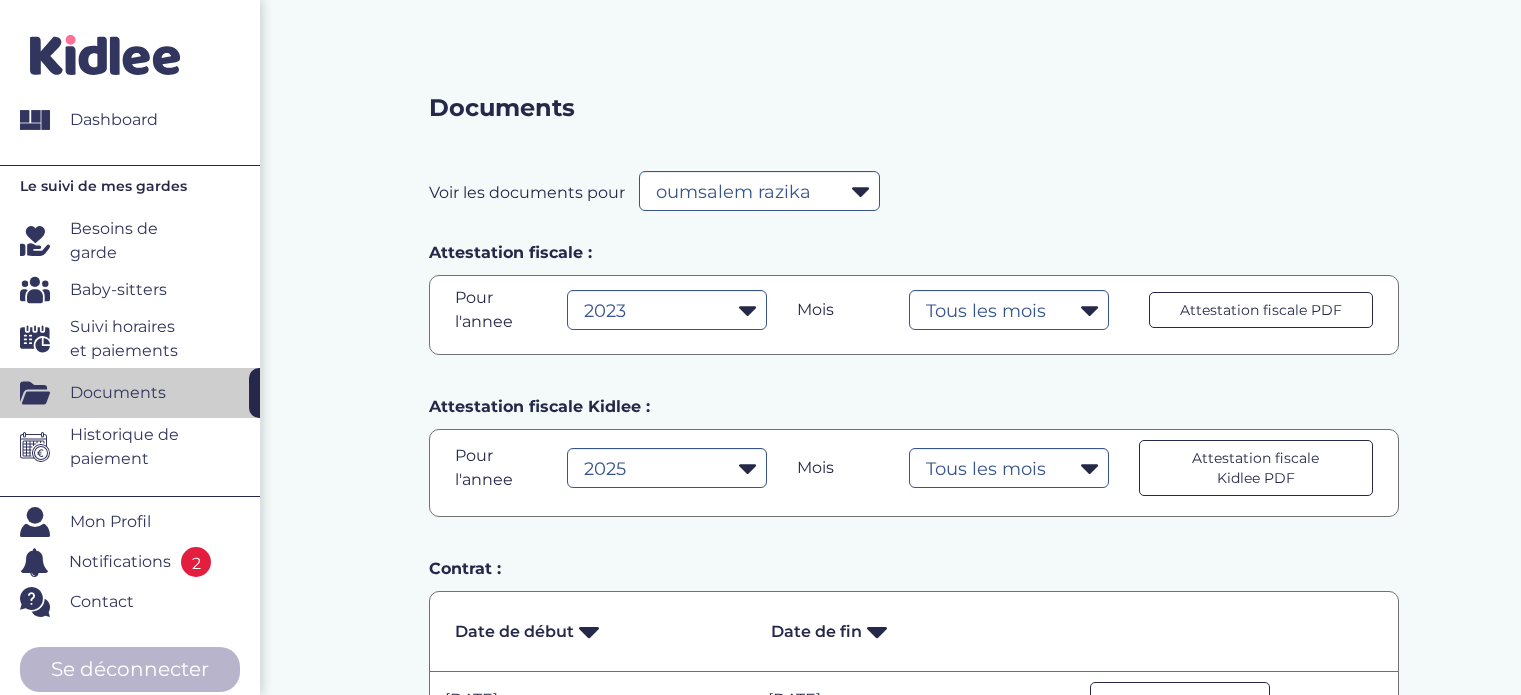 select on "24732" 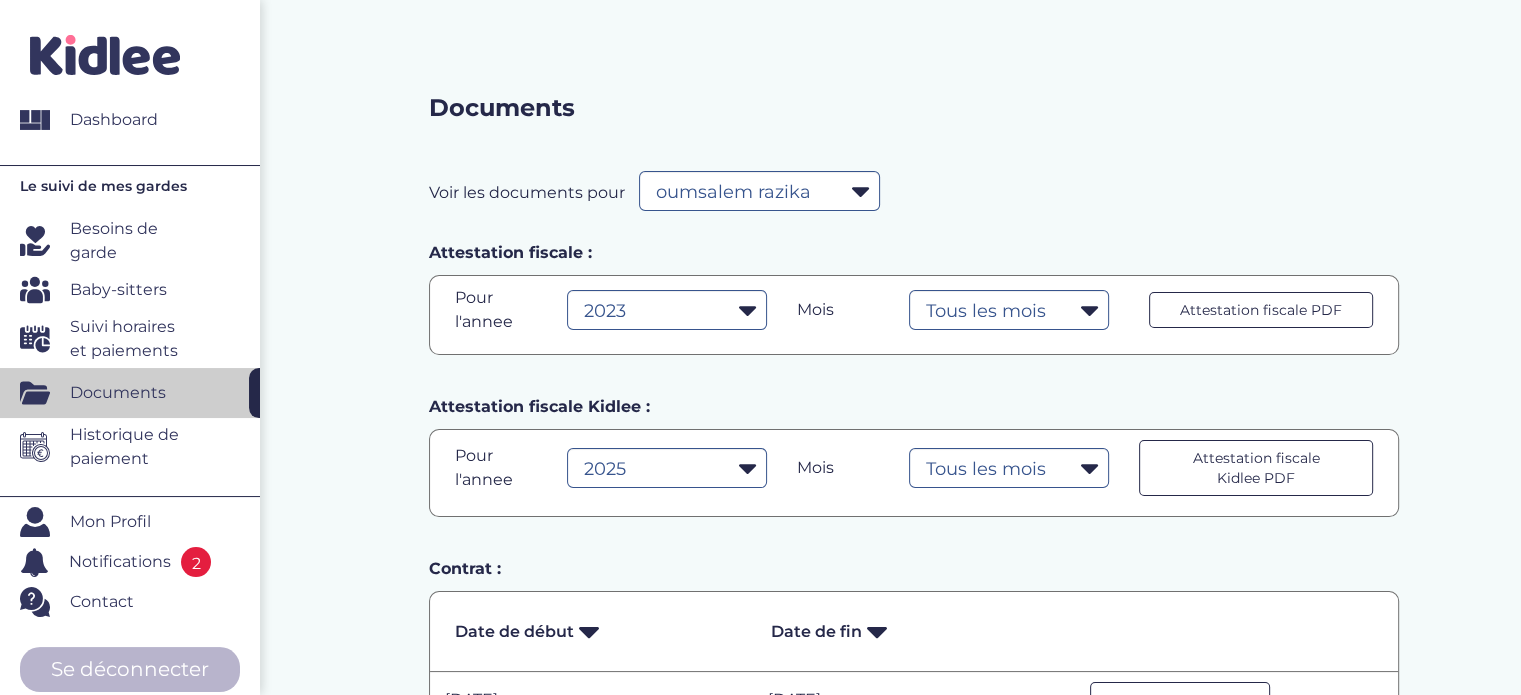 scroll, scrollTop: 0, scrollLeft: 0, axis: both 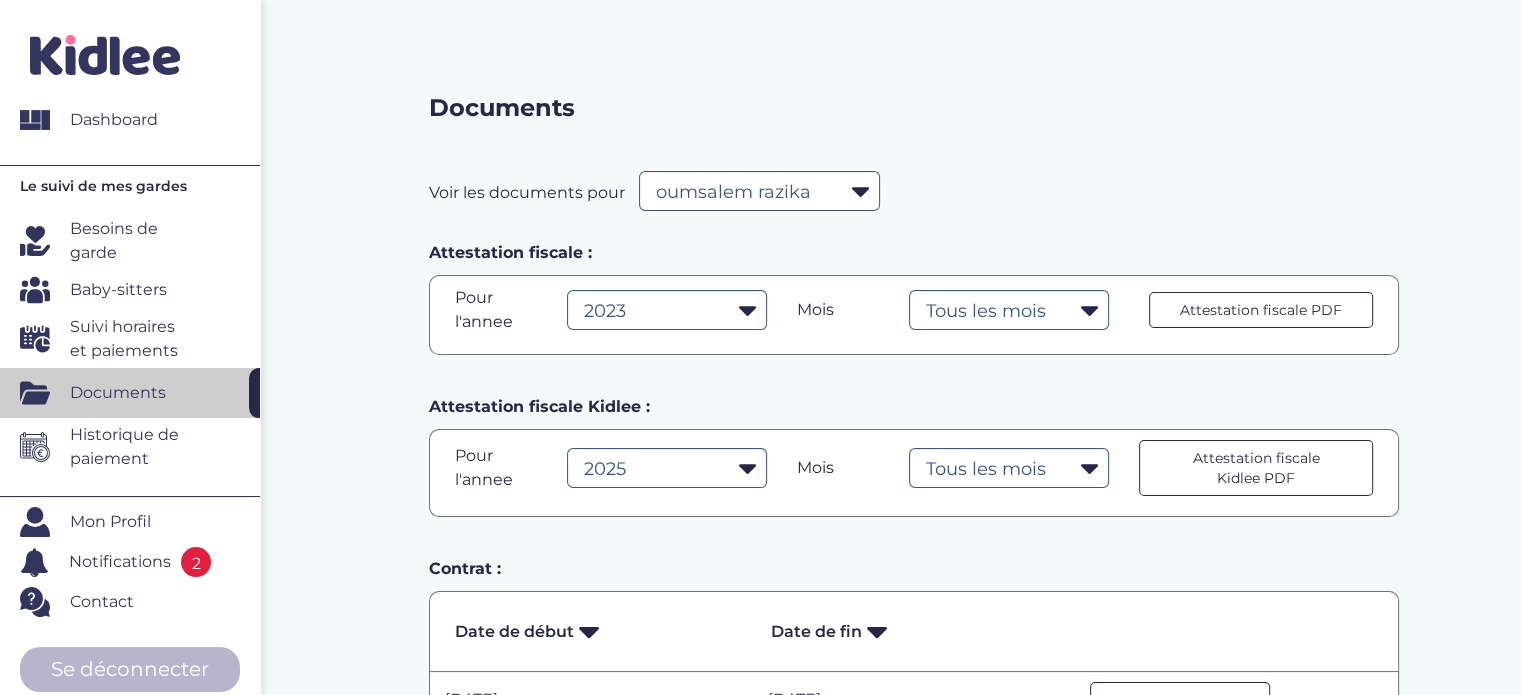 click on "Historique de paiement" at bounding box center (132, 447) 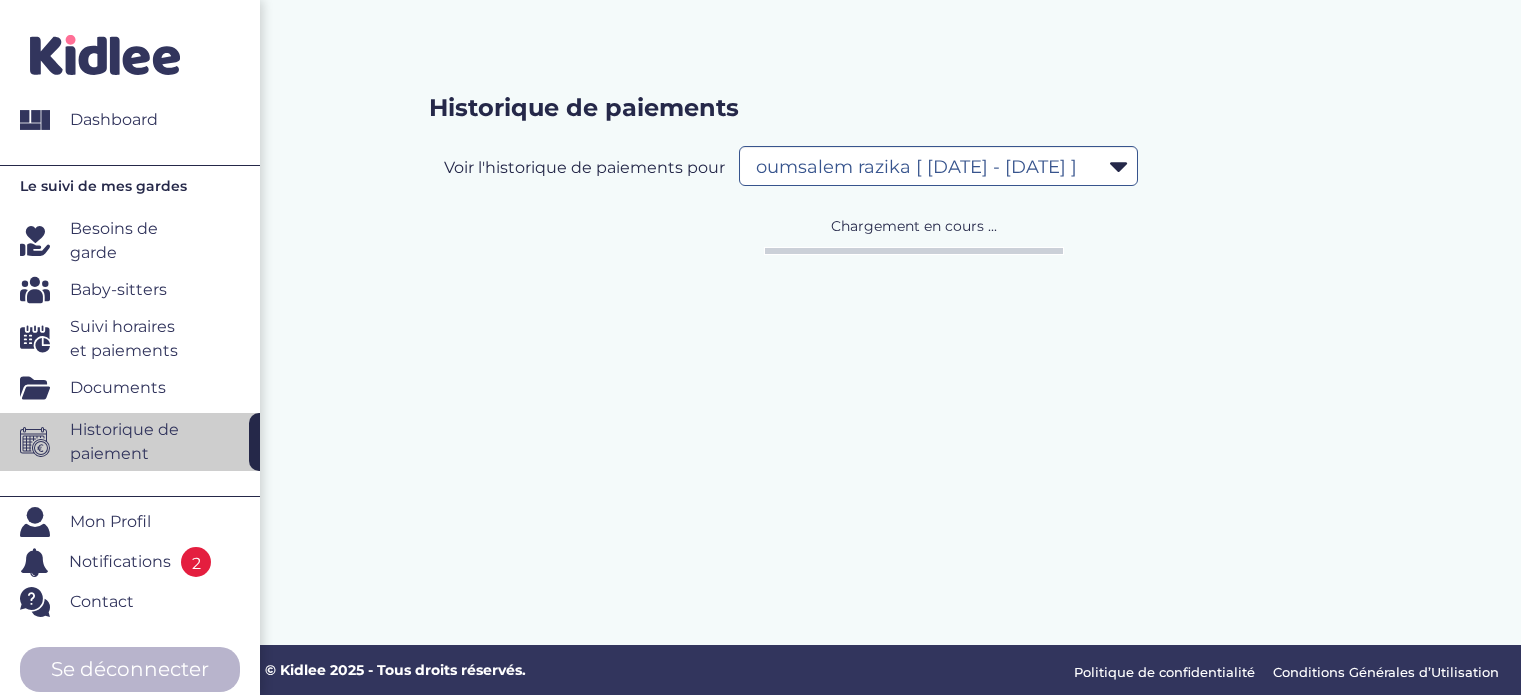 scroll, scrollTop: 0, scrollLeft: 0, axis: both 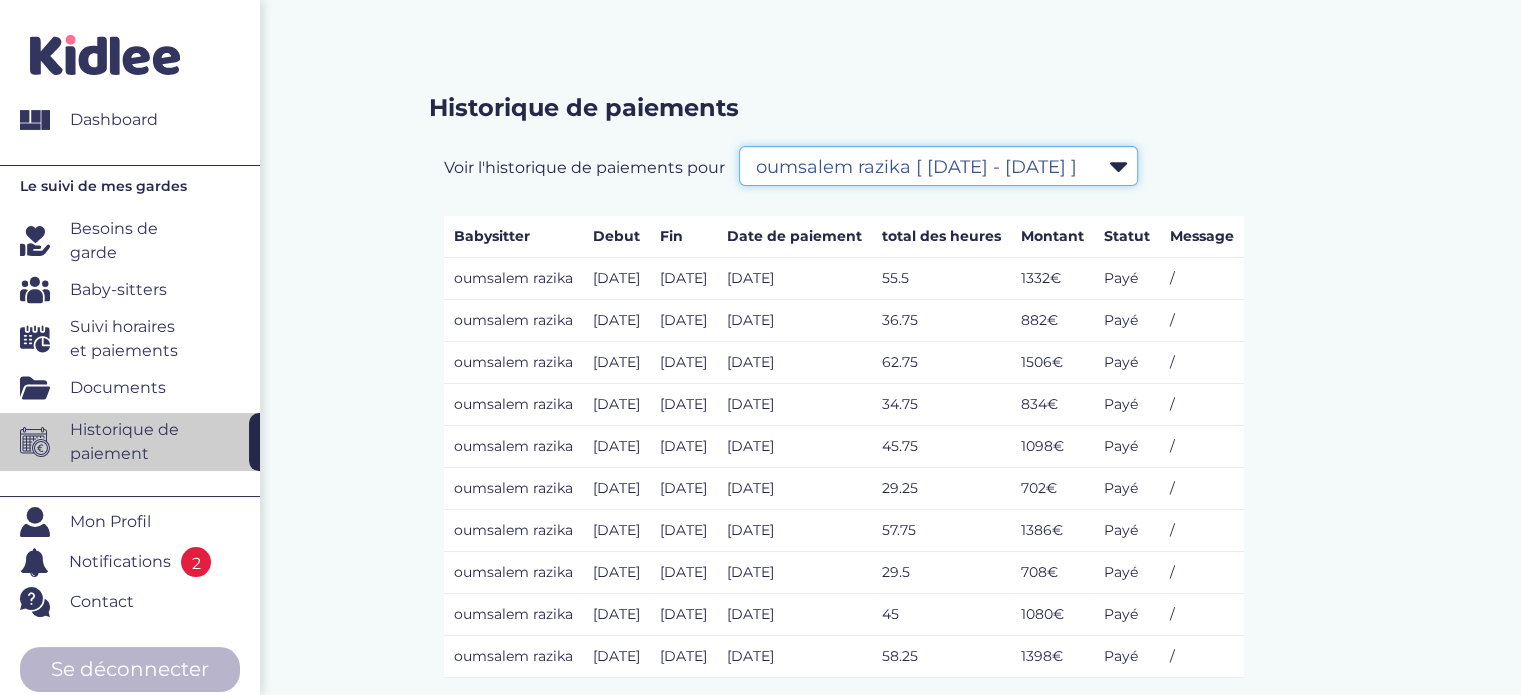 click on "Filtrer par Contrat
oumsalem razika [ 2023-09-04 -
2024-06-28 ]
oumsalem razika [ 2024-09-02 -
2025-07-31 ]
Boughachiche  Amel [ 2025-03-31 -
2025-07-04 ]" at bounding box center [938, 166] 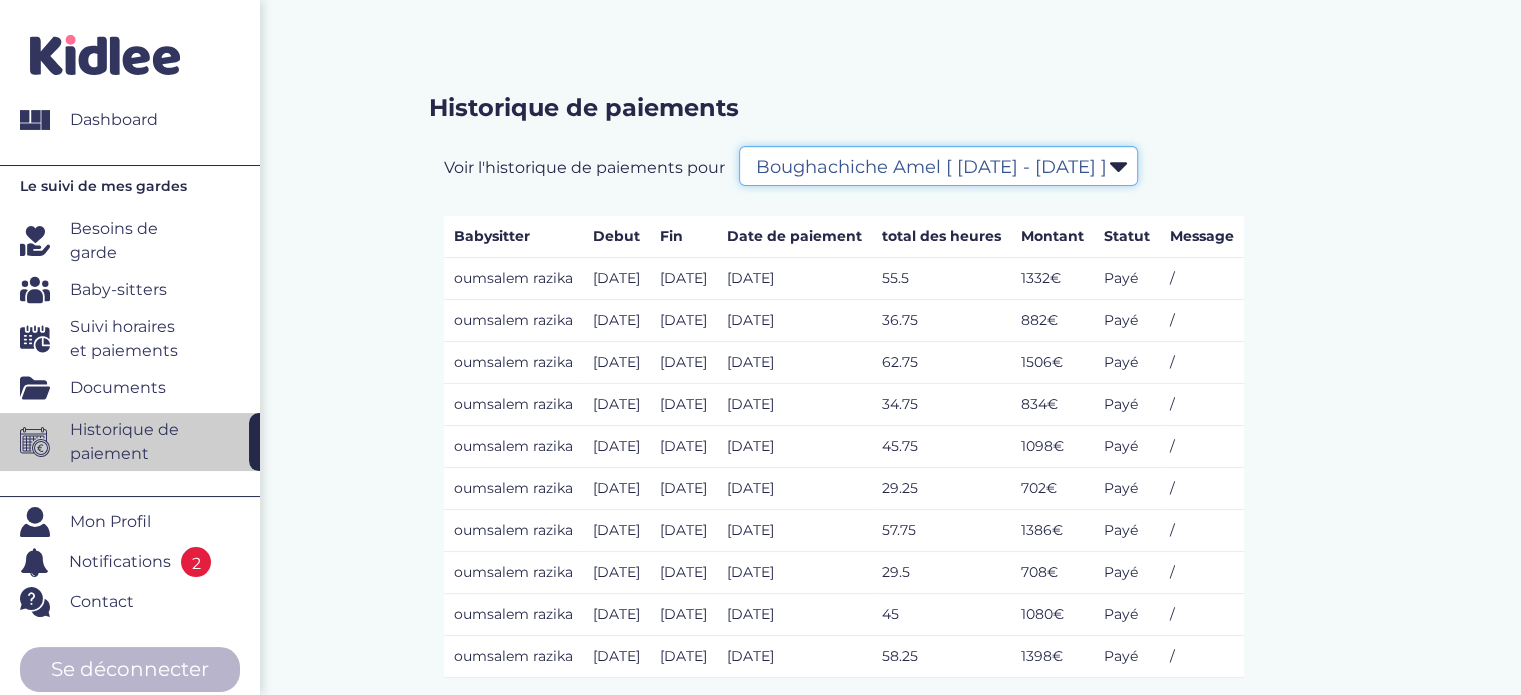 click on "Filtrer par Contrat
oumsalem razika [ 2023-09-04 -
2024-06-28 ]
oumsalem razika [ 2024-09-02 -
2025-07-31 ]
Boughachiche  Amel [ 2025-03-31 -
2025-07-04 ]" at bounding box center (938, 166) 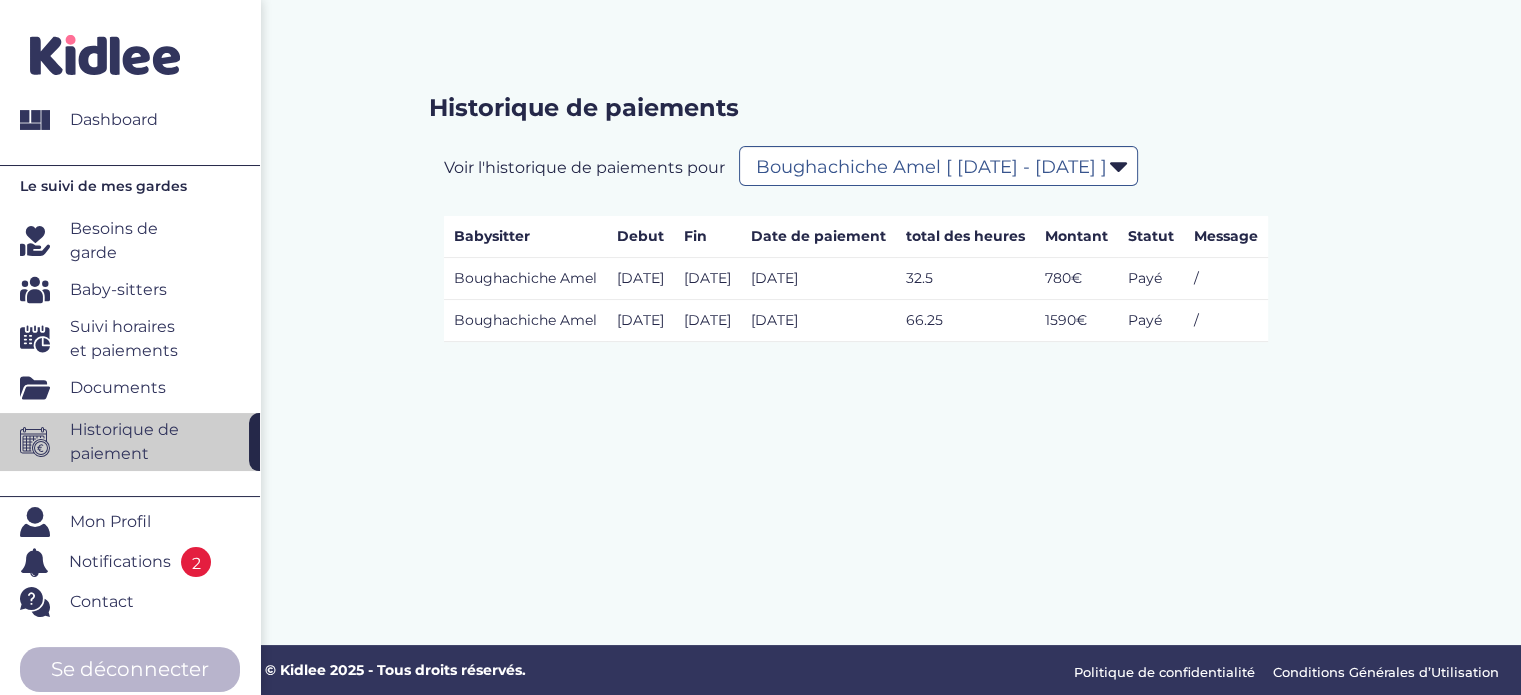 click on "Documents" at bounding box center (118, 388) 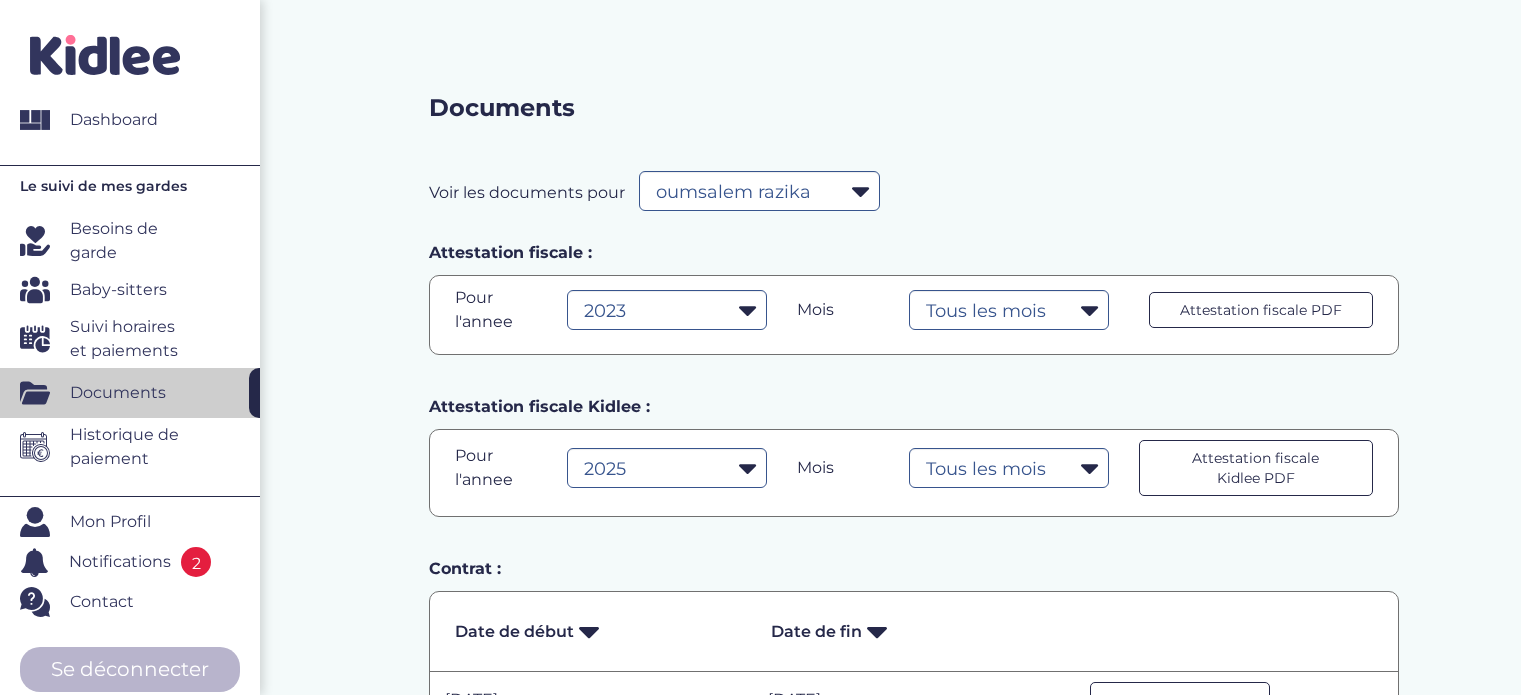 select on "24732" 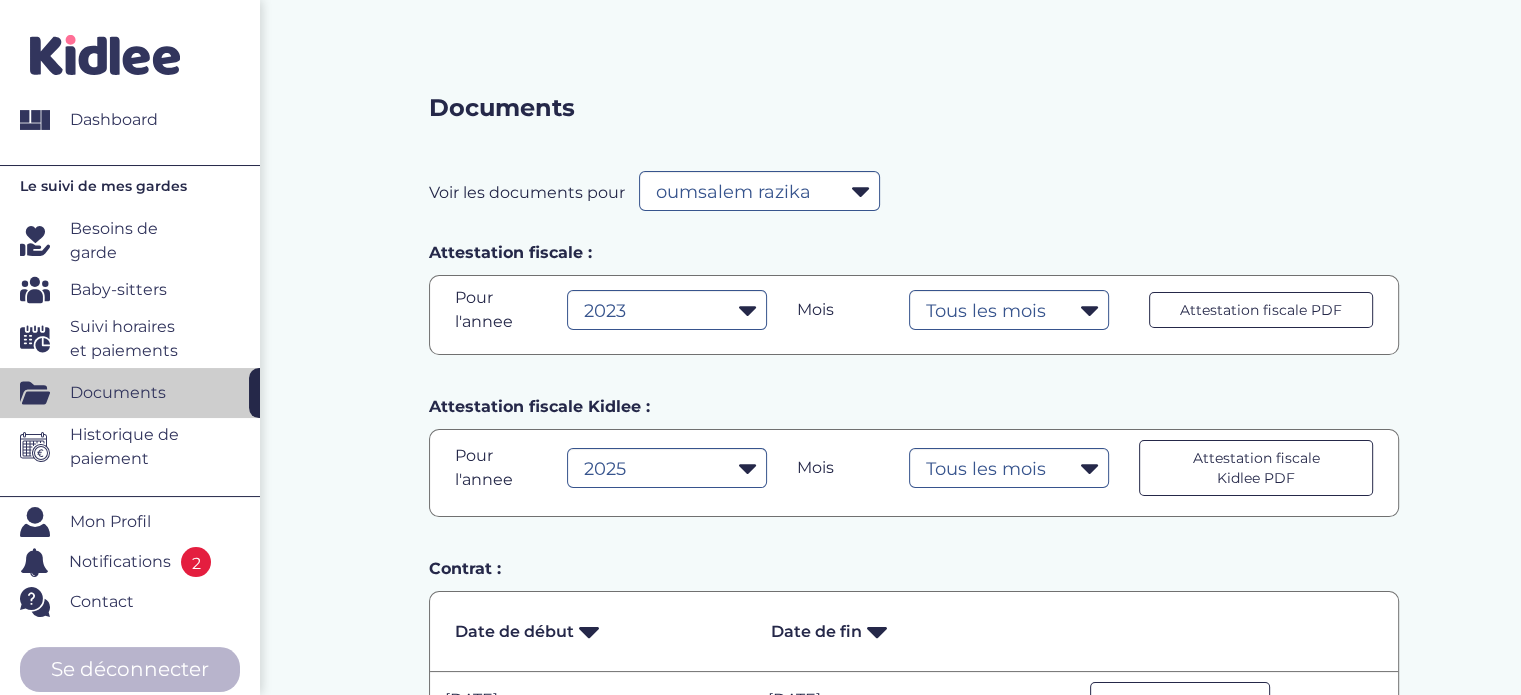scroll, scrollTop: 0, scrollLeft: 0, axis: both 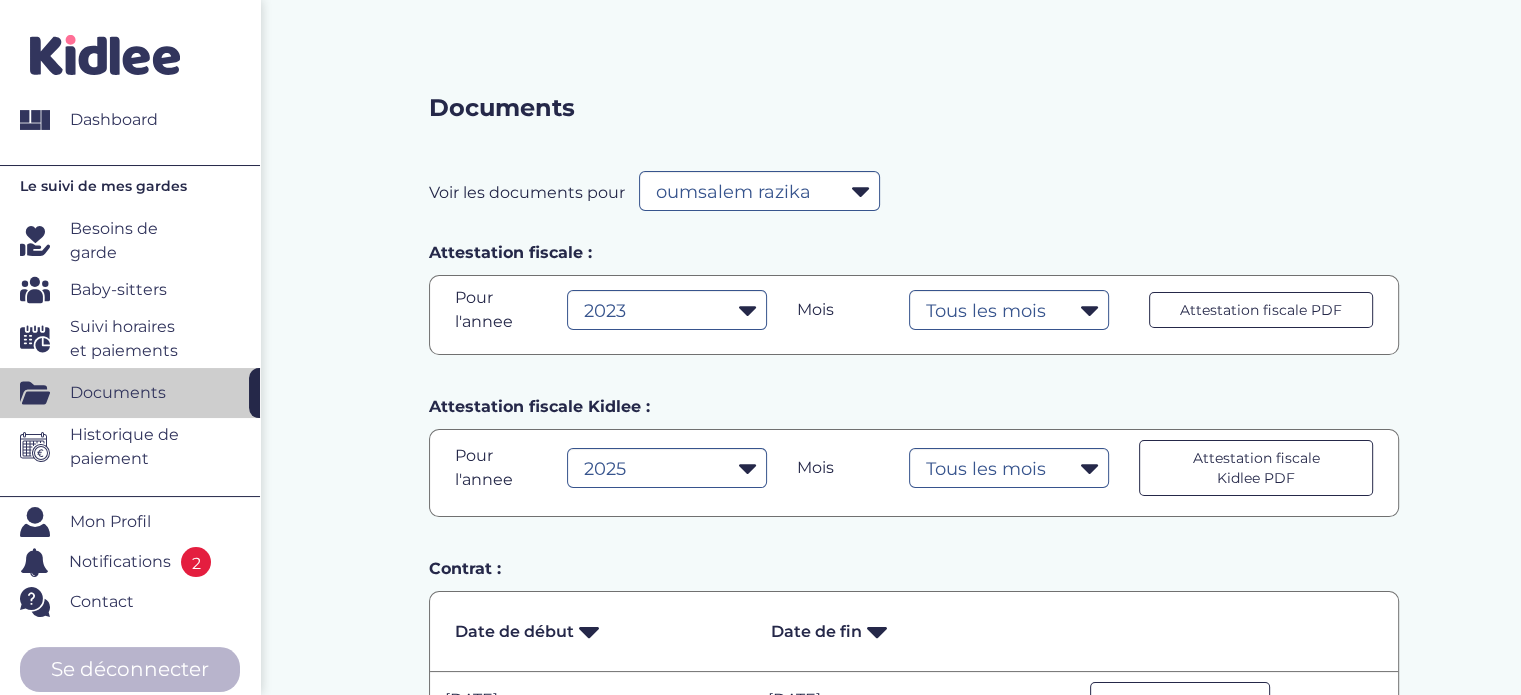 click on "Suivi horaires et paiements" at bounding box center [132, 339] 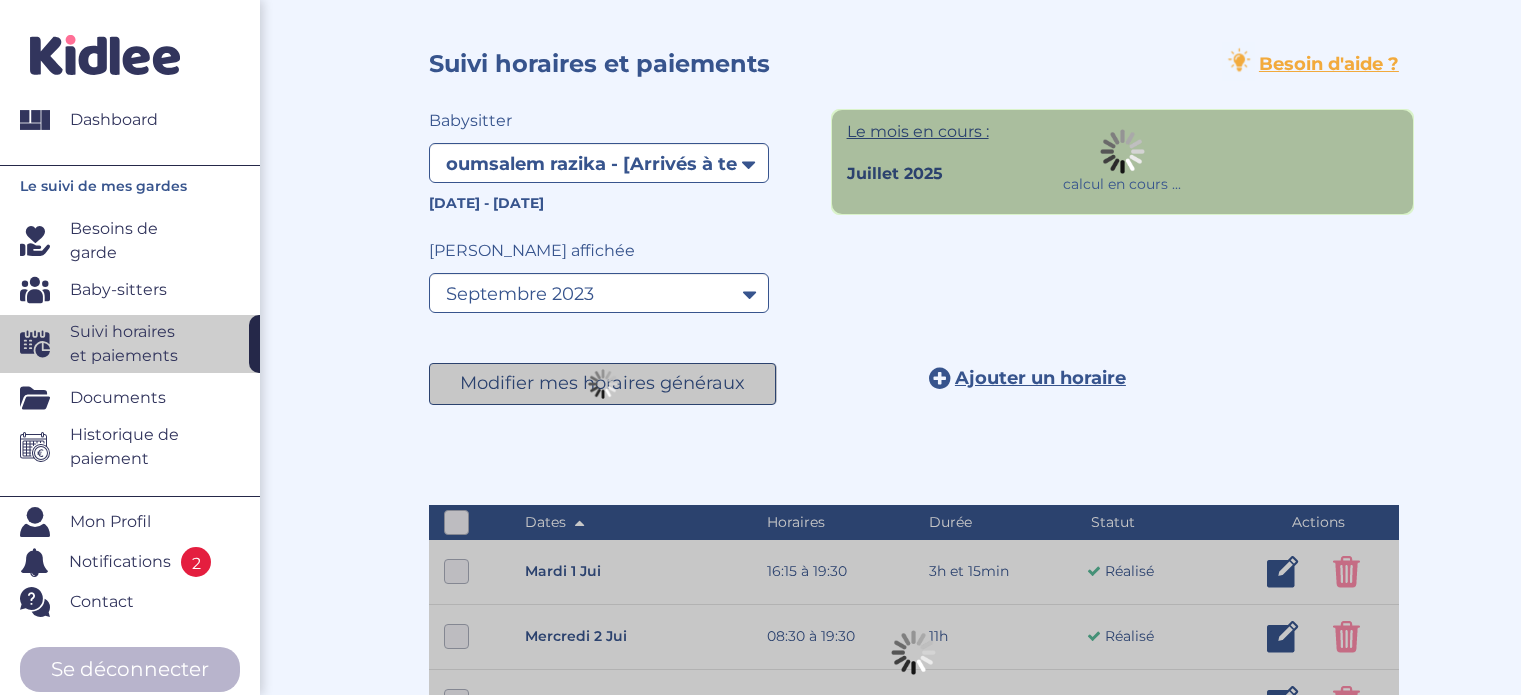 select on "1244" 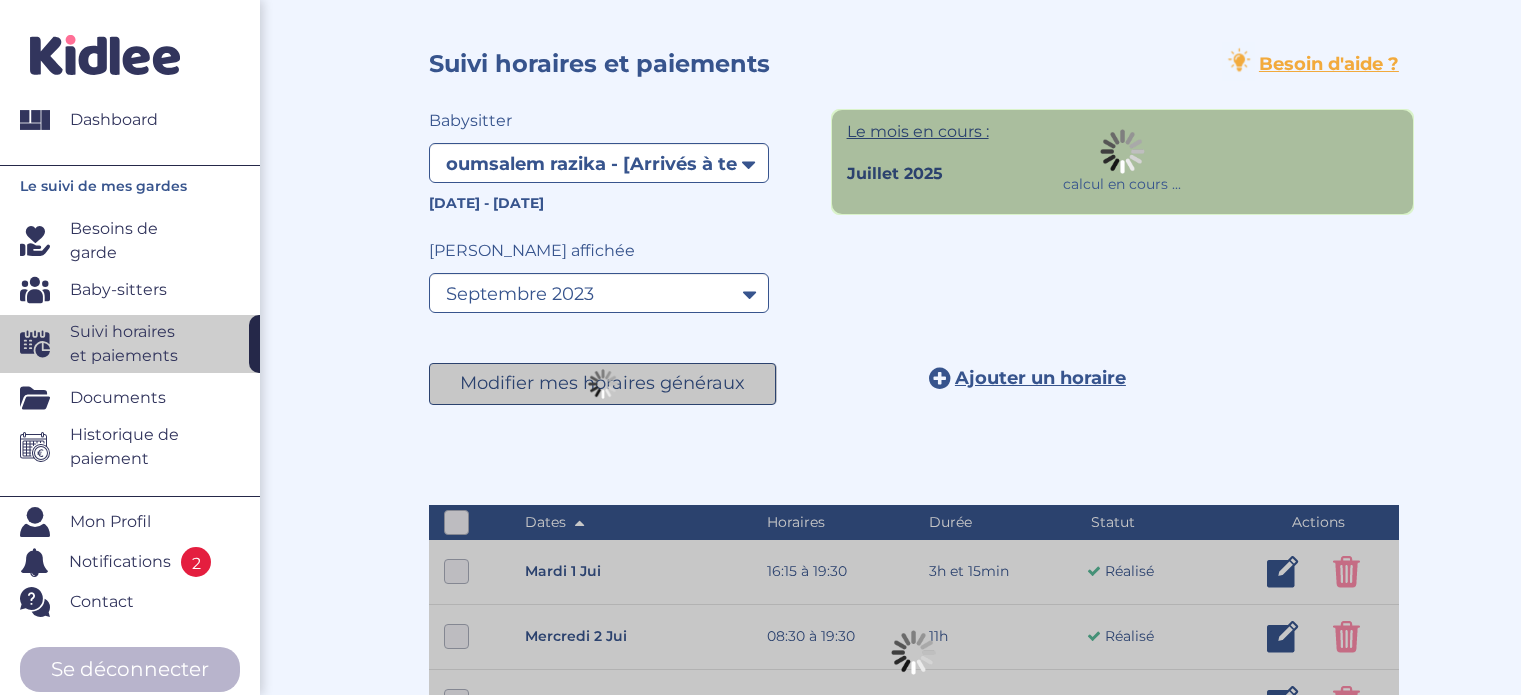 select on "septembre 2023" 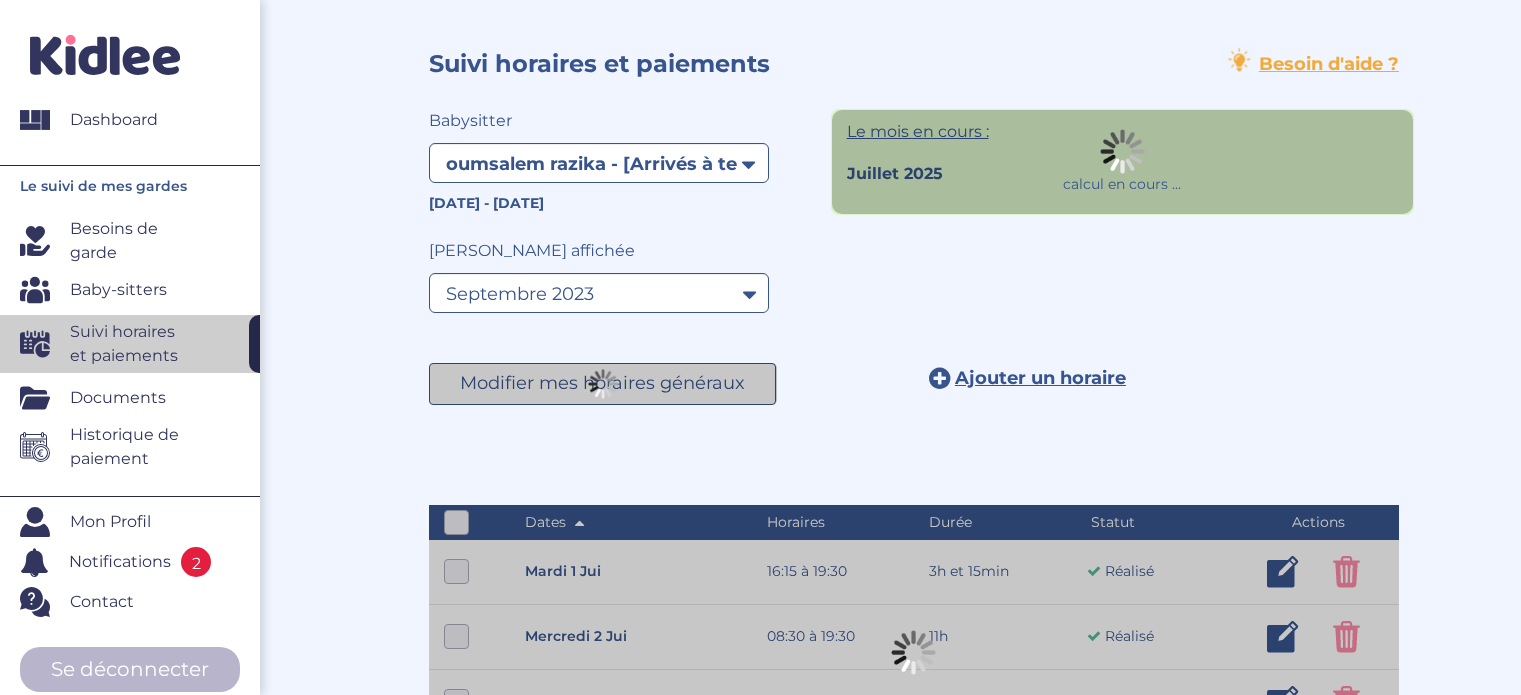 scroll, scrollTop: 0, scrollLeft: 0, axis: both 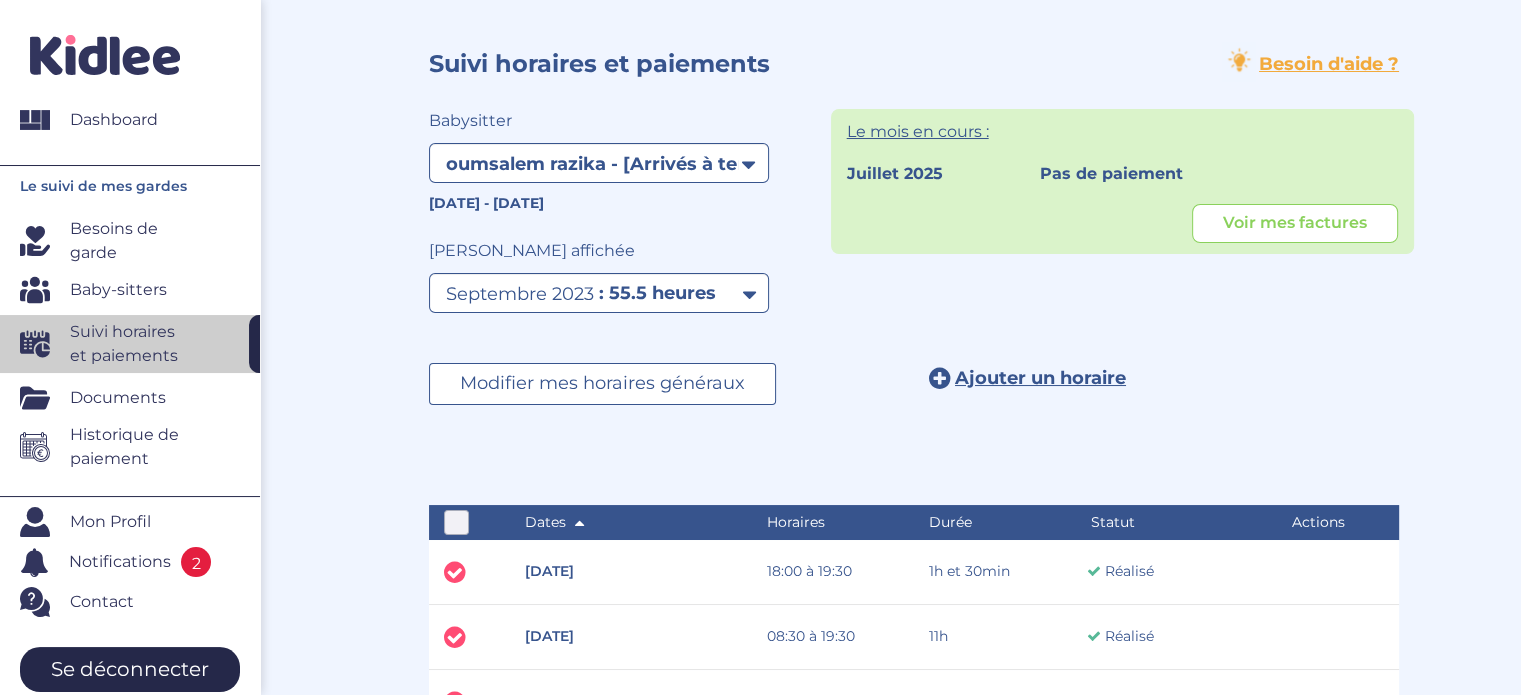 click on "Se déconnecter" at bounding box center [130, 669] 